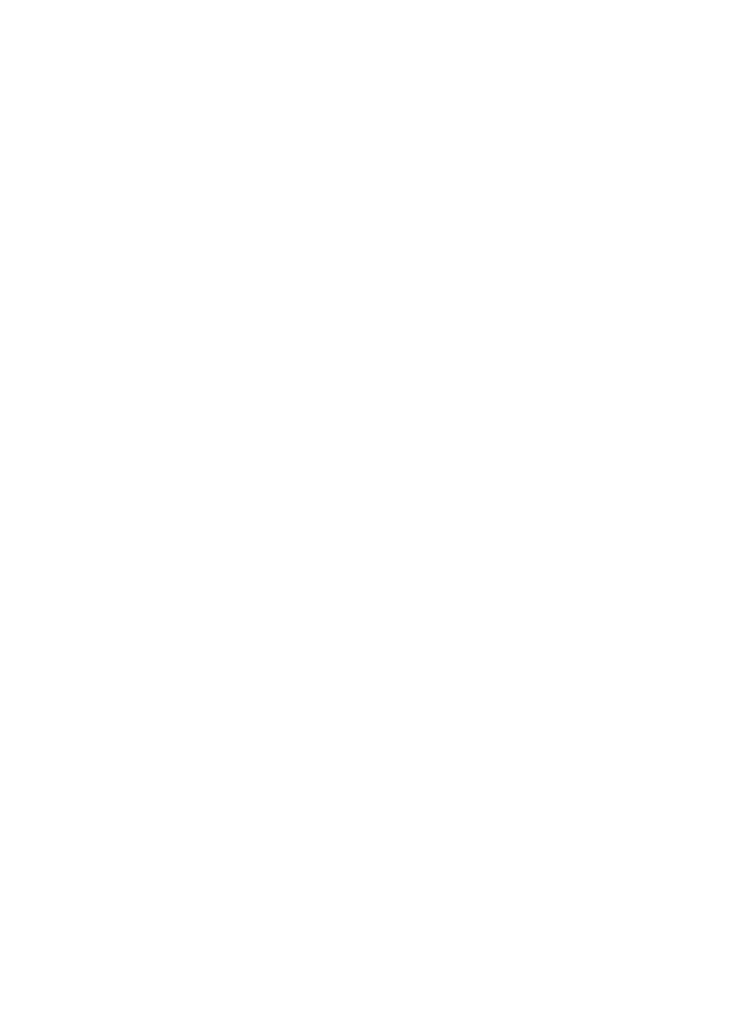 scroll, scrollTop: 0, scrollLeft: 0, axis: both 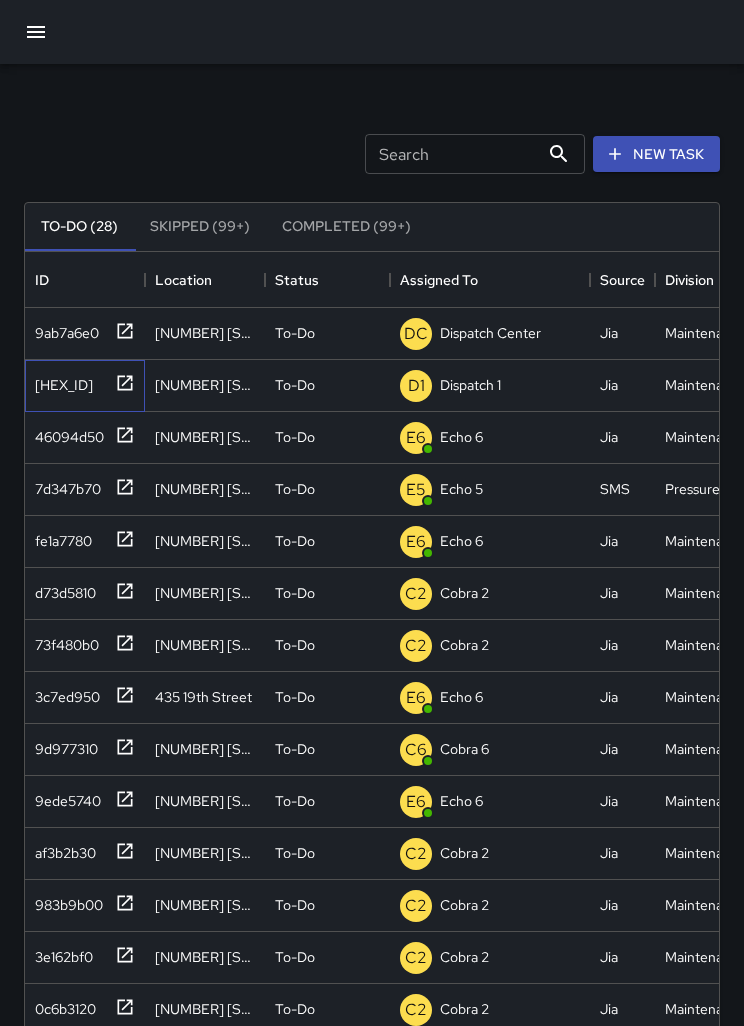 click on "[HEX_ID]" at bounding box center (81, 329) 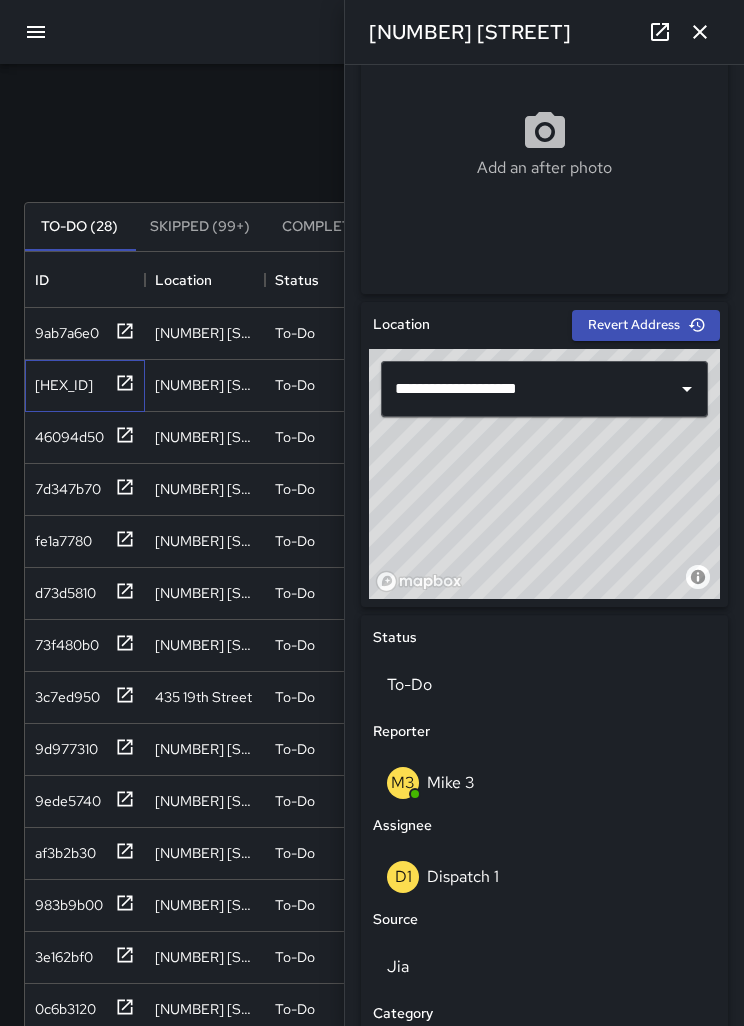 scroll, scrollTop: 396, scrollLeft: 0, axis: vertical 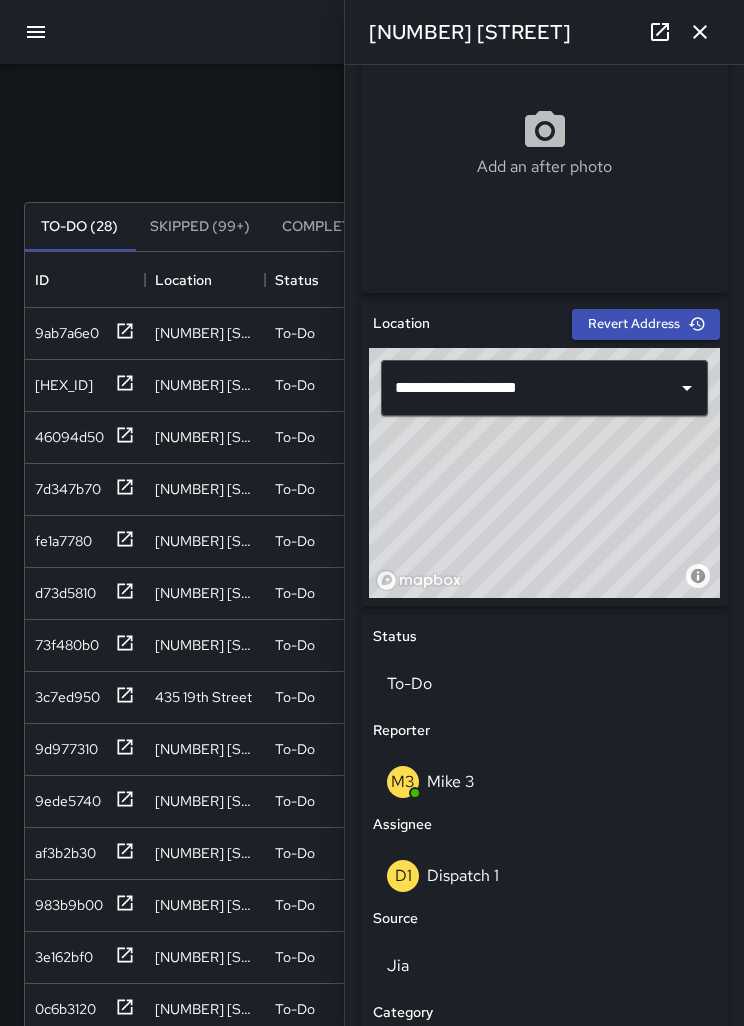 click on "Dispatch 1" at bounding box center [463, 875] 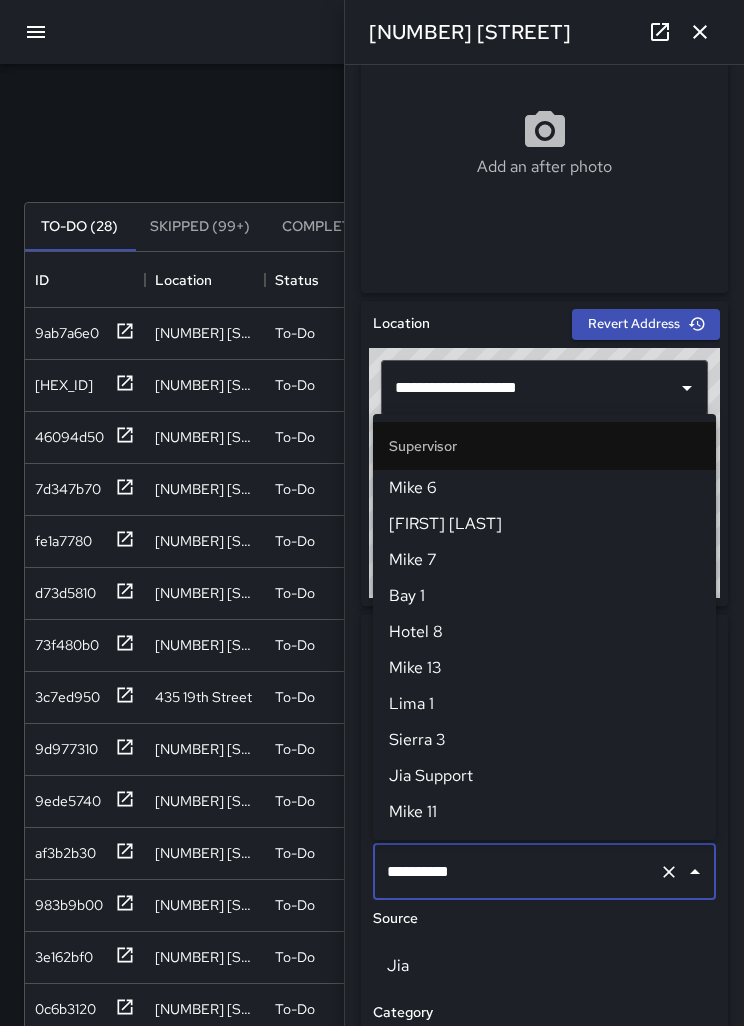 scroll, scrollTop: 155, scrollLeft: 0, axis: vertical 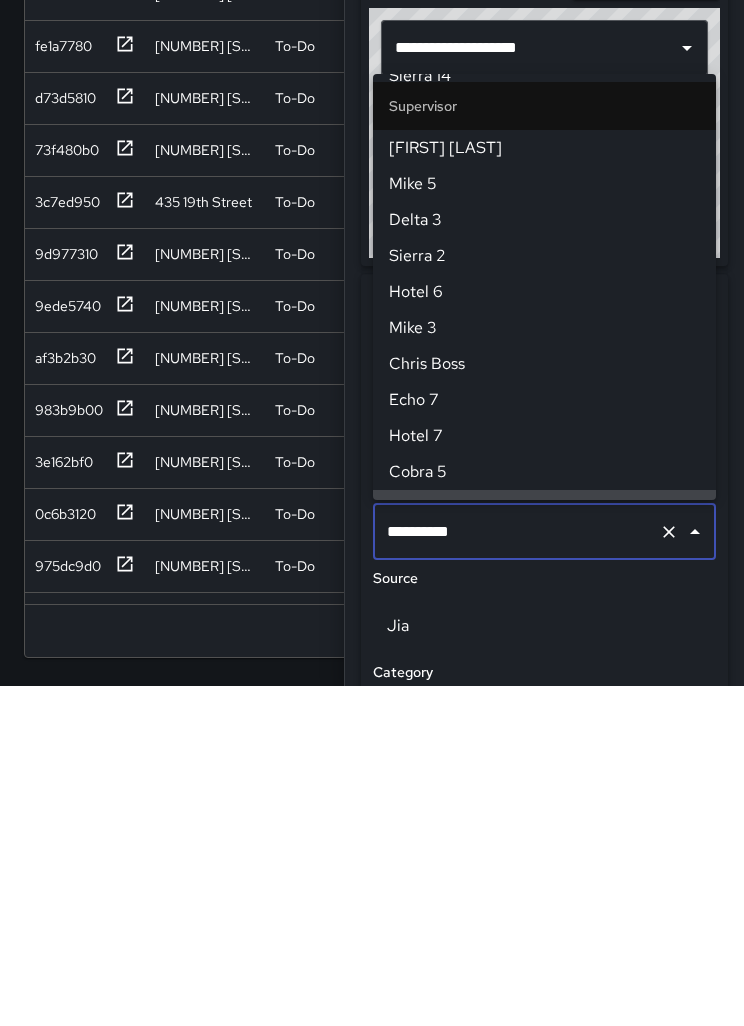 click at bounding box center [669, 872] 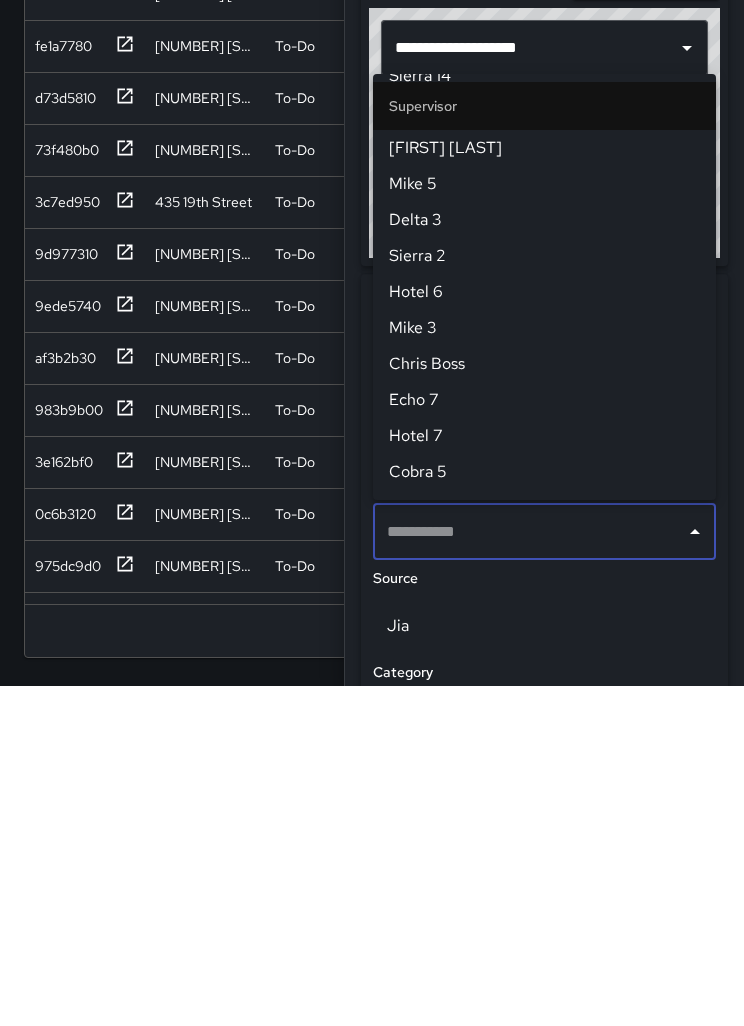scroll, scrollTop: 0, scrollLeft: 0, axis: both 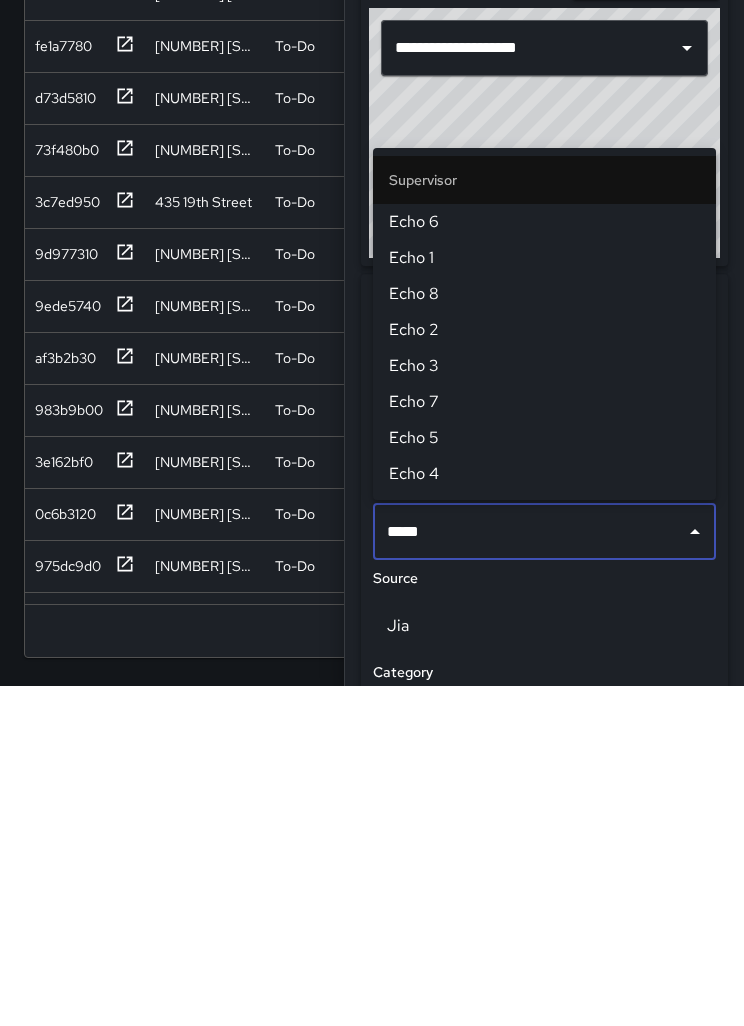 type on "******" 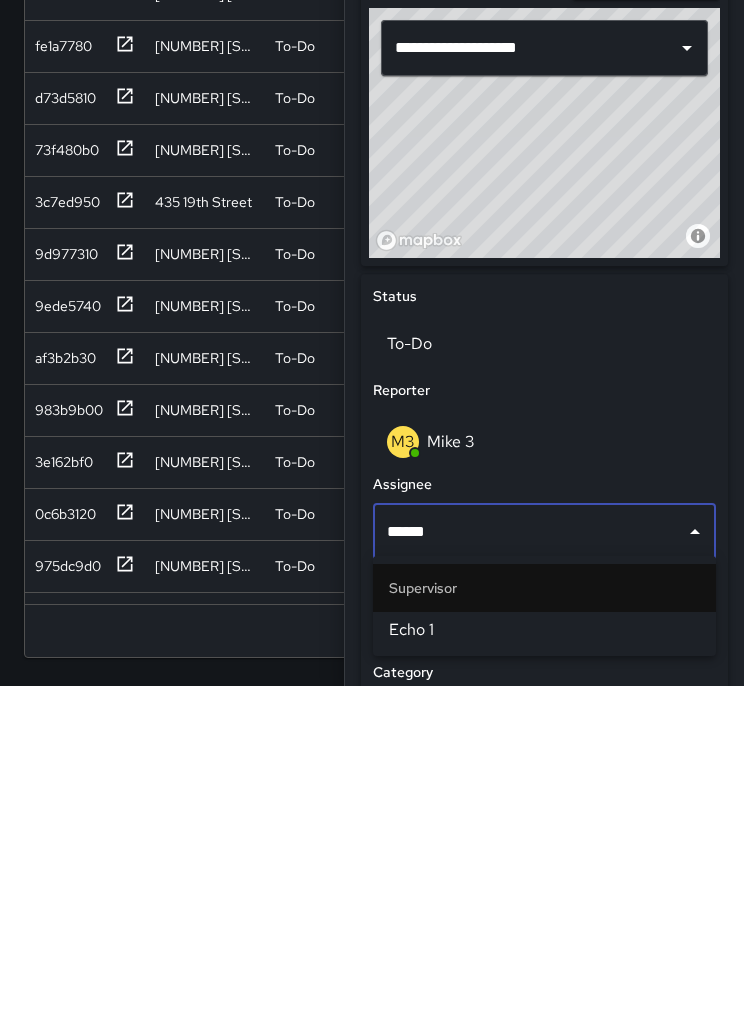 click on "Echo 1" at bounding box center (544, 970) 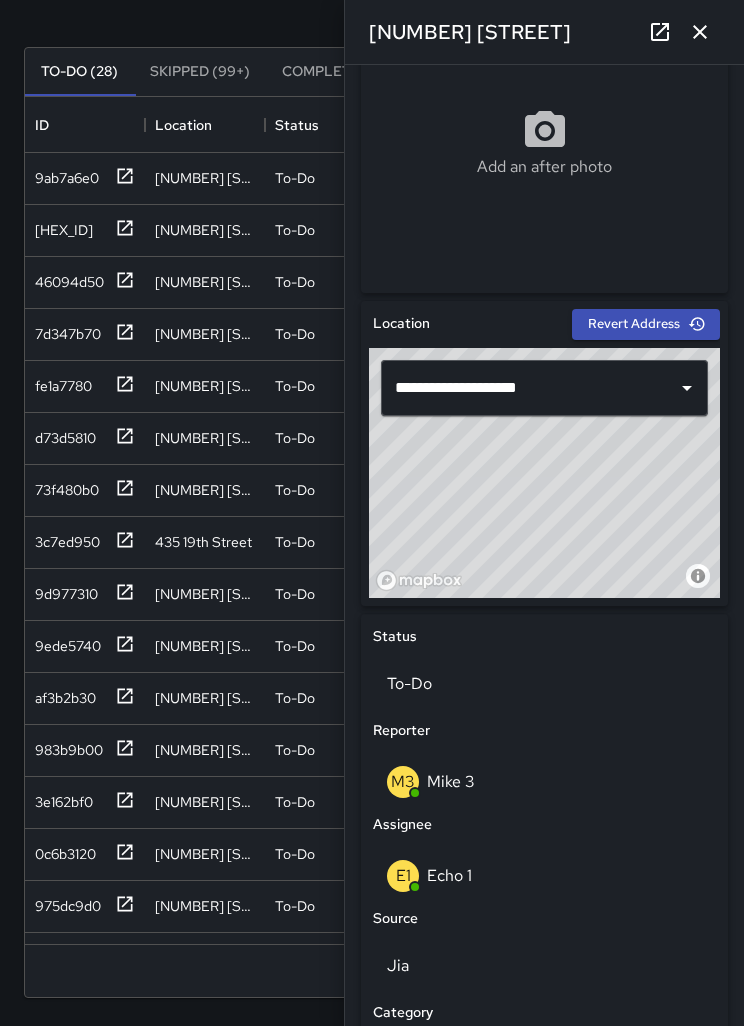 click at bounding box center (700, 32) 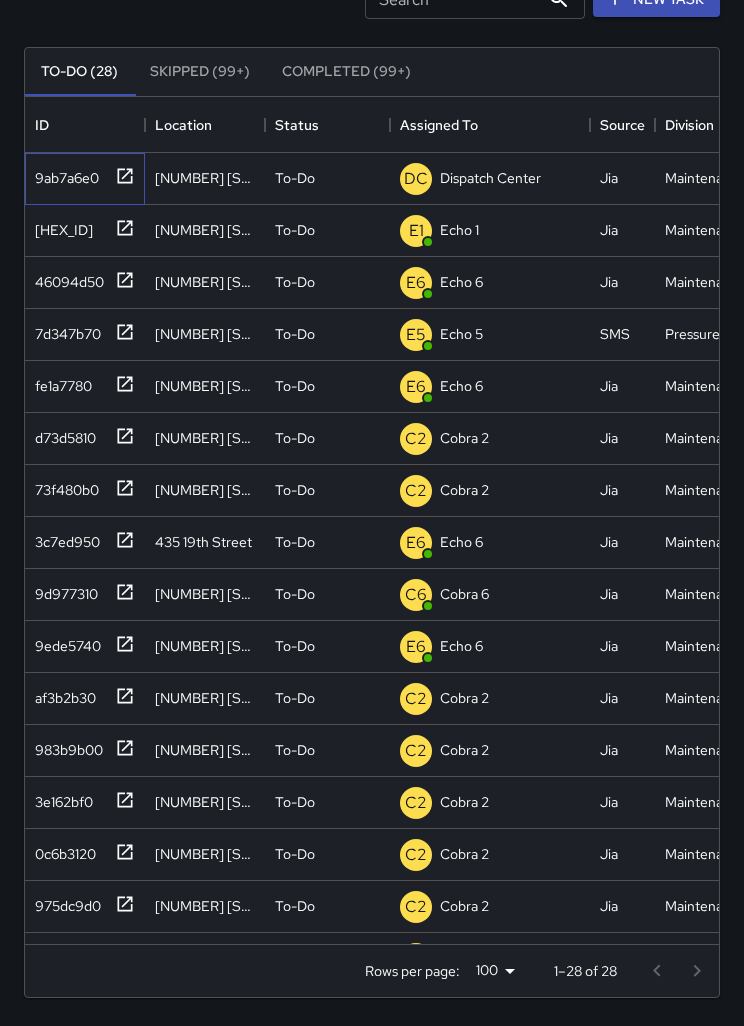 click on "9ab7a6e0" at bounding box center (63, 174) 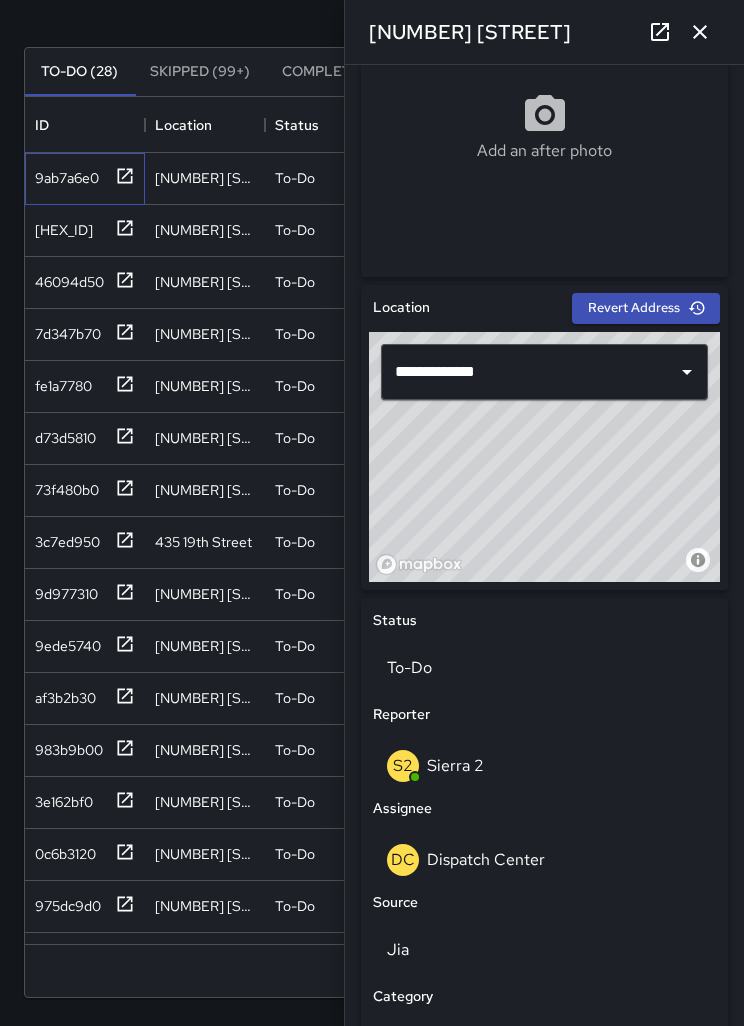 scroll, scrollTop: 437, scrollLeft: 0, axis: vertical 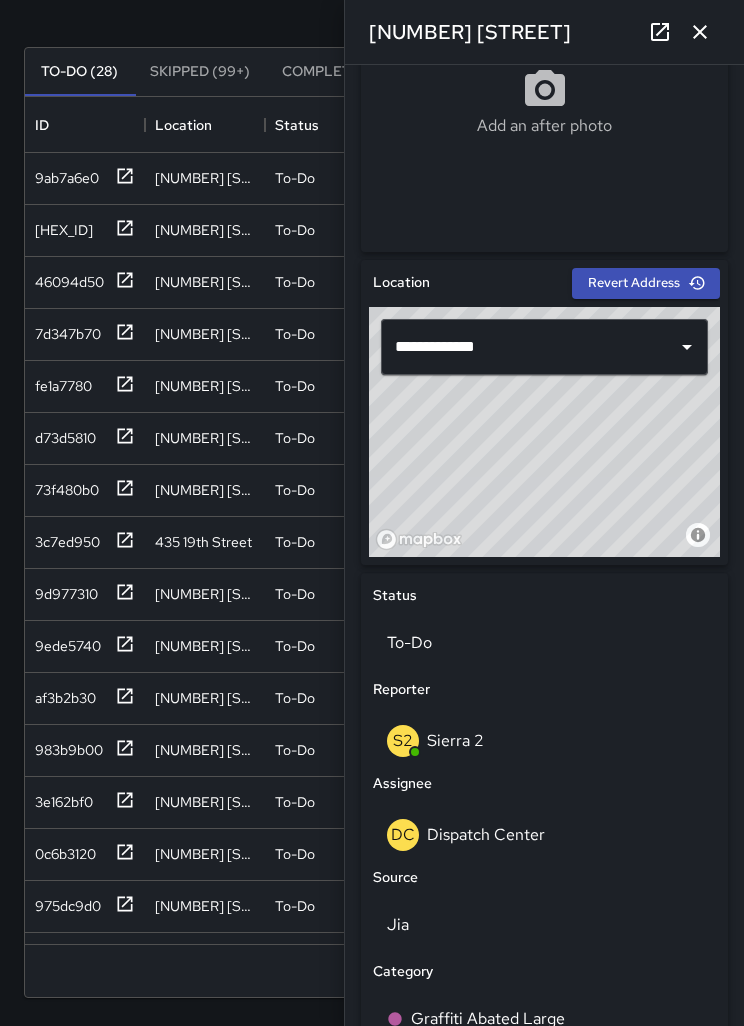 click on "DC Dispatch Center" at bounding box center (544, 643) 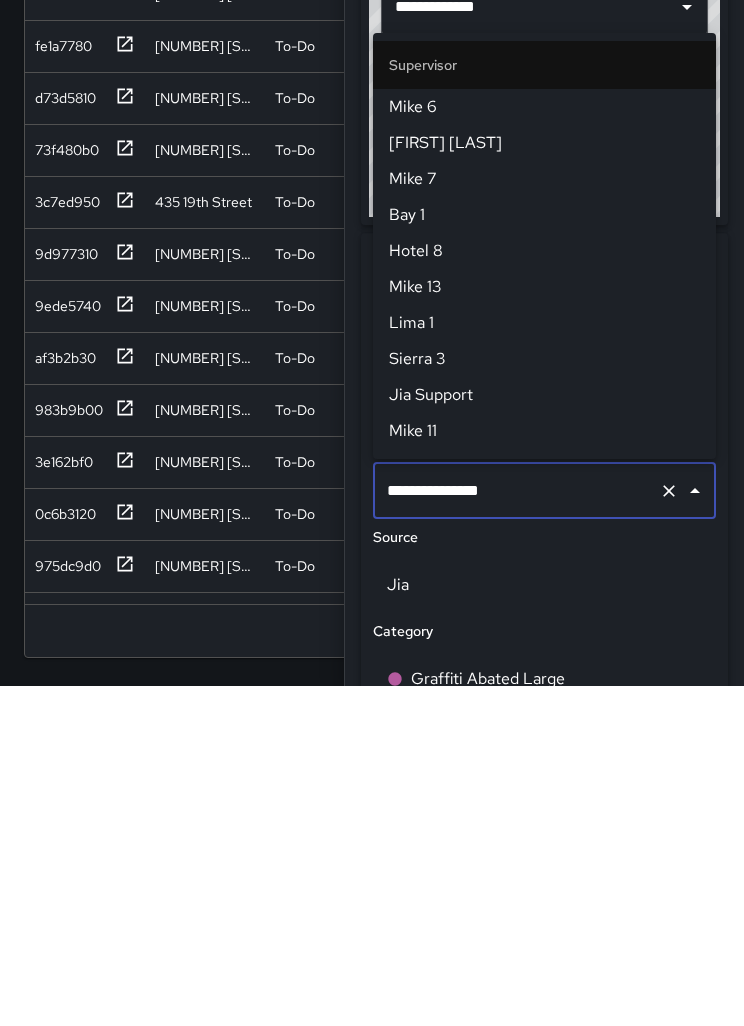 scroll, scrollTop: 1944, scrollLeft: 0, axis: vertical 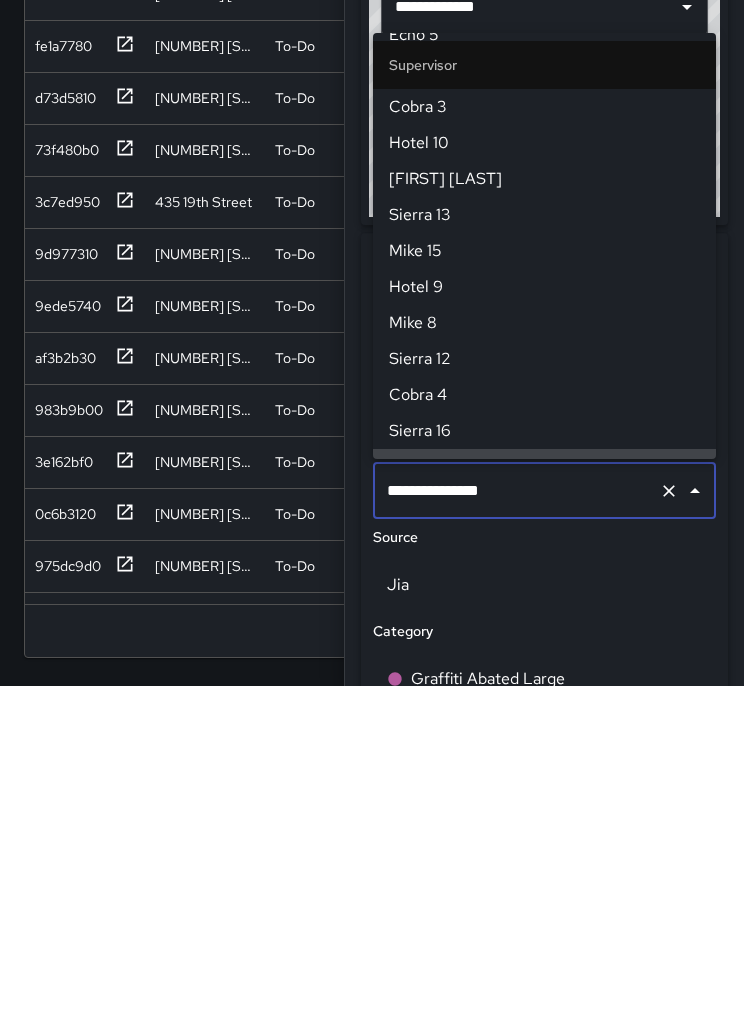 click at bounding box center [669, 831] 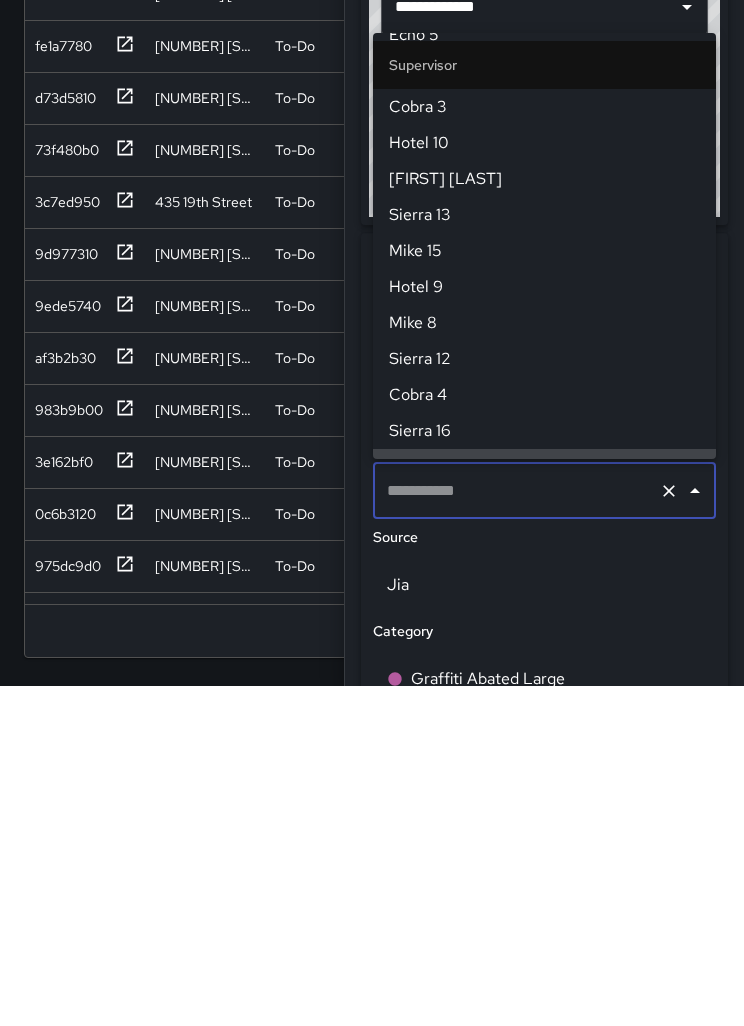 scroll, scrollTop: 0, scrollLeft: 0, axis: both 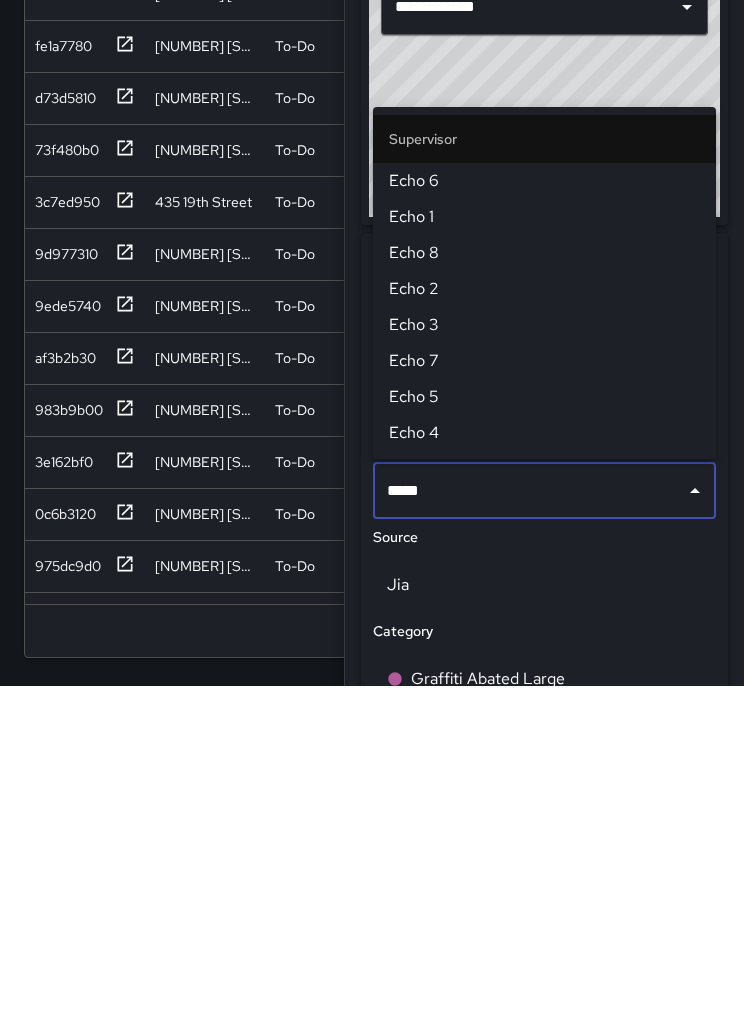 type on "******" 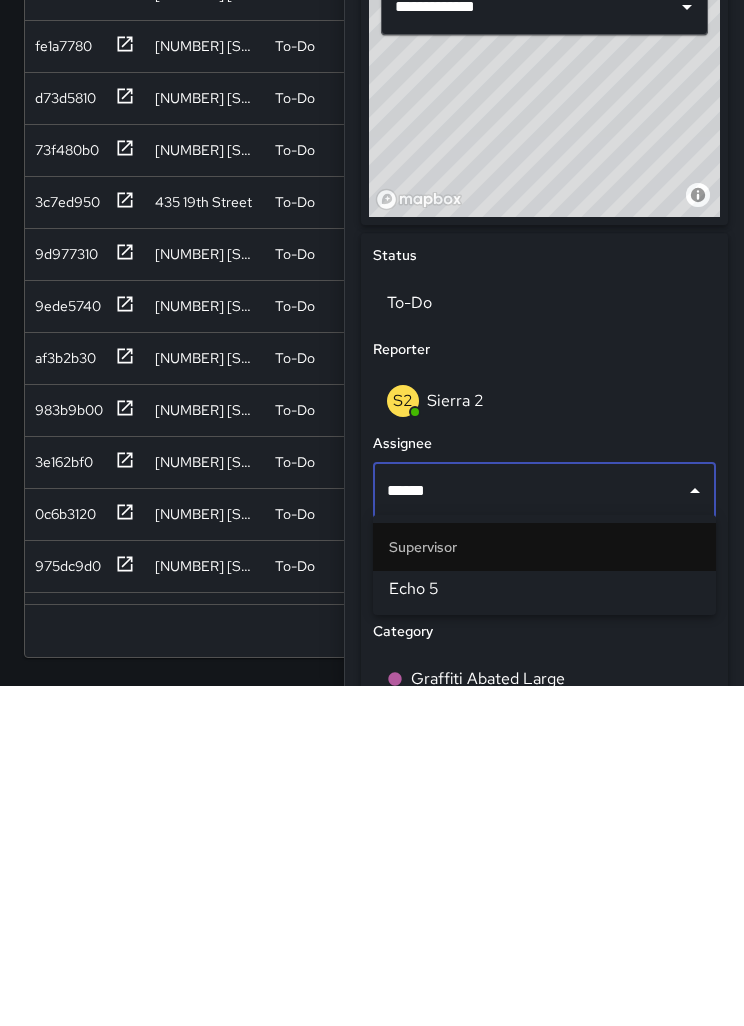 click on "Echo 5" at bounding box center [544, 929] 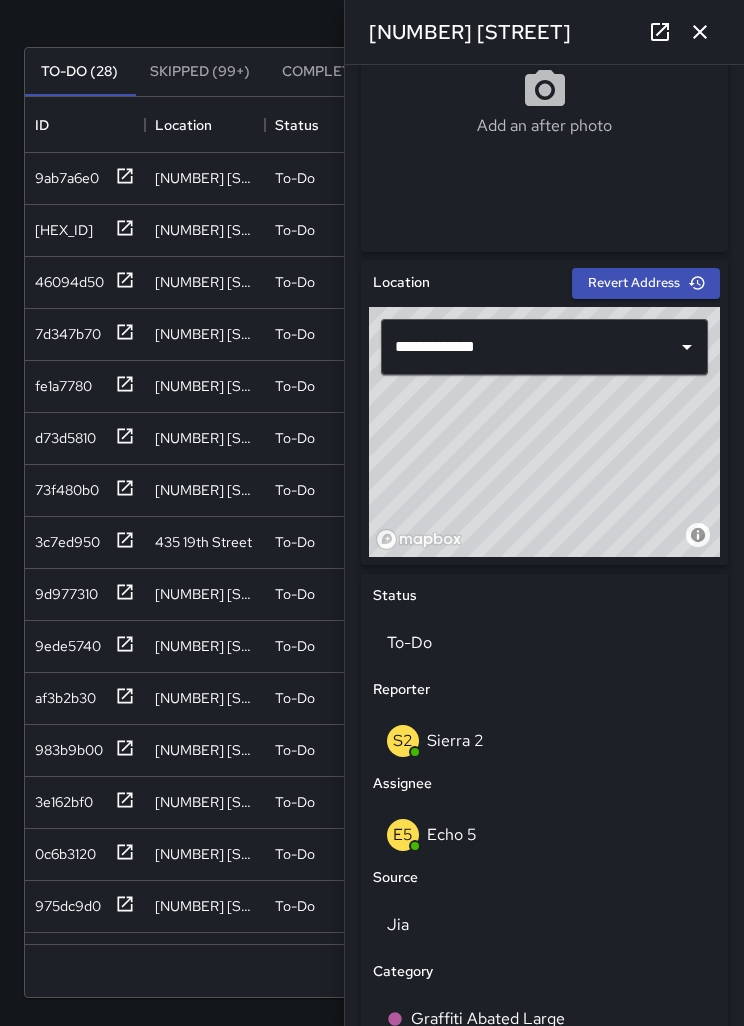click at bounding box center [700, 32] 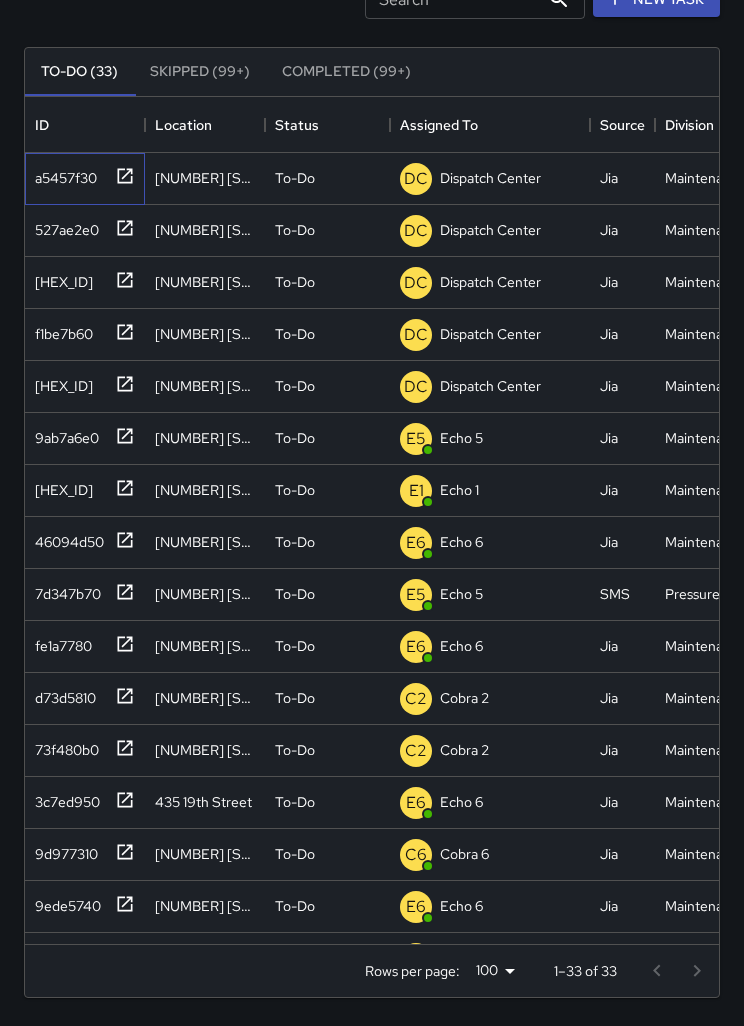 click on "a5457f30" at bounding box center (62, 174) 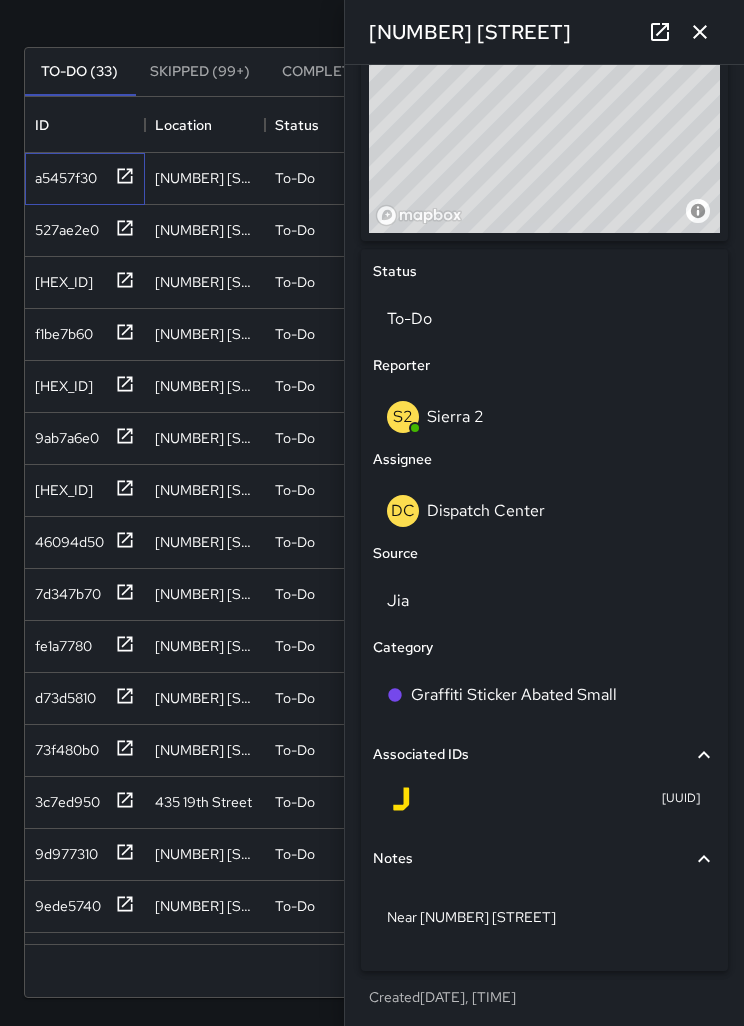 scroll, scrollTop: 760, scrollLeft: 0, axis: vertical 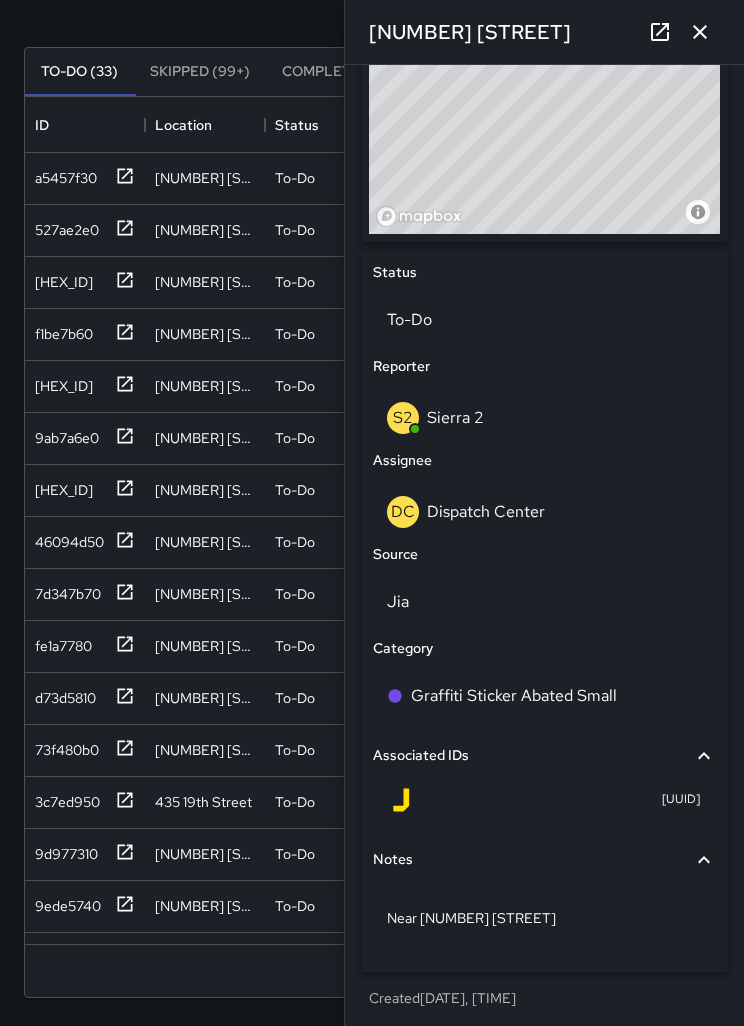 click on "DC Dispatch Center" at bounding box center (544, 512) 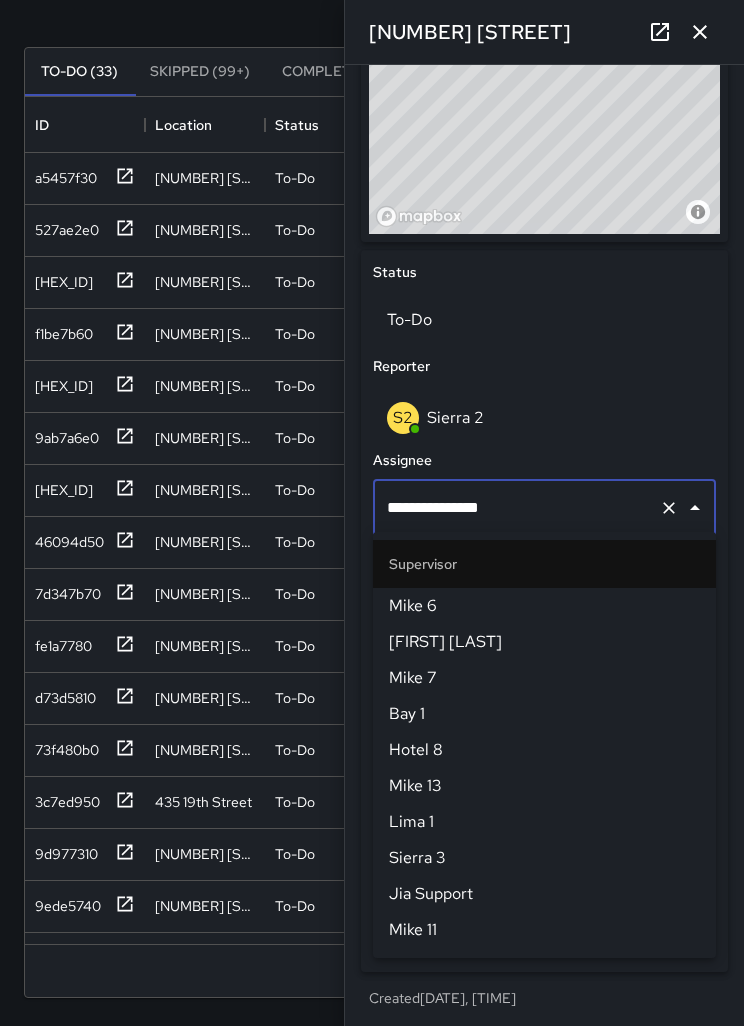 scroll, scrollTop: 1944, scrollLeft: 0, axis: vertical 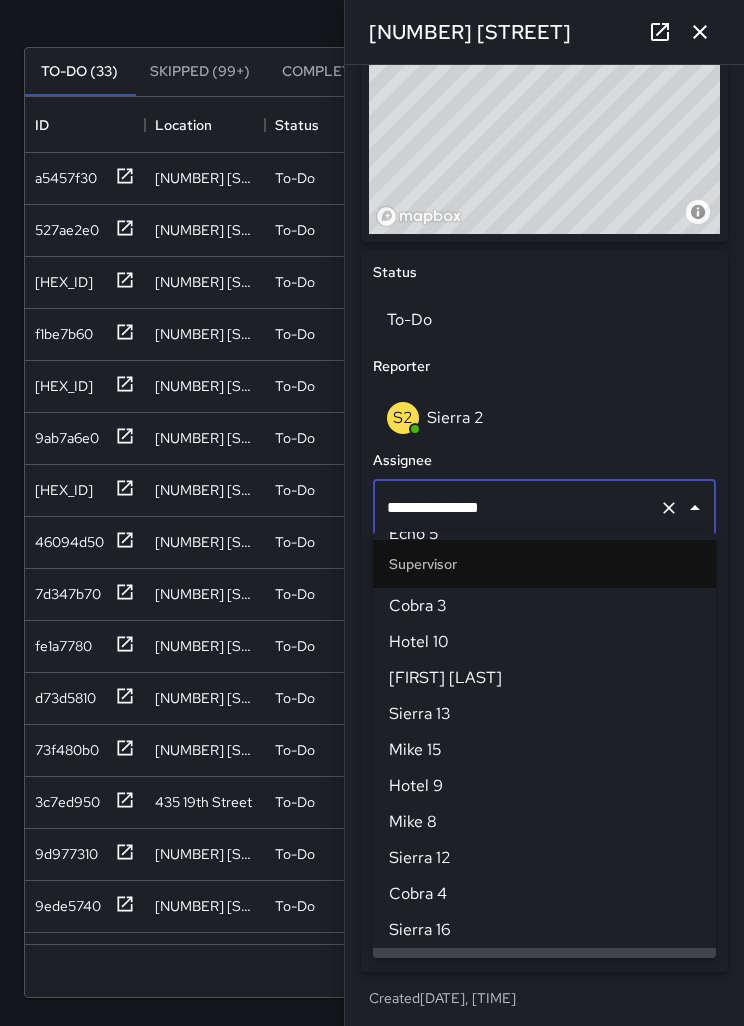 click at bounding box center (669, 508) 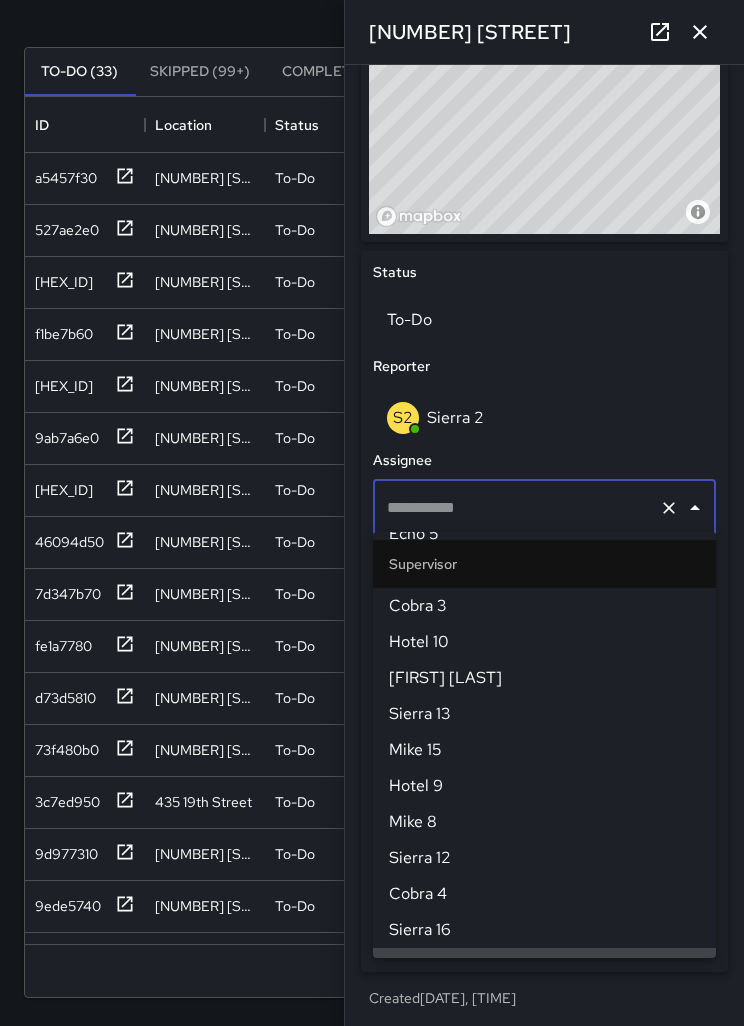 scroll, scrollTop: 0, scrollLeft: 0, axis: both 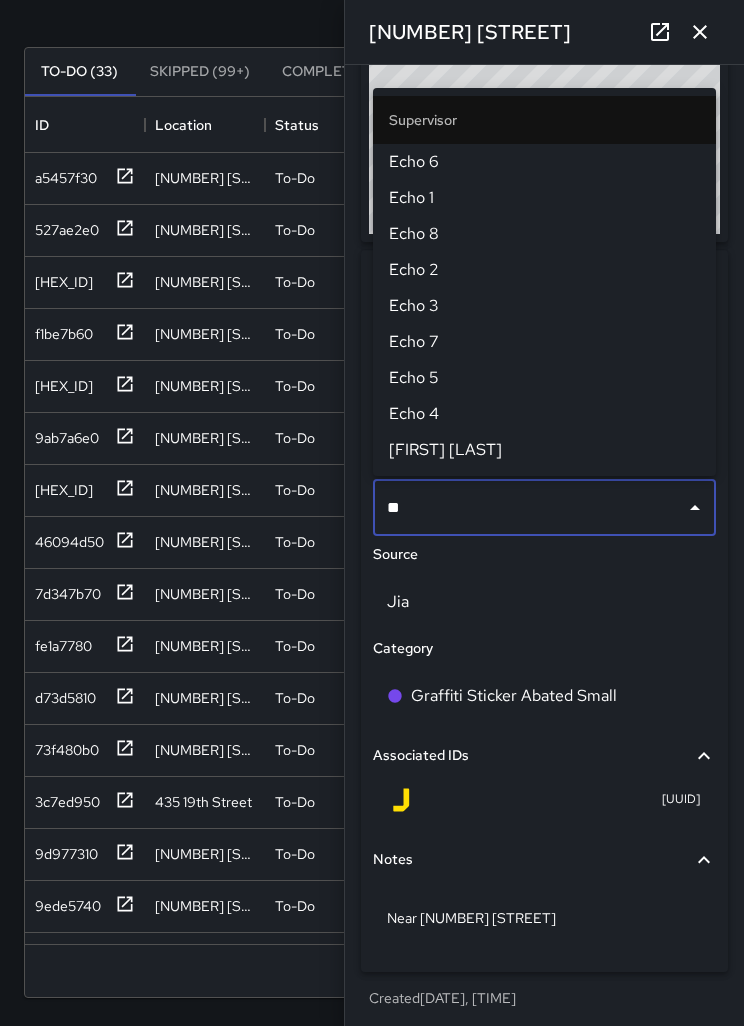 type on "***" 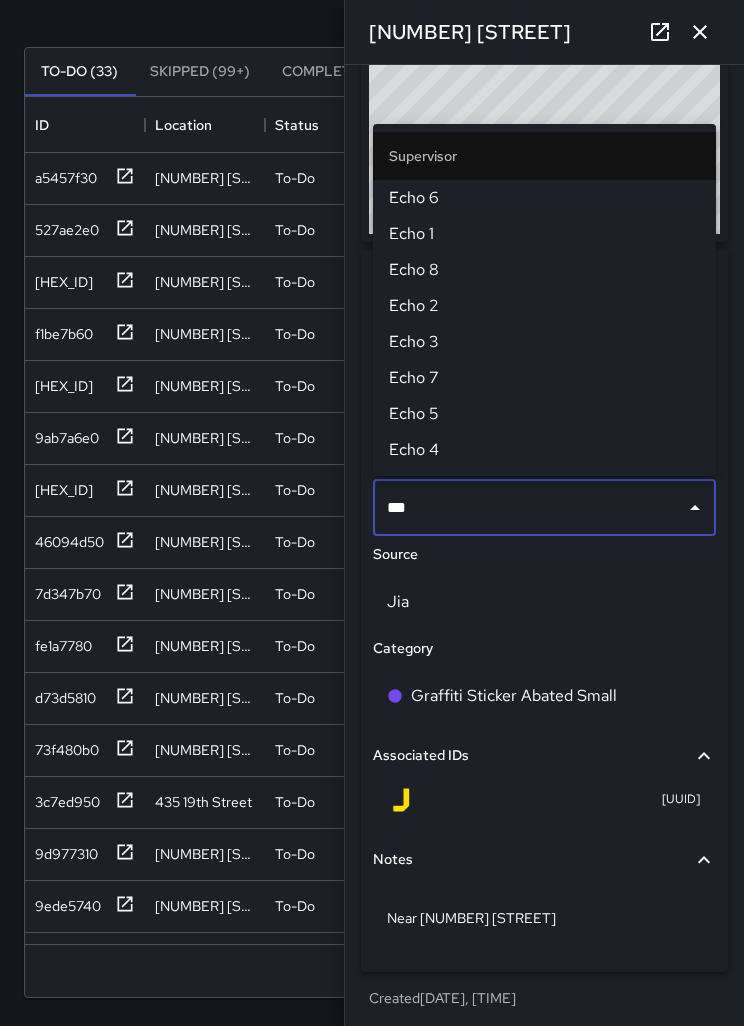 click on "Echo 6" at bounding box center (544, 198) 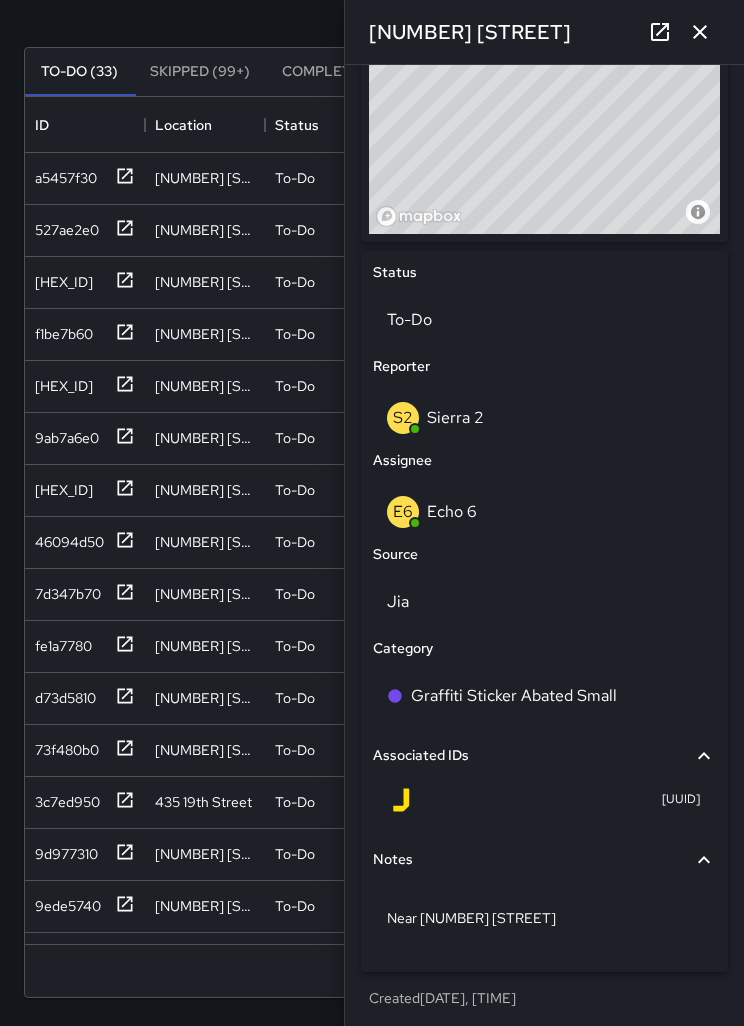 click at bounding box center (700, 32) 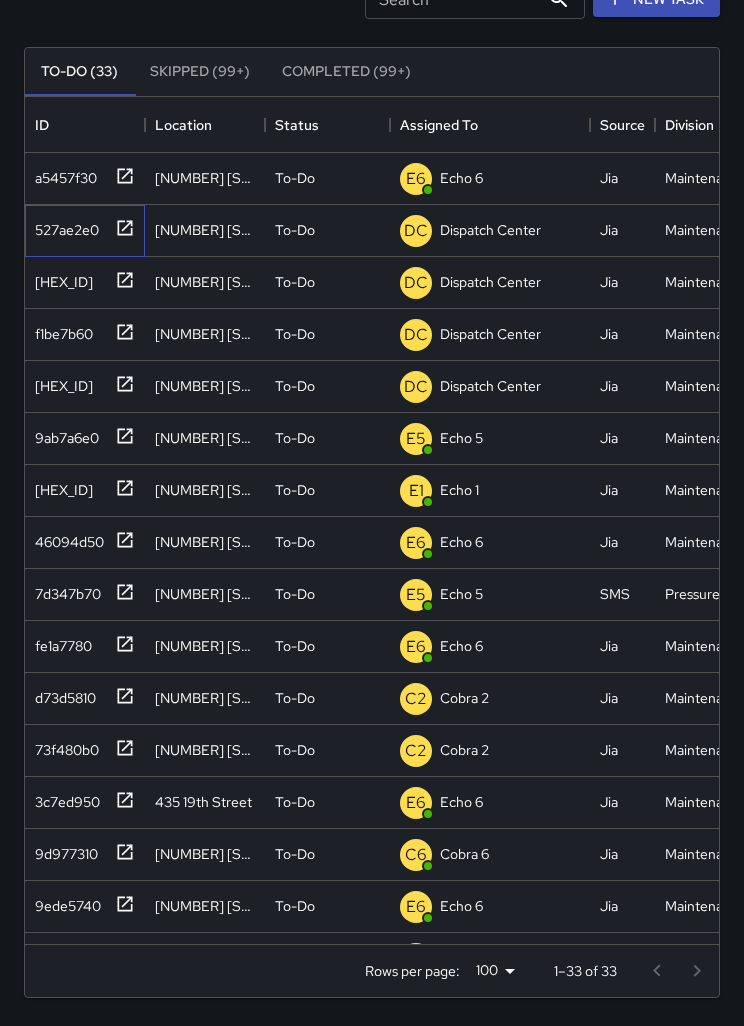 click on "527ae2e0" at bounding box center (62, 174) 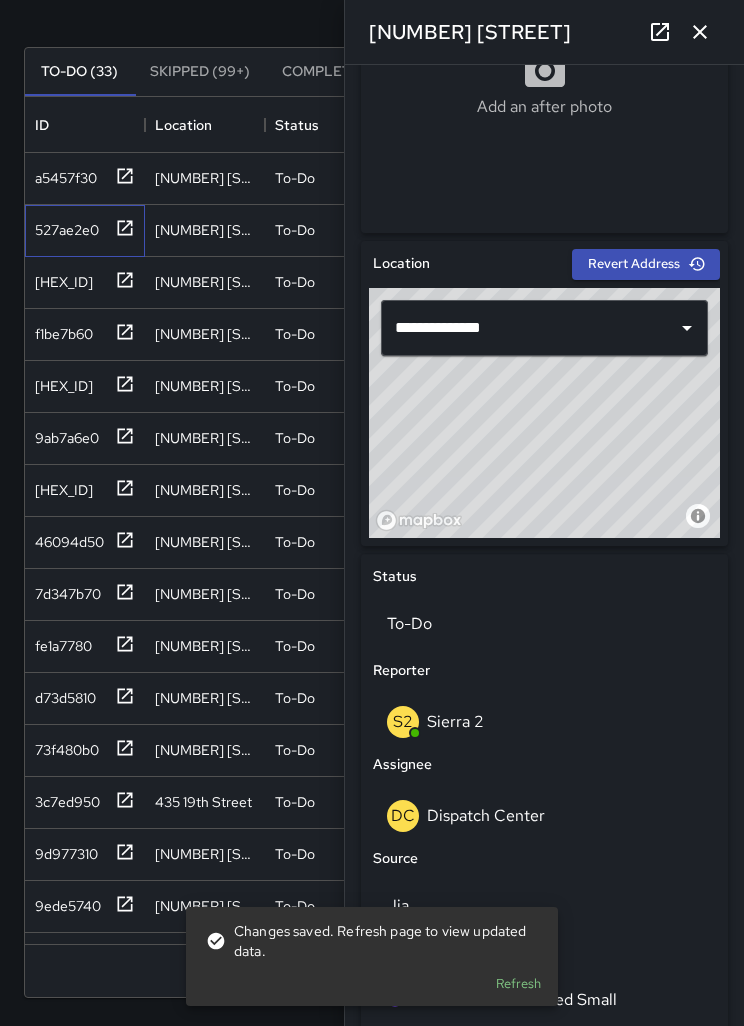 scroll, scrollTop: 457, scrollLeft: 0, axis: vertical 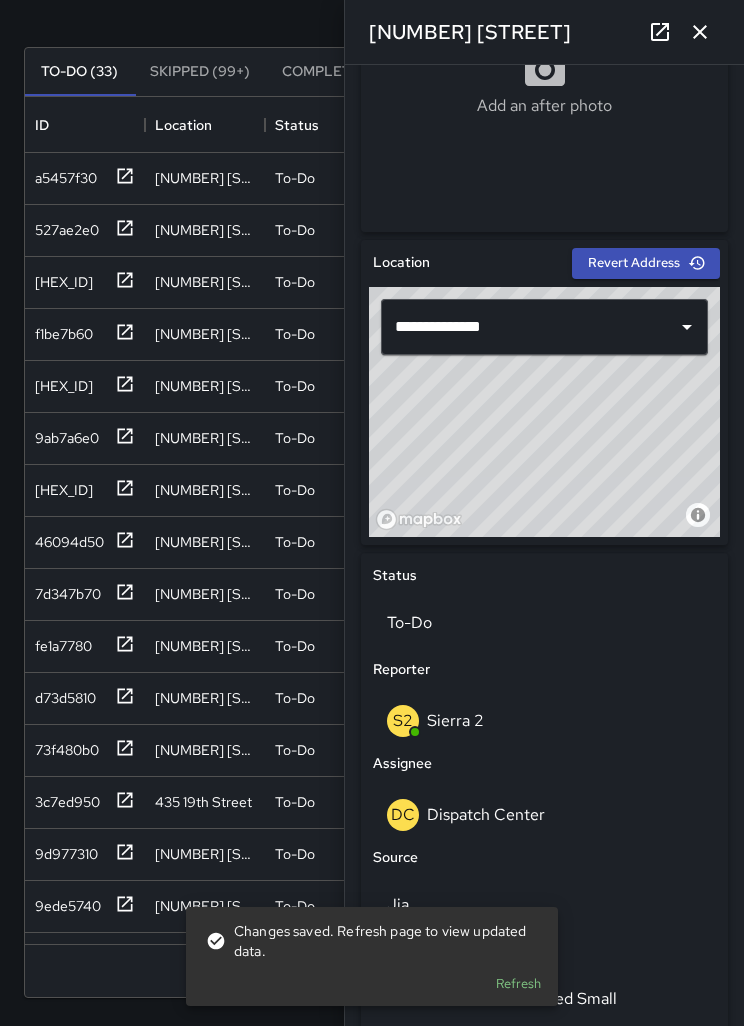 click on "Dispatch Center" at bounding box center [486, 814] 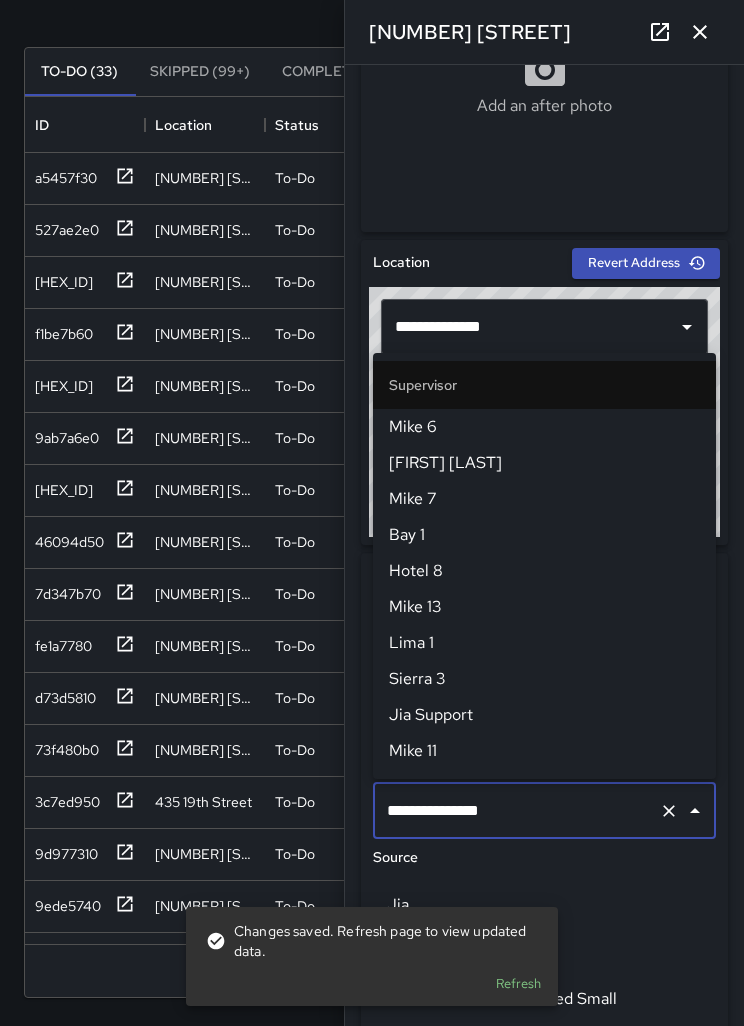 scroll, scrollTop: 1944, scrollLeft: 0, axis: vertical 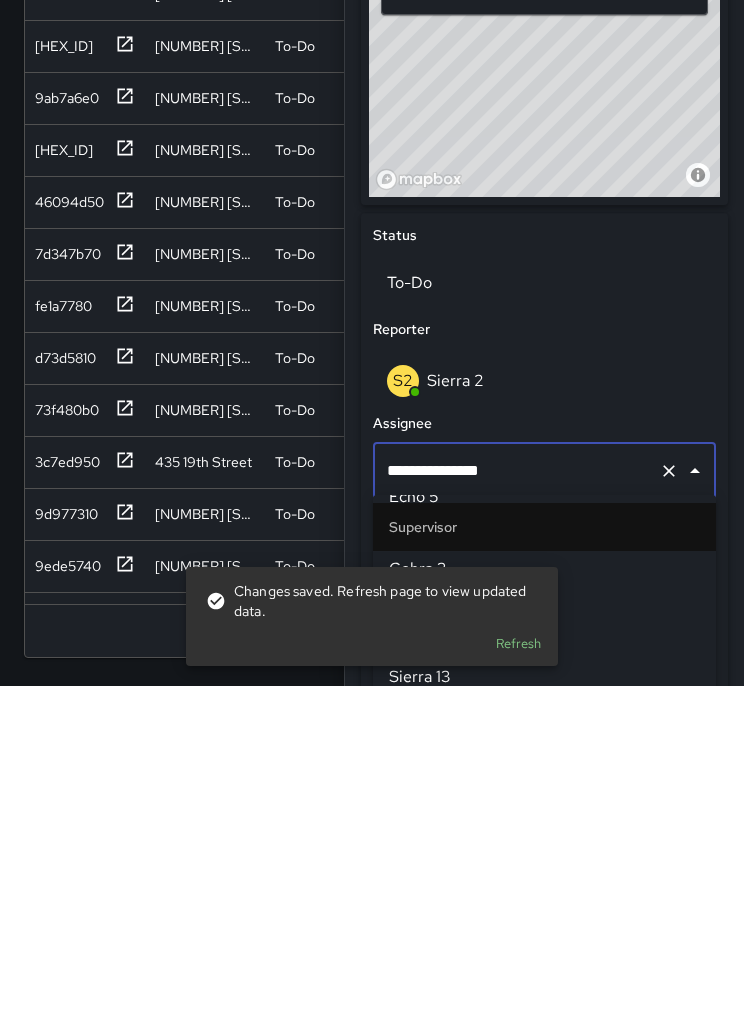 click at bounding box center [669, 811] 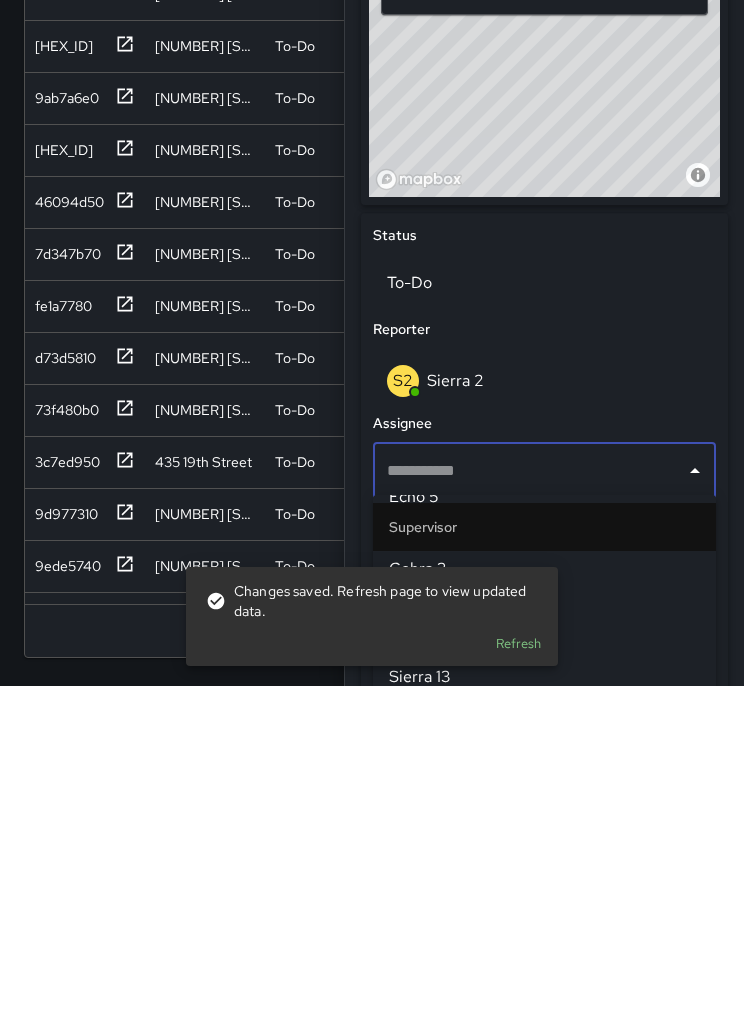 scroll, scrollTop: 0, scrollLeft: 0, axis: both 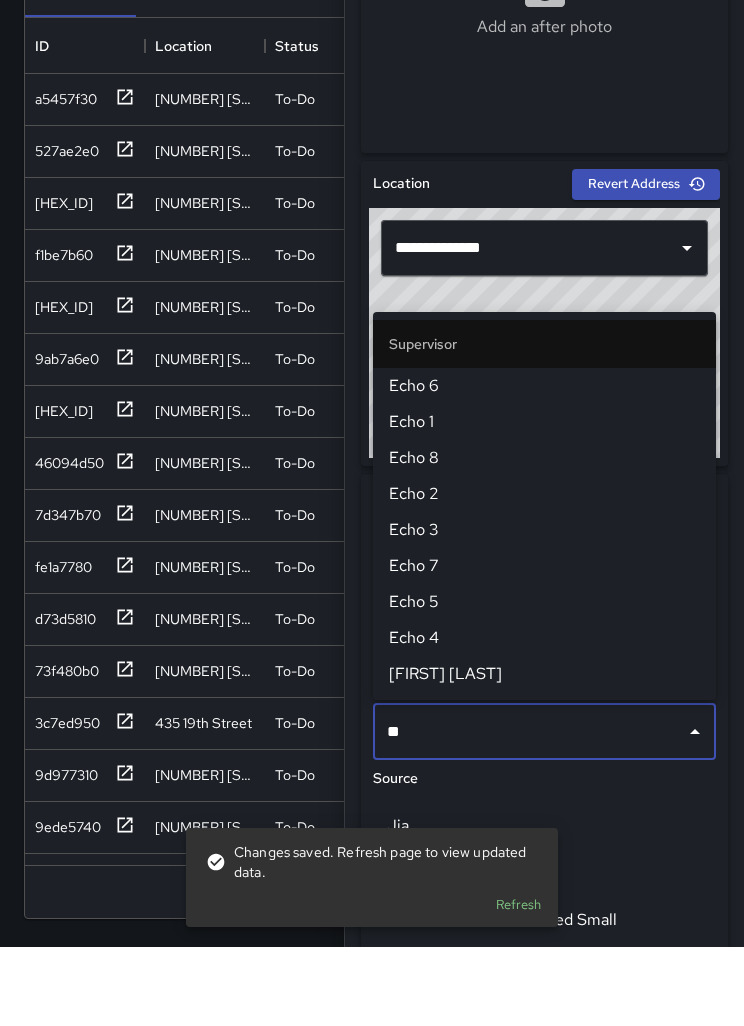 type on "***" 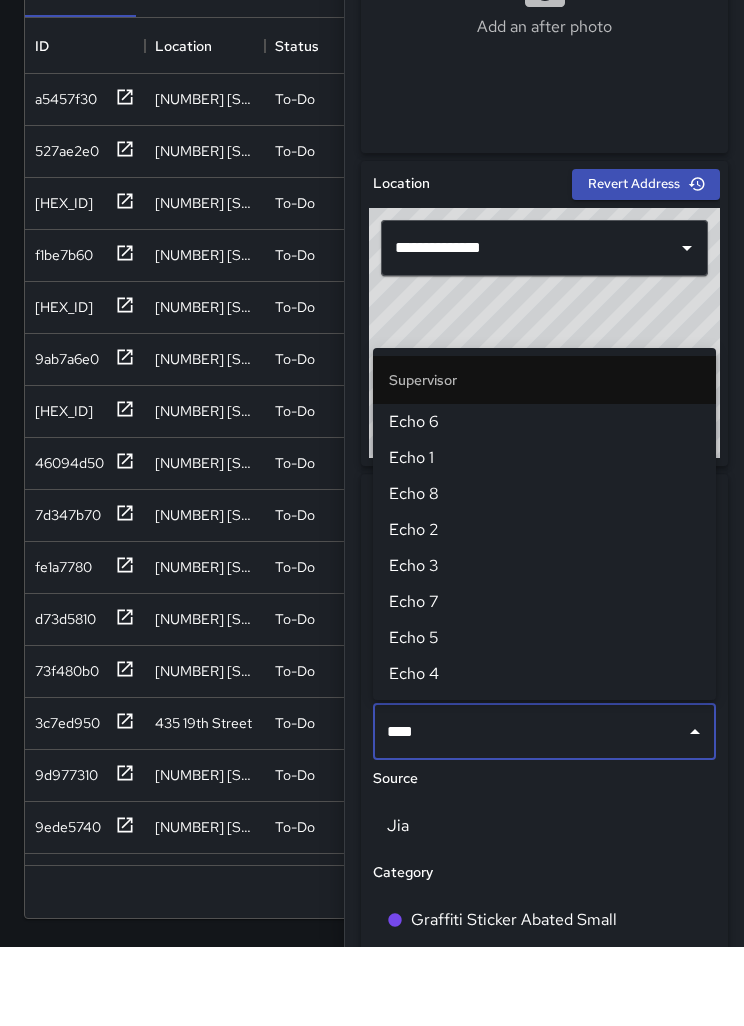 click on "Echo 6" at bounding box center (544, 501) 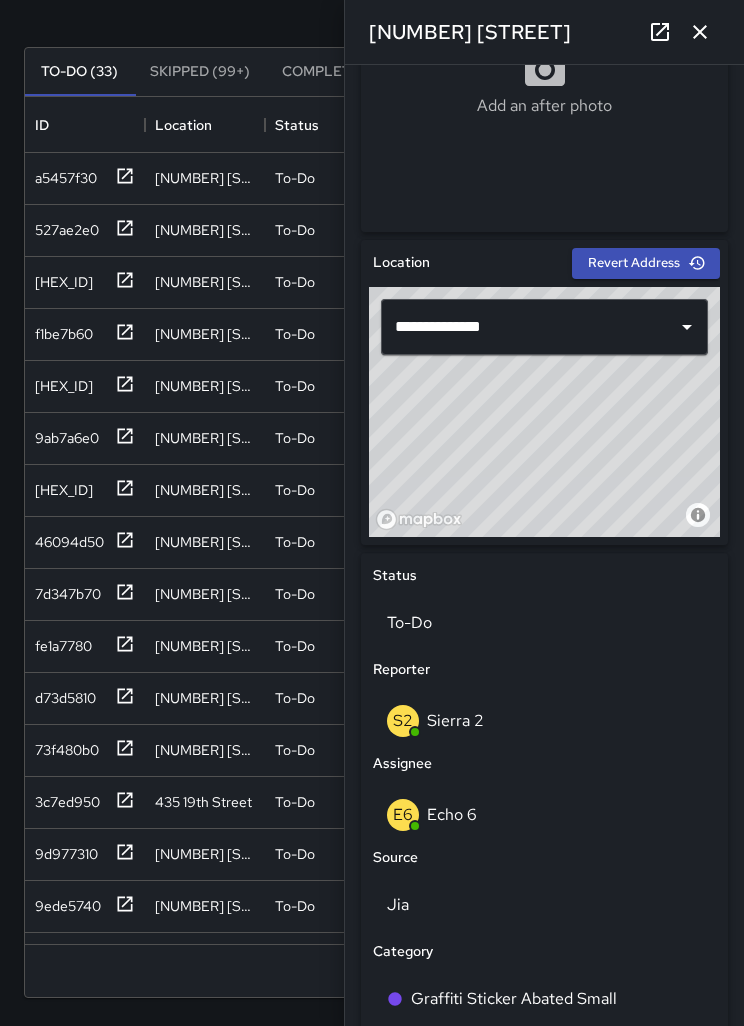 click at bounding box center [700, 32] 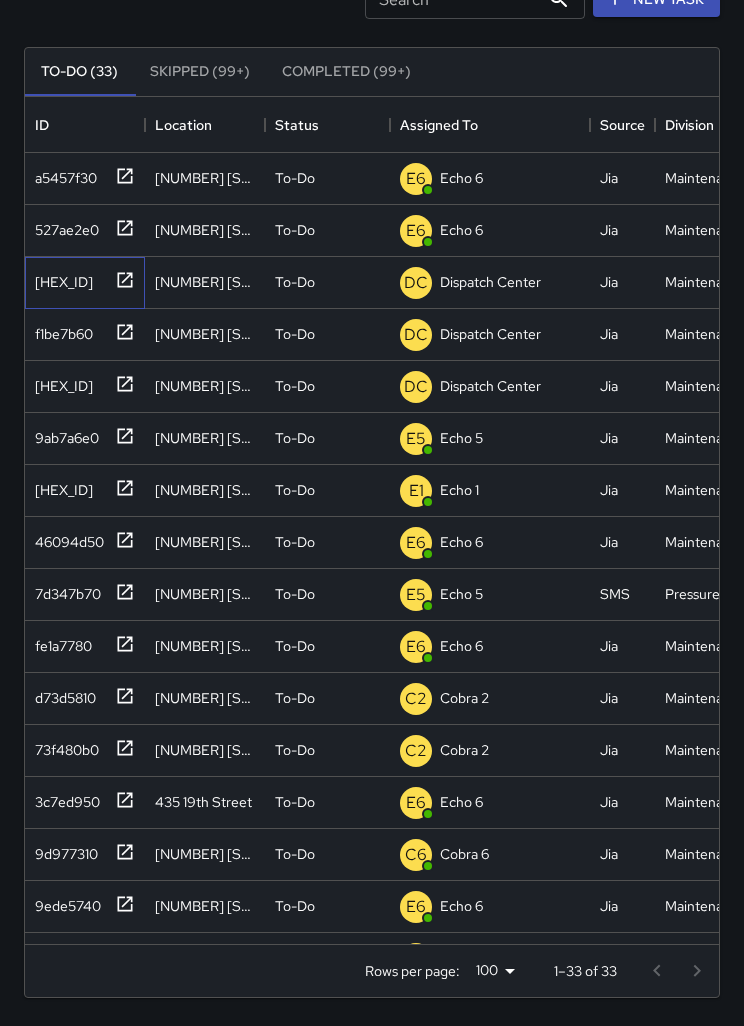 click on "37da53d0" at bounding box center (62, 174) 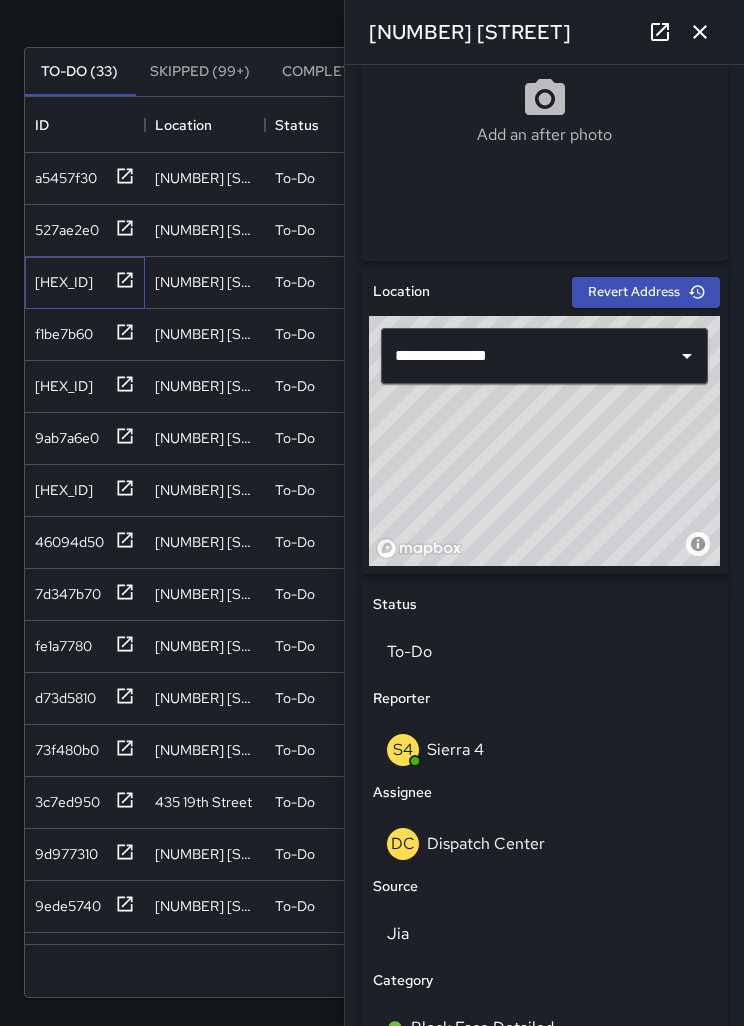 scroll, scrollTop: 427, scrollLeft: 0, axis: vertical 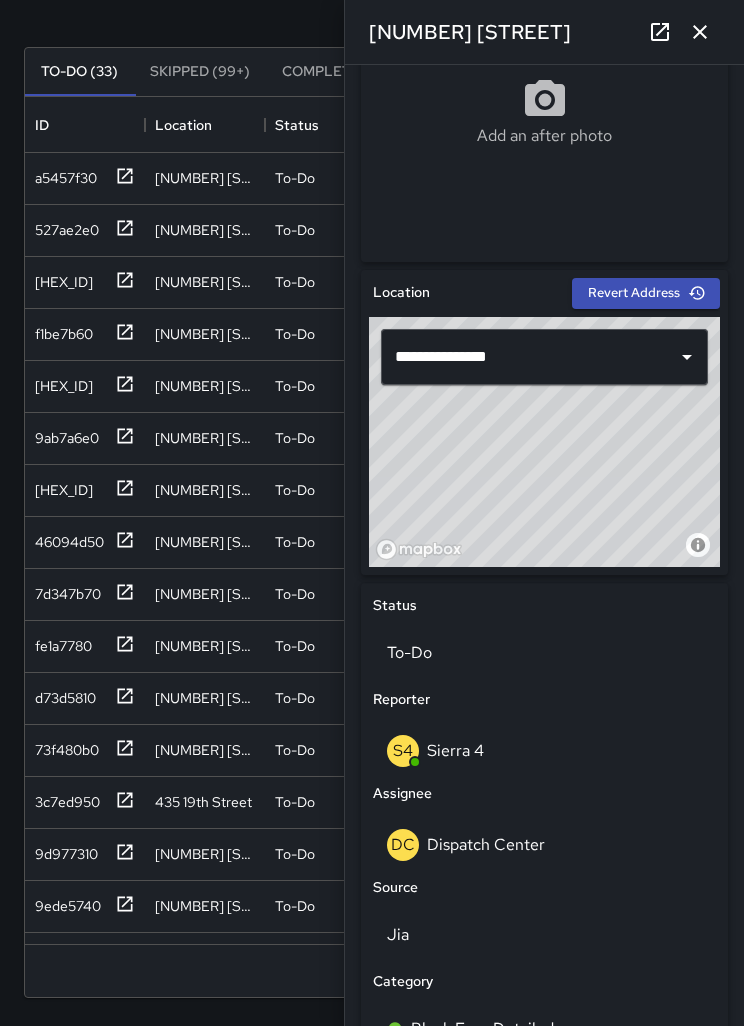 click on "DC Dispatch Center" at bounding box center (544, 845) 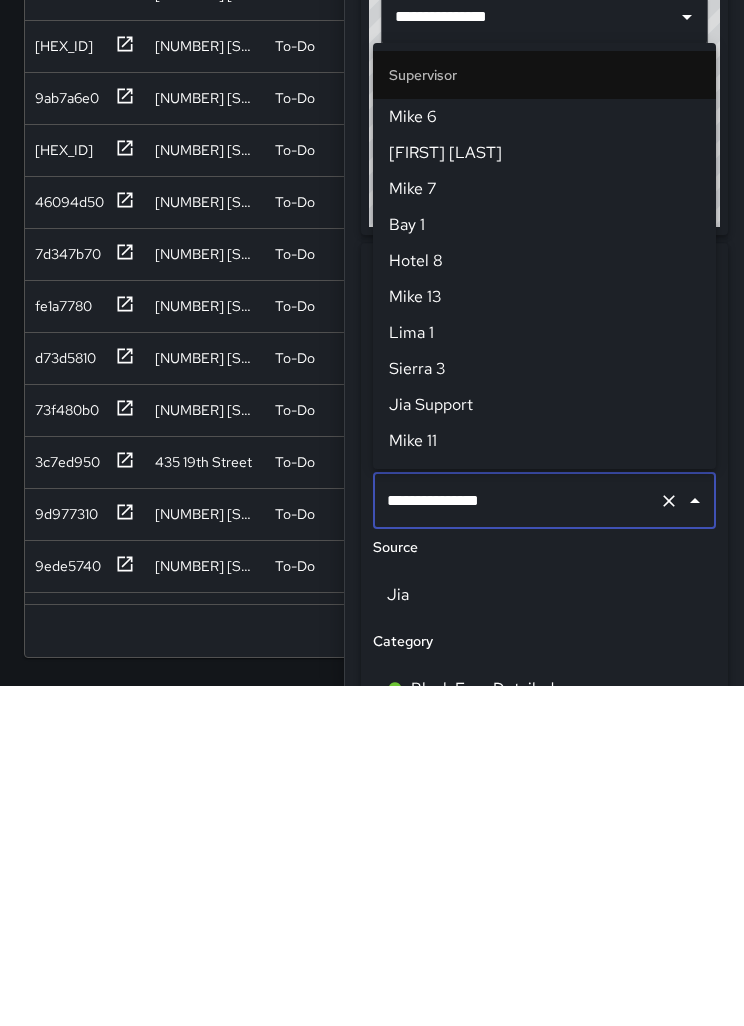 scroll, scrollTop: 1944, scrollLeft: 0, axis: vertical 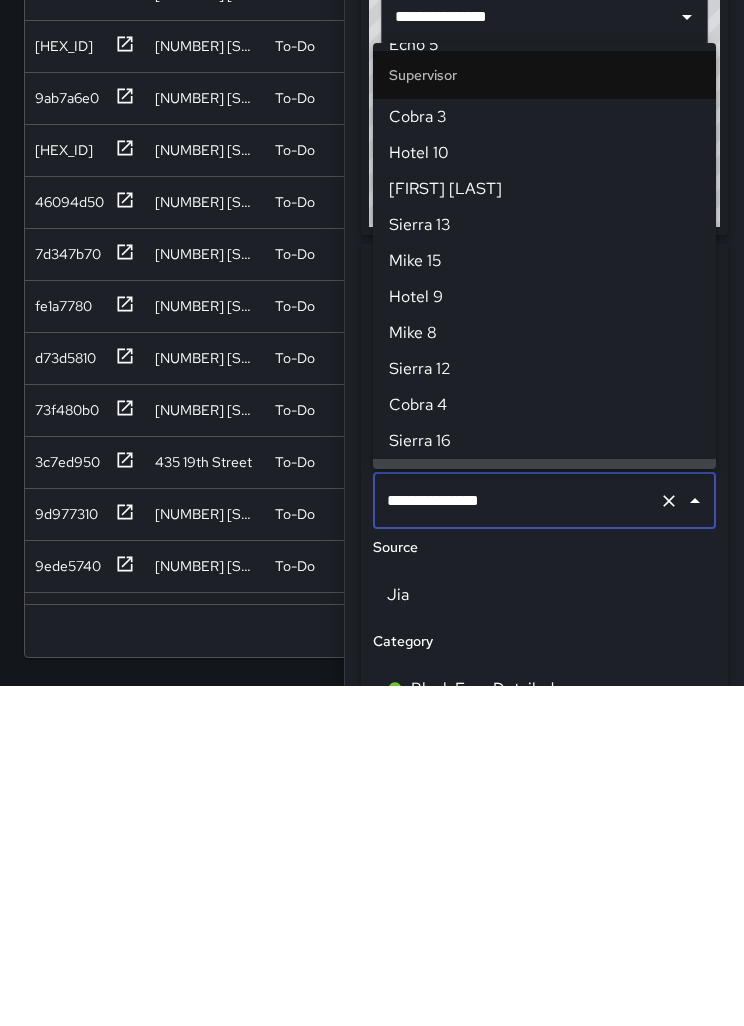 click at bounding box center (669, 841) 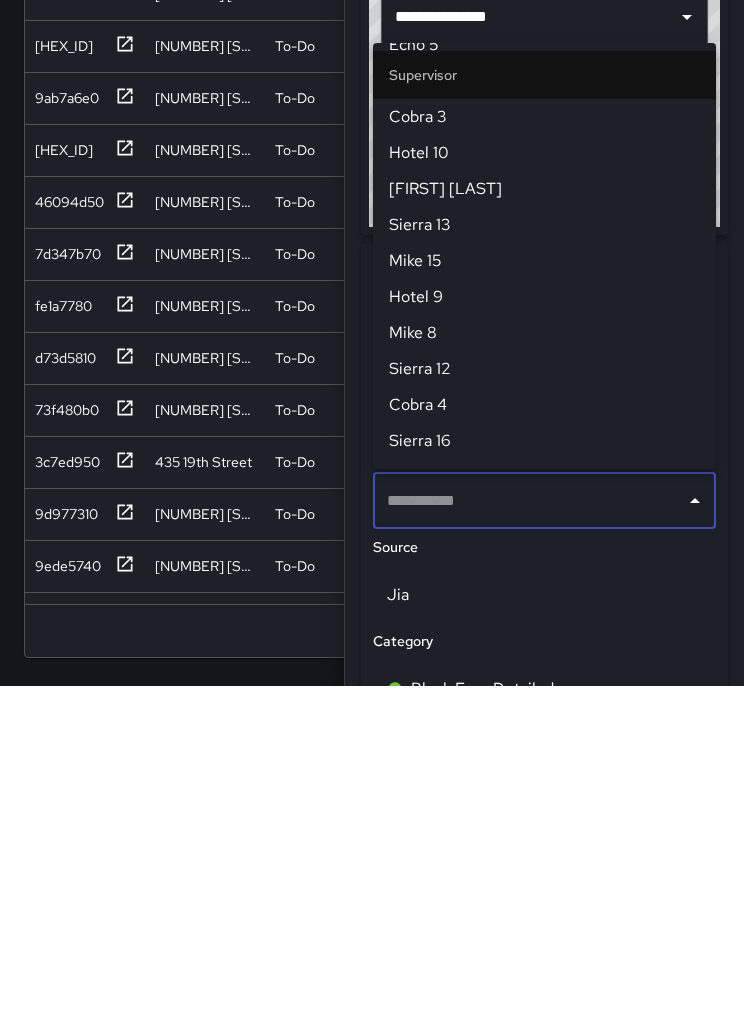 scroll, scrollTop: 0, scrollLeft: 0, axis: both 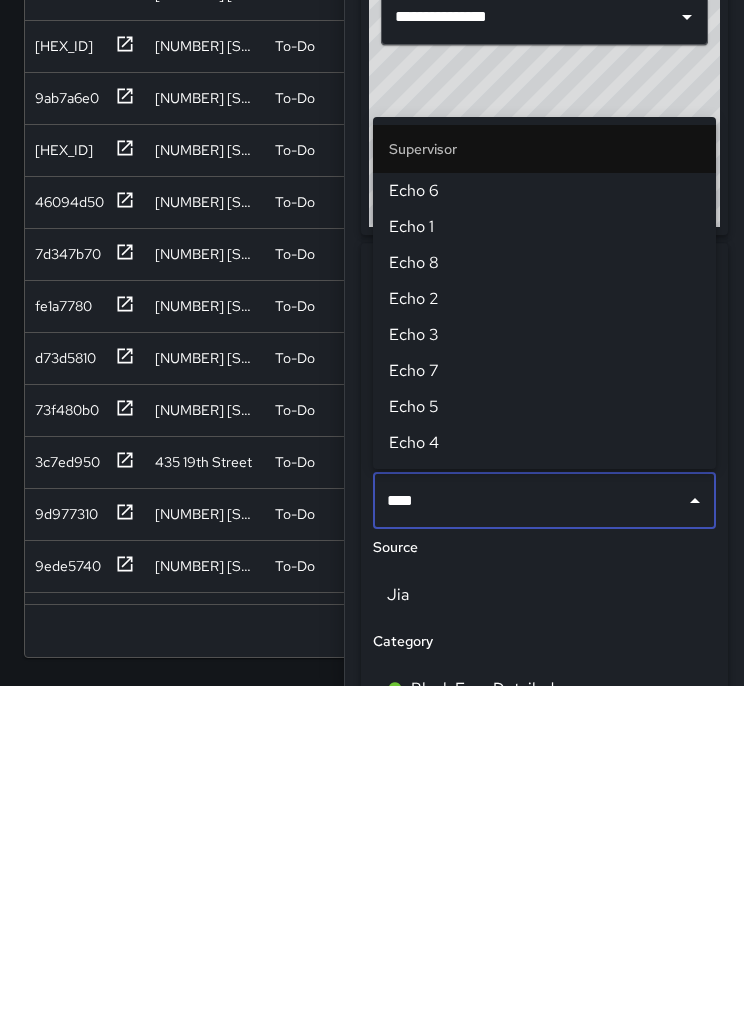 type on "****" 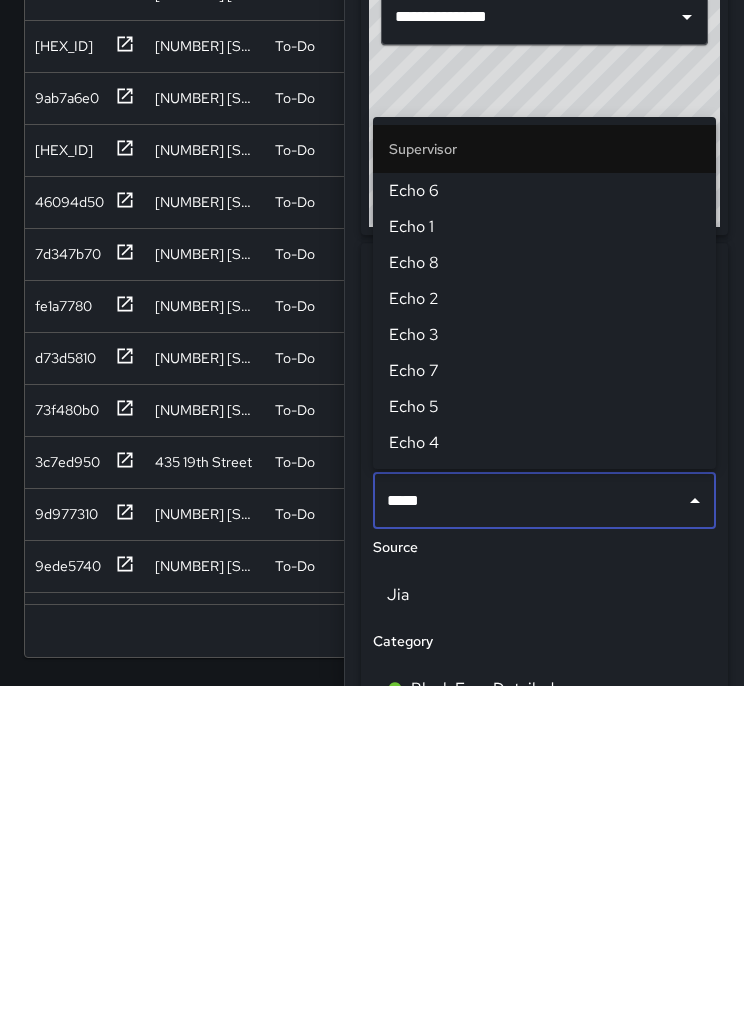 click on "Echo 1" at bounding box center (544, 567) 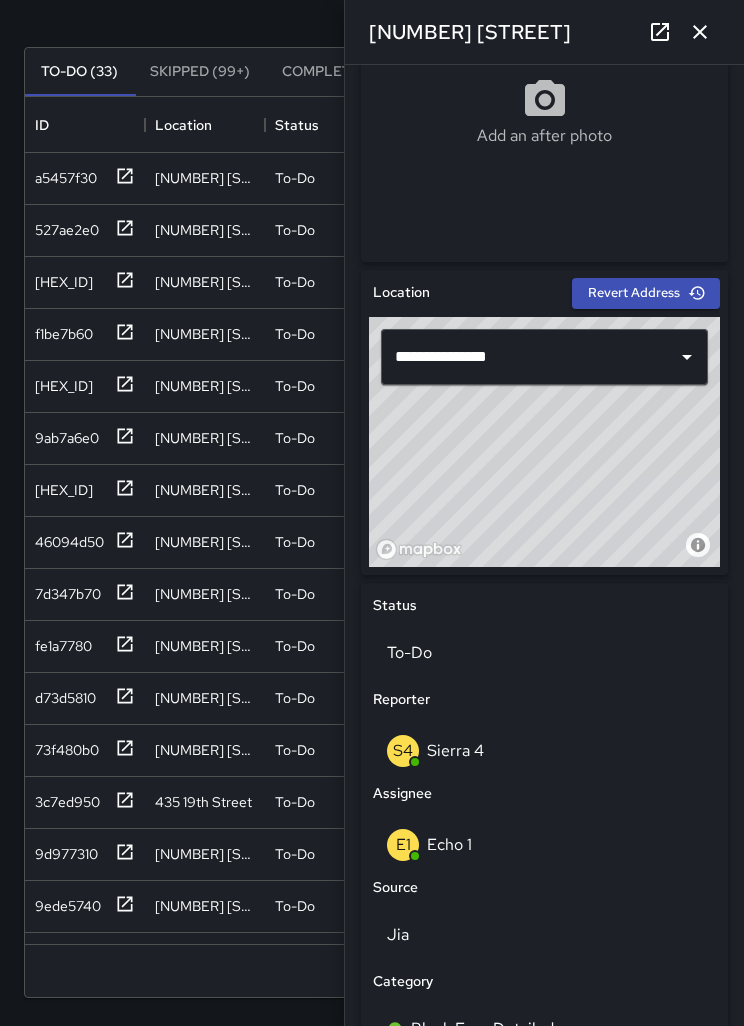 click at bounding box center (700, 32) 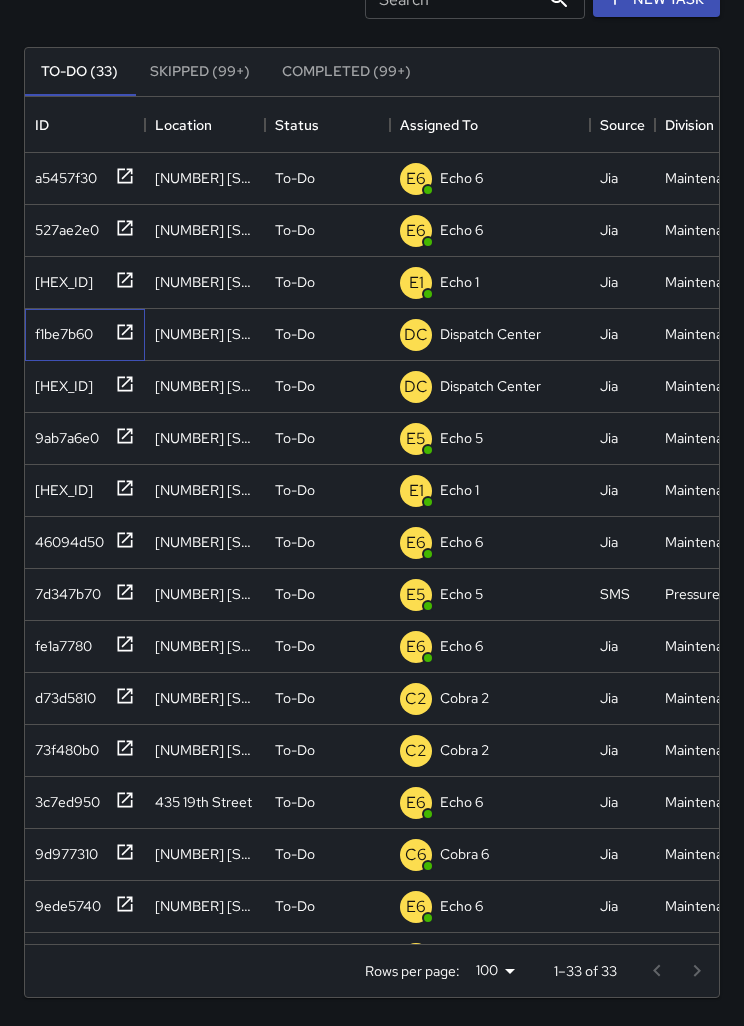 click on "f1be7b60" at bounding box center [62, 174] 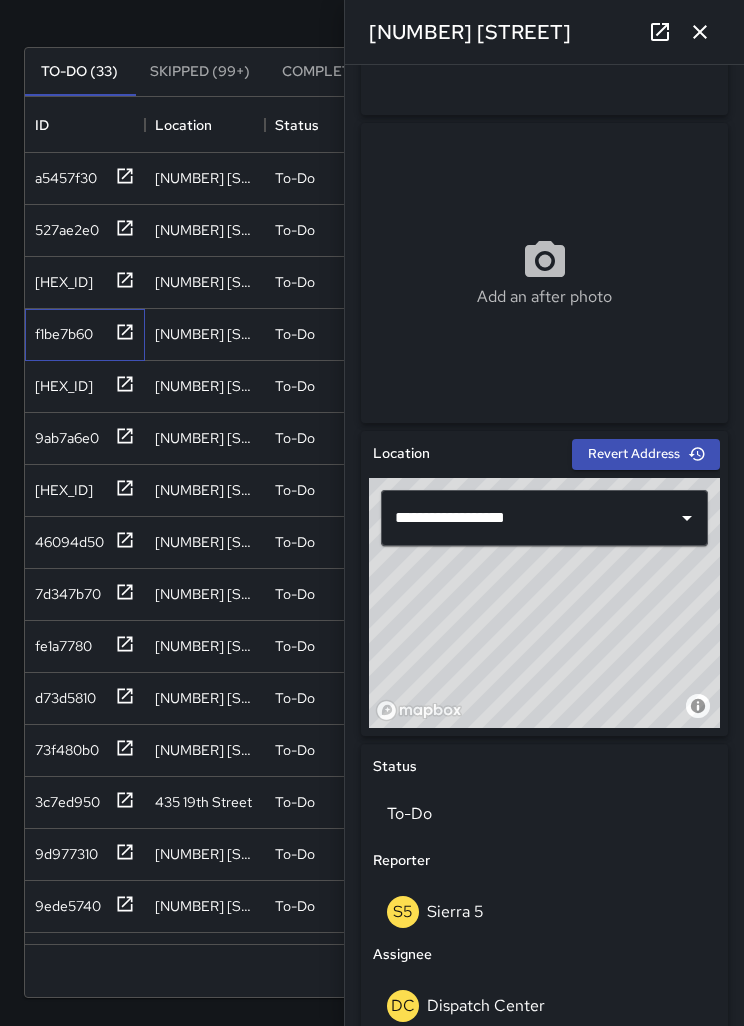 scroll, scrollTop: 288, scrollLeft: 0, axis: vertical 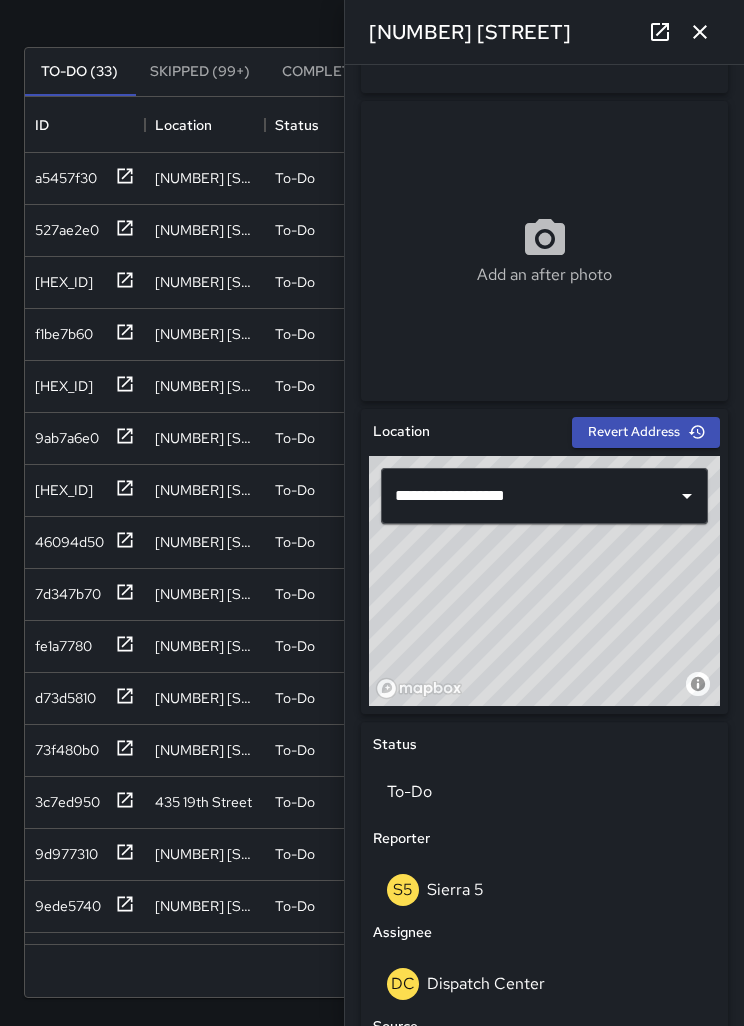 click on "Dispatch Center" at bounding box center (486, 983) 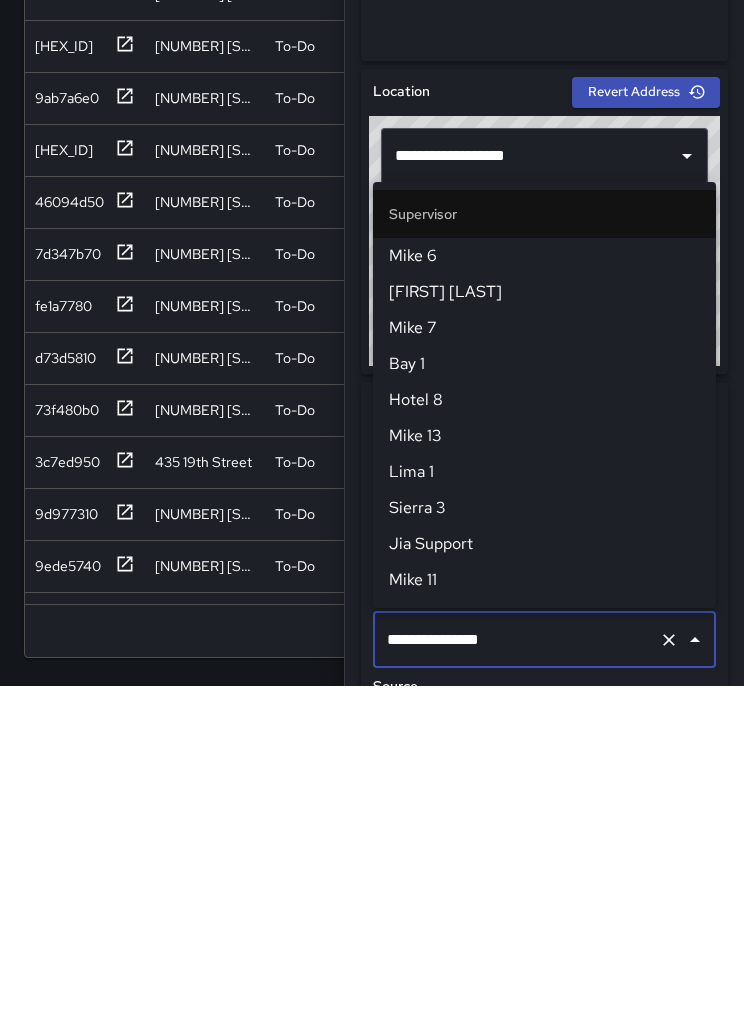 scroll, scrollTop: 1944, scrollLeft: 0, axis: vertical 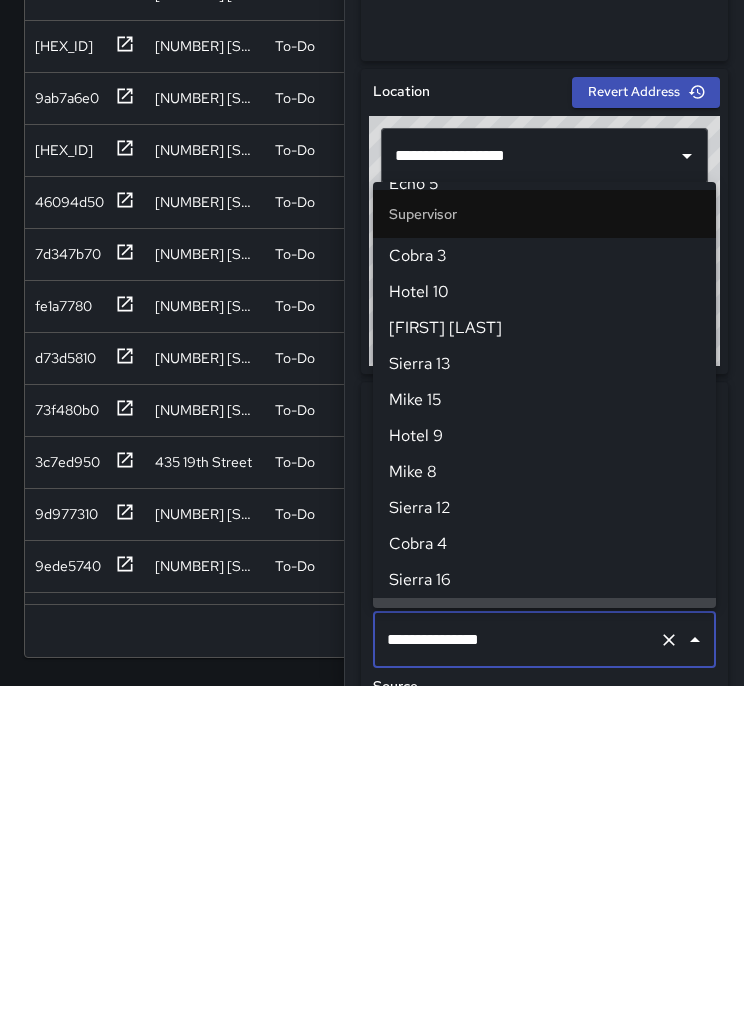 click at bounding box center (669, 980) 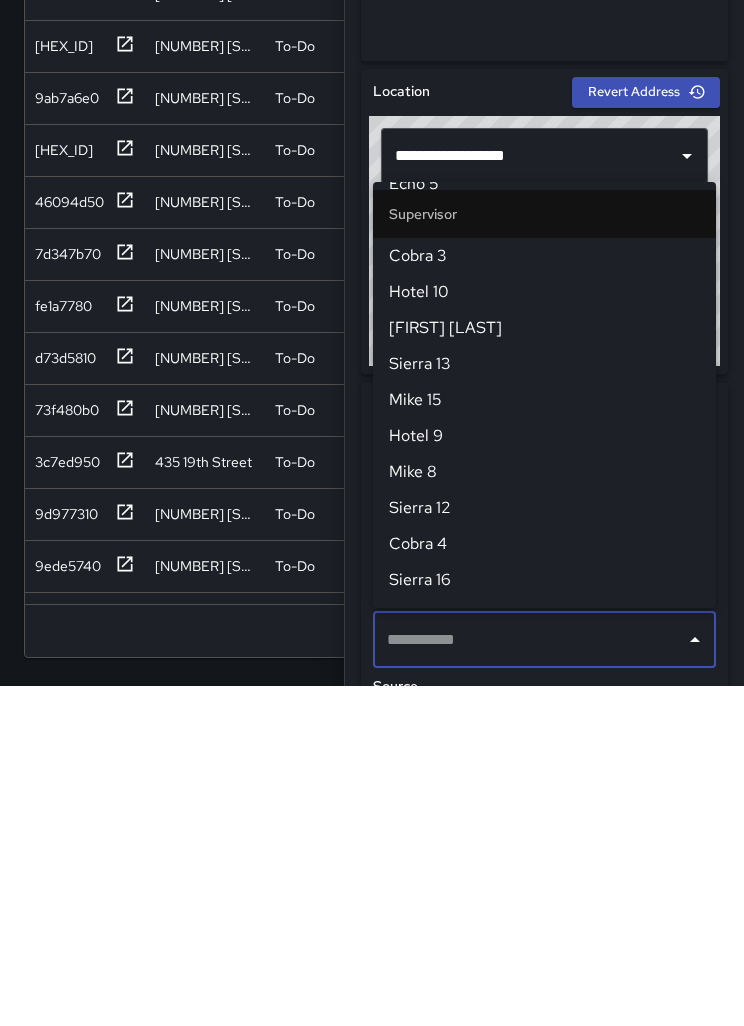 scroll, scrollTop: 0, scrollLeft: 0, axis: both 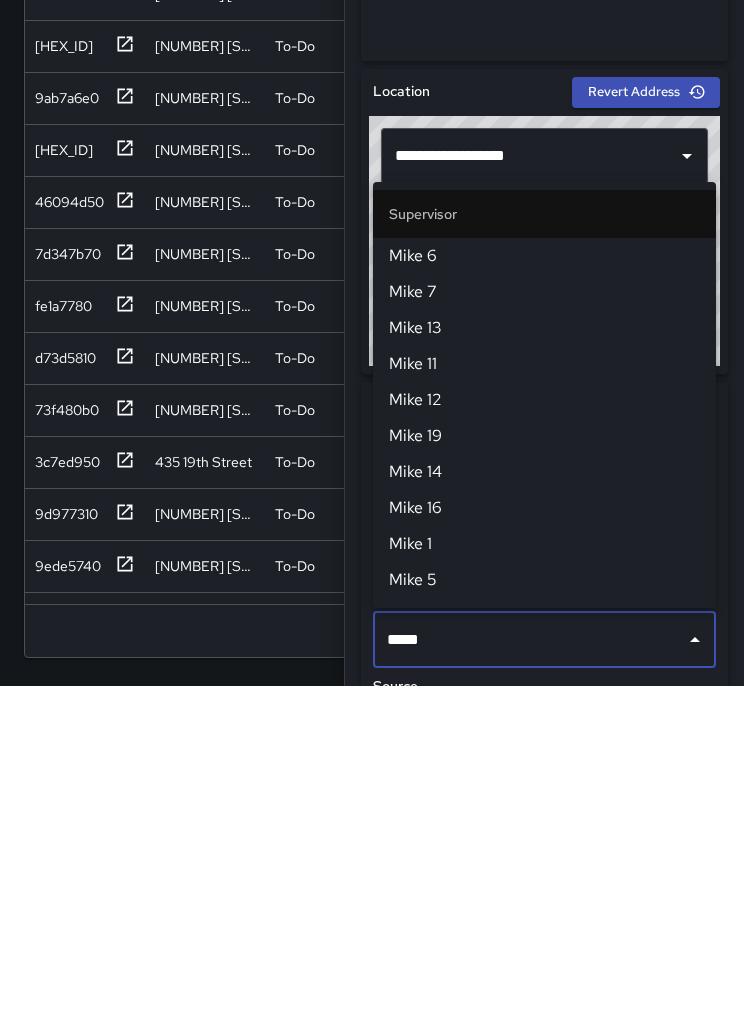 type on "******" 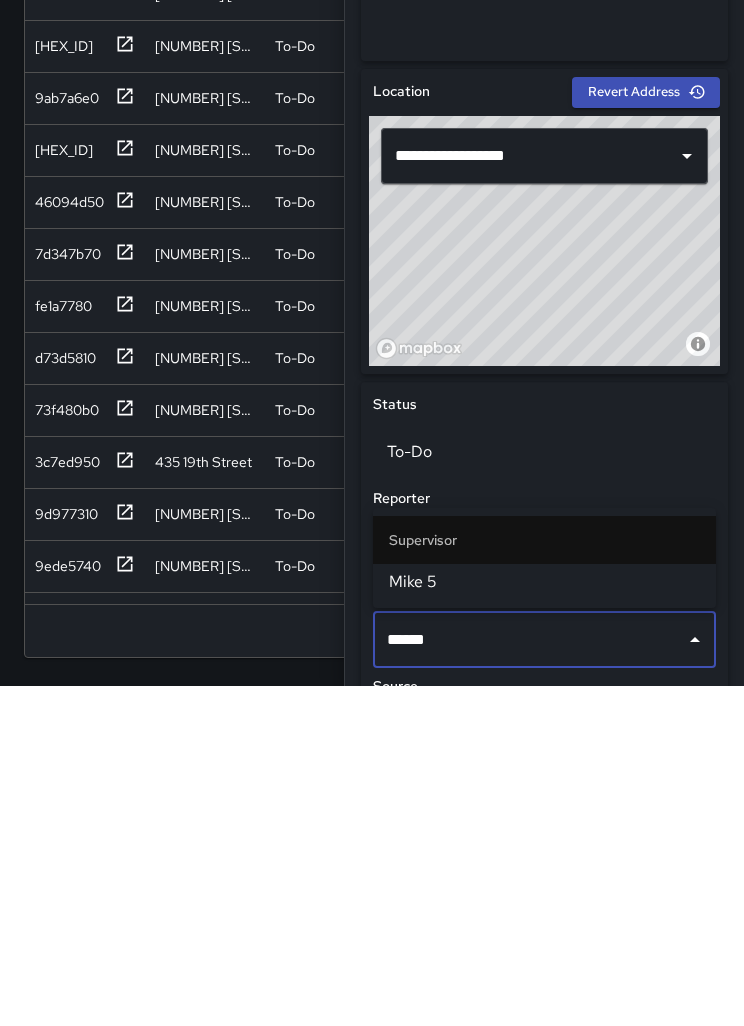 click on "Mike 5" at bounding box center (544, 922) 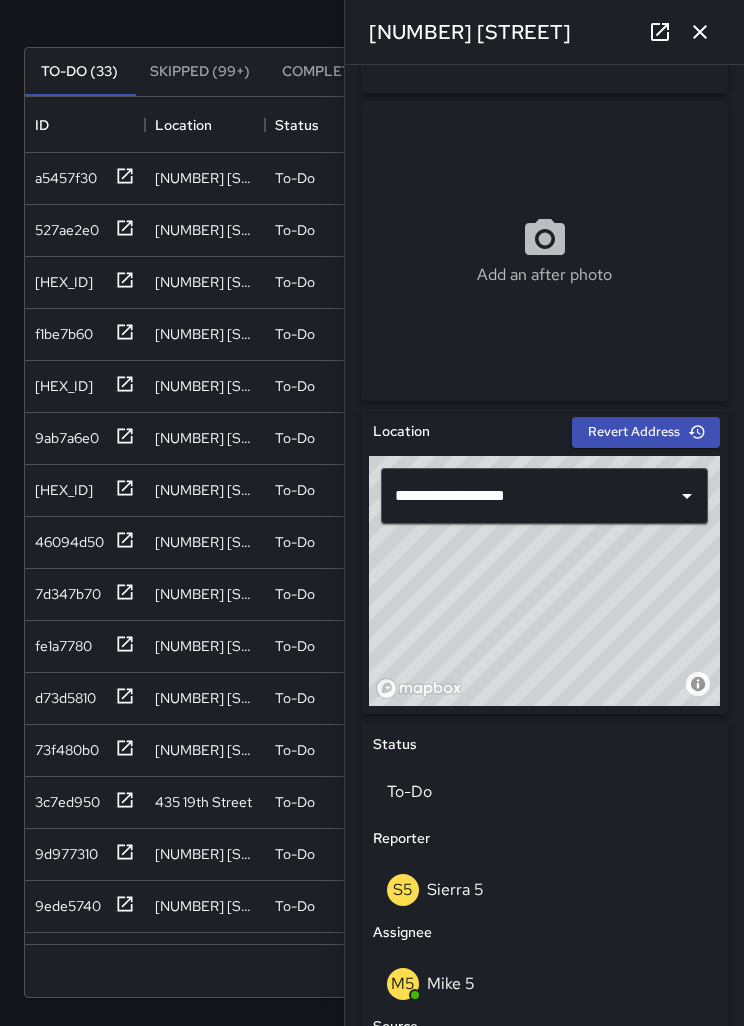 click at bounding box center [700, 32] 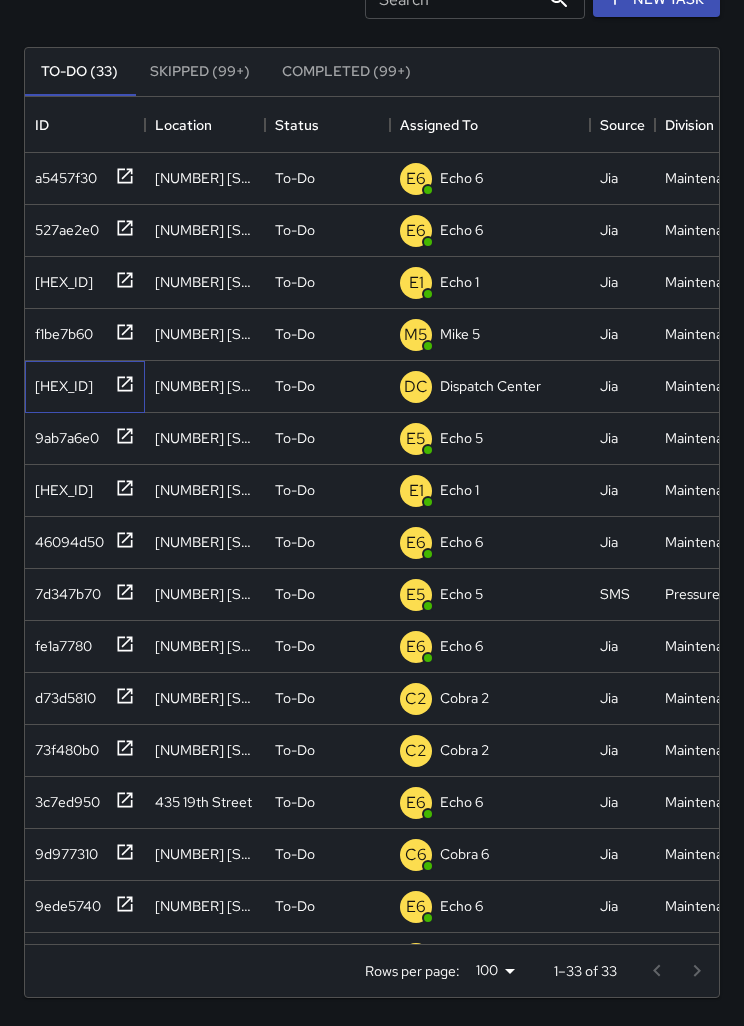 click on "b4f829b0" at bounding box center [62, 174] 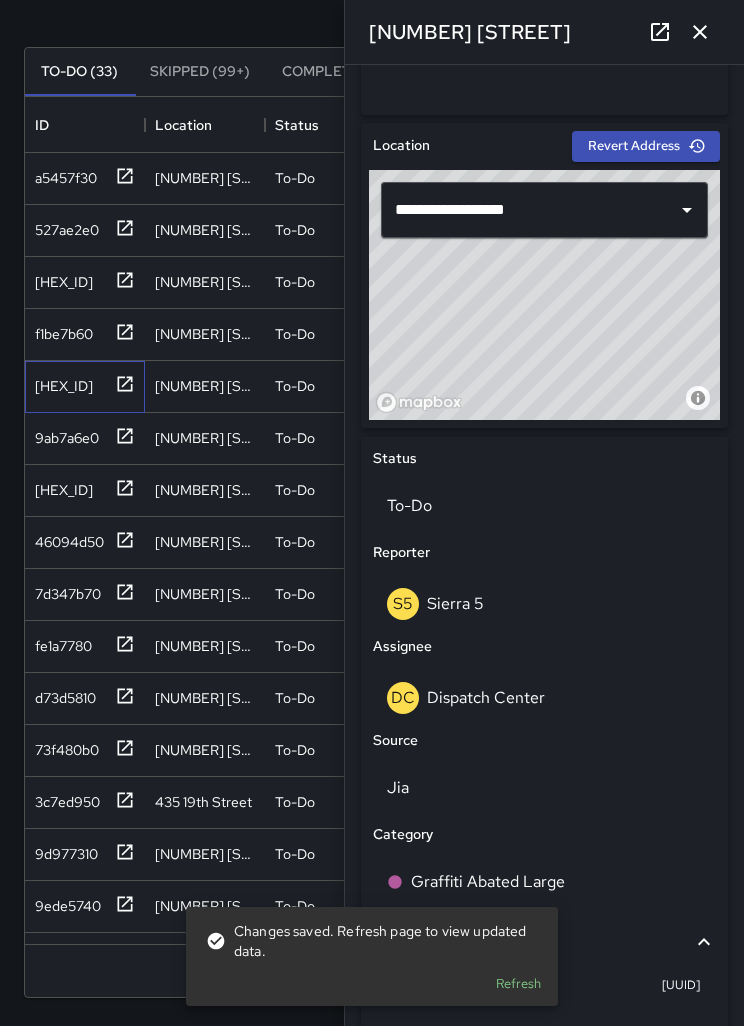 scroll, scrollTop: 604, scrollLeft: 0, axis: vertical 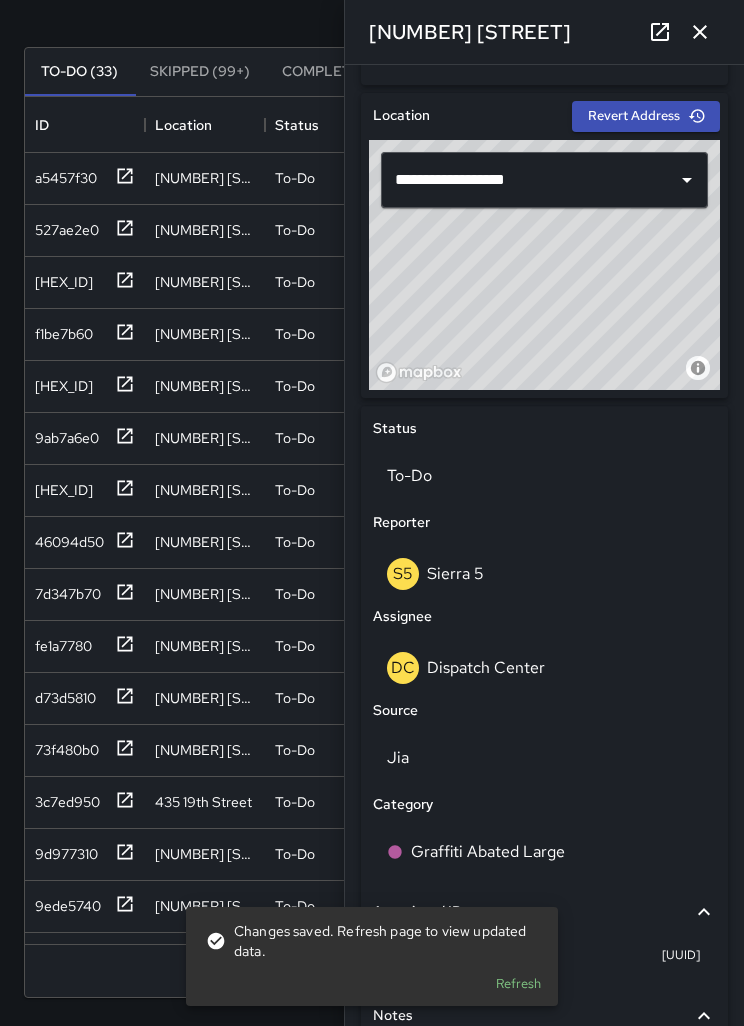 click on "DC Dispatch Center" at bounding box center (544, 668) 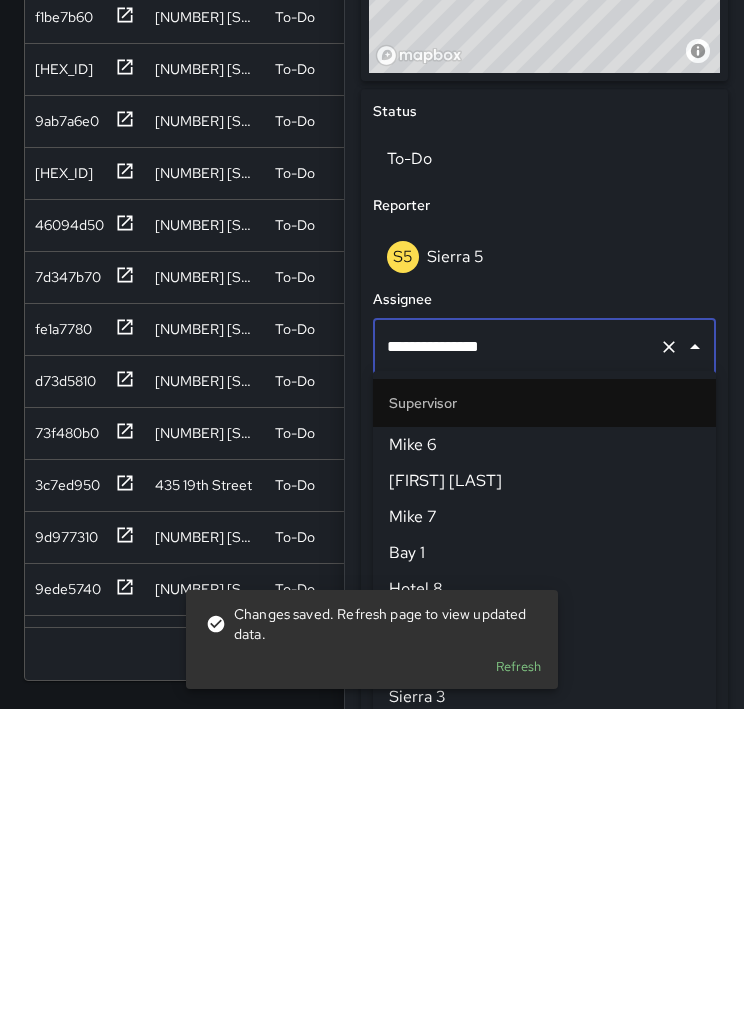 scroll, scrollTop: 1944, scrollLeft: 0, axis: vertical 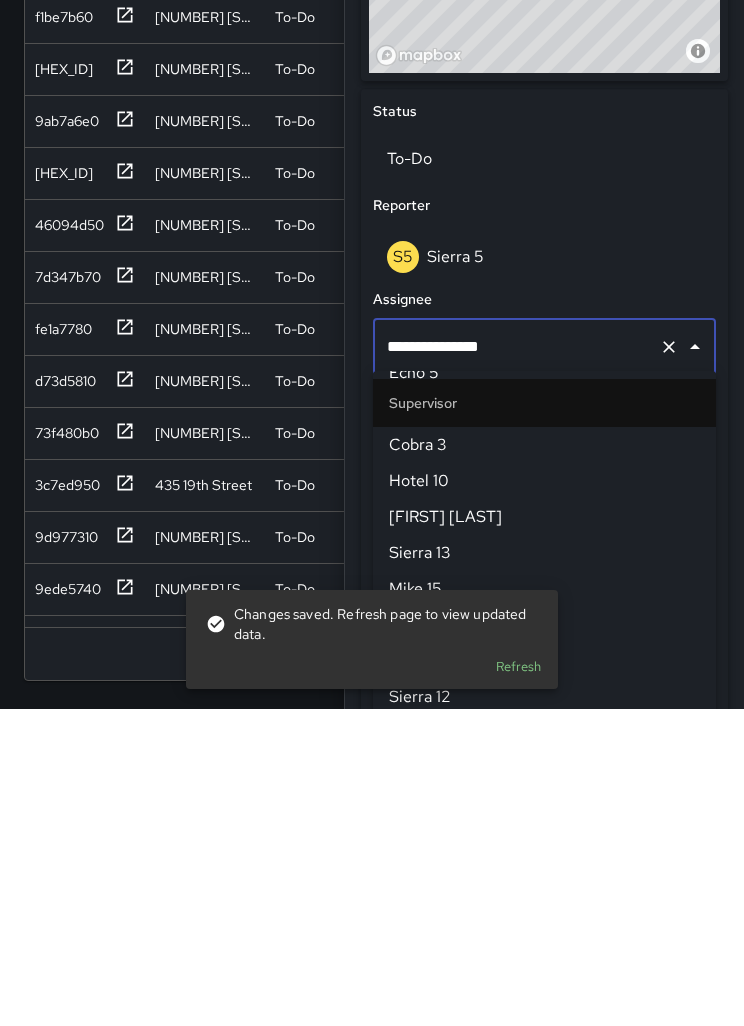 click at bounding box center (669, 664) 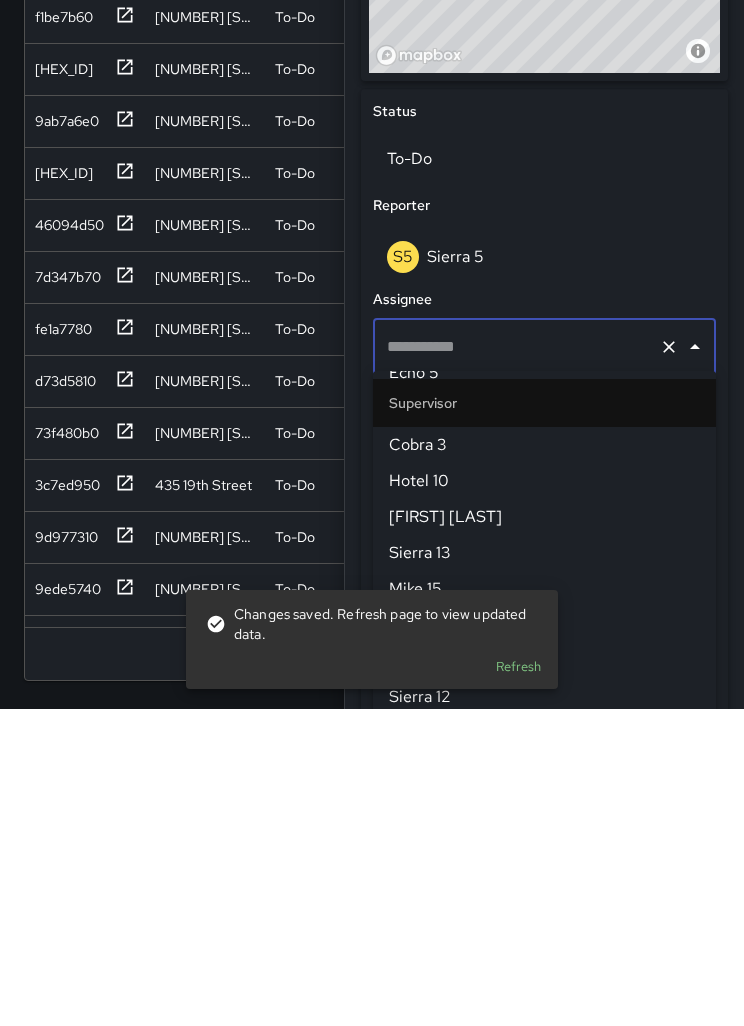 scroll, scrollTop: 0, scrollLeft: 0, axis: both 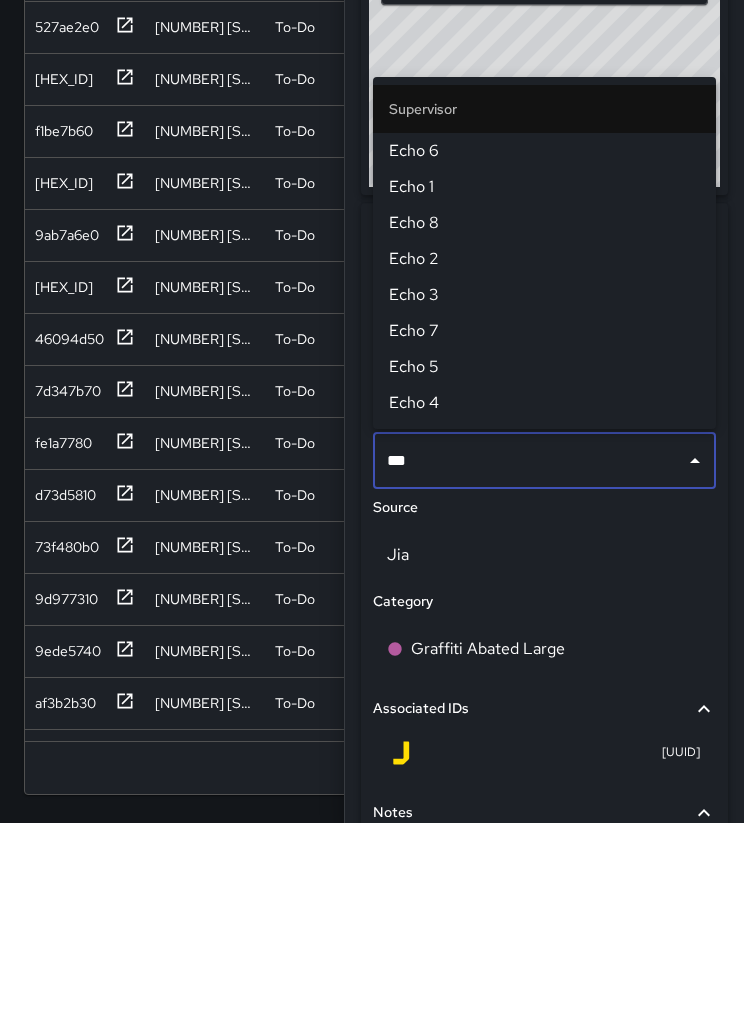 type on "****" 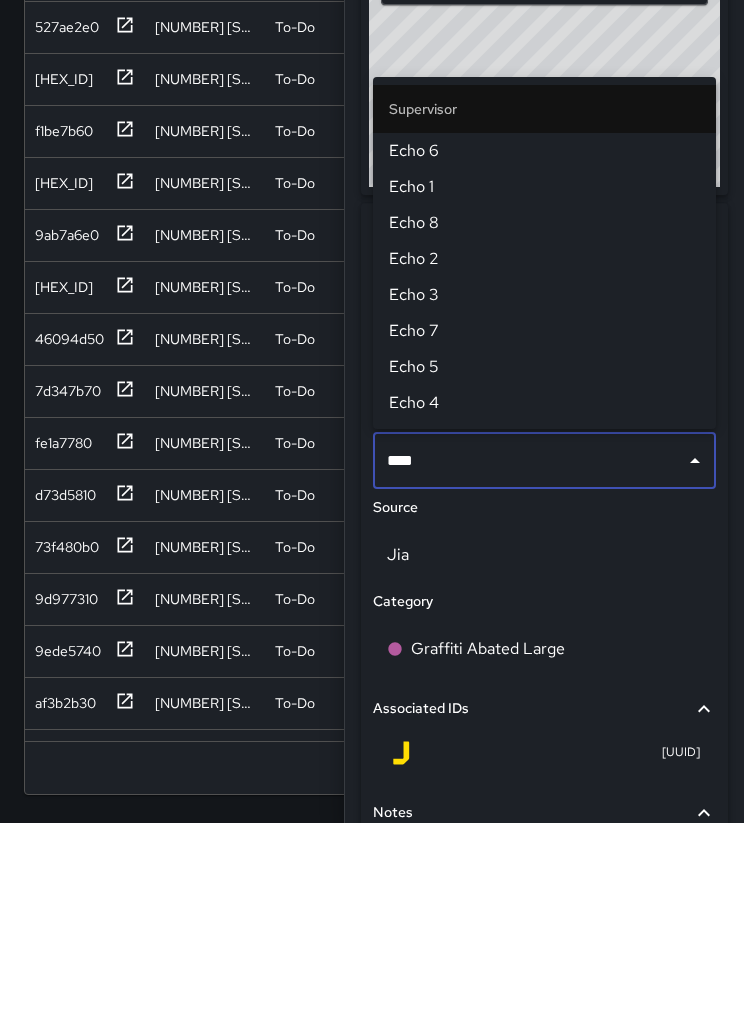 click on "Echo 5" at bounding box center (544, 570) 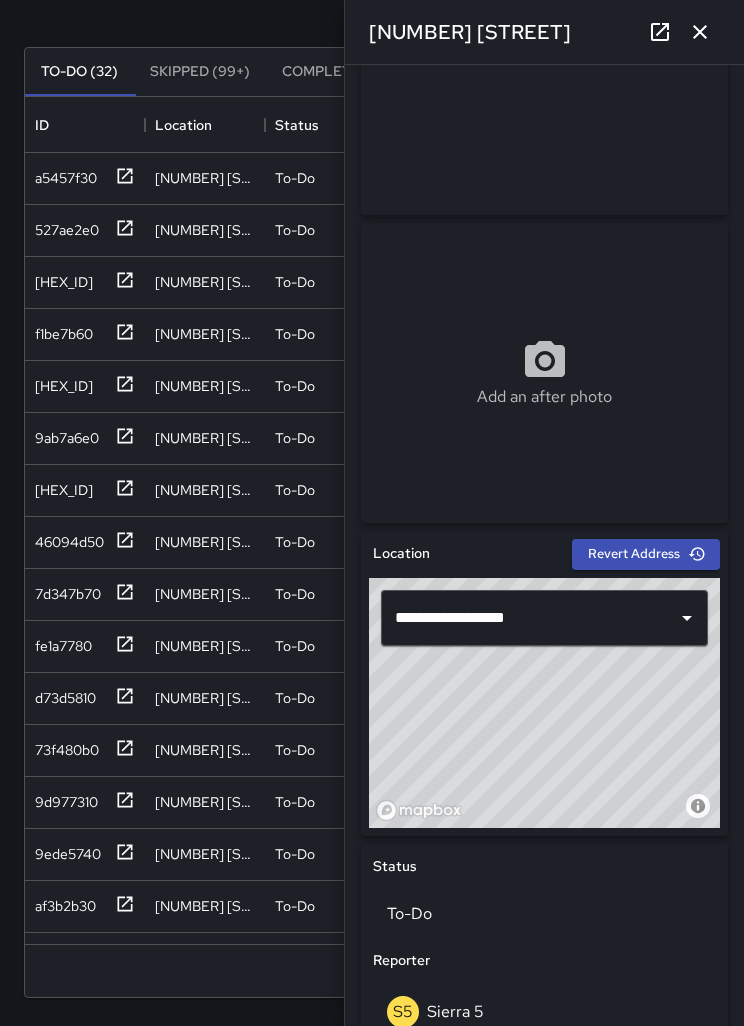scroll, scrollTop: 158, scrollLeft: 0, axis: vertical 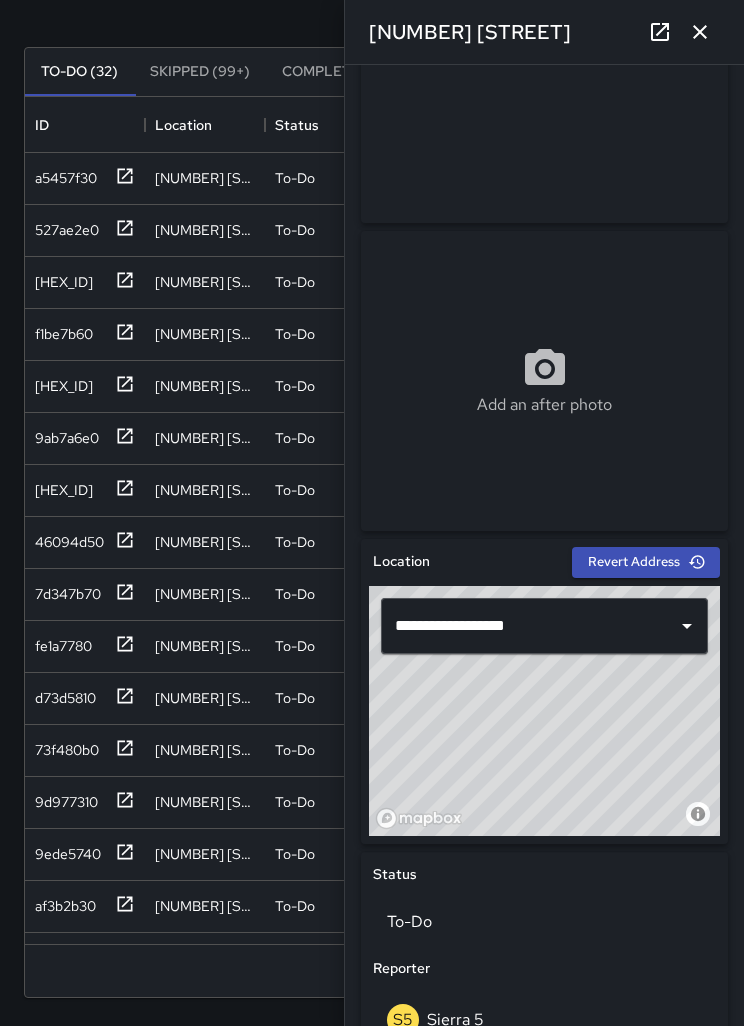 click at bounding box center (700, 32) 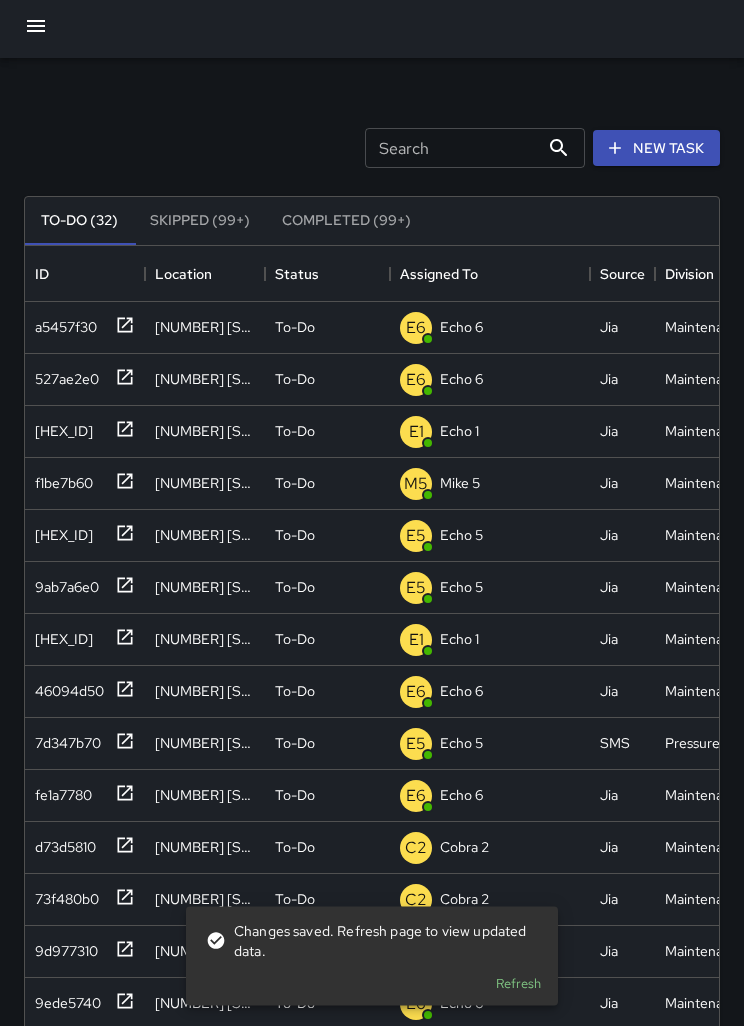 scroll, scrollTop: 0, scrollLeft: 0, axis: both 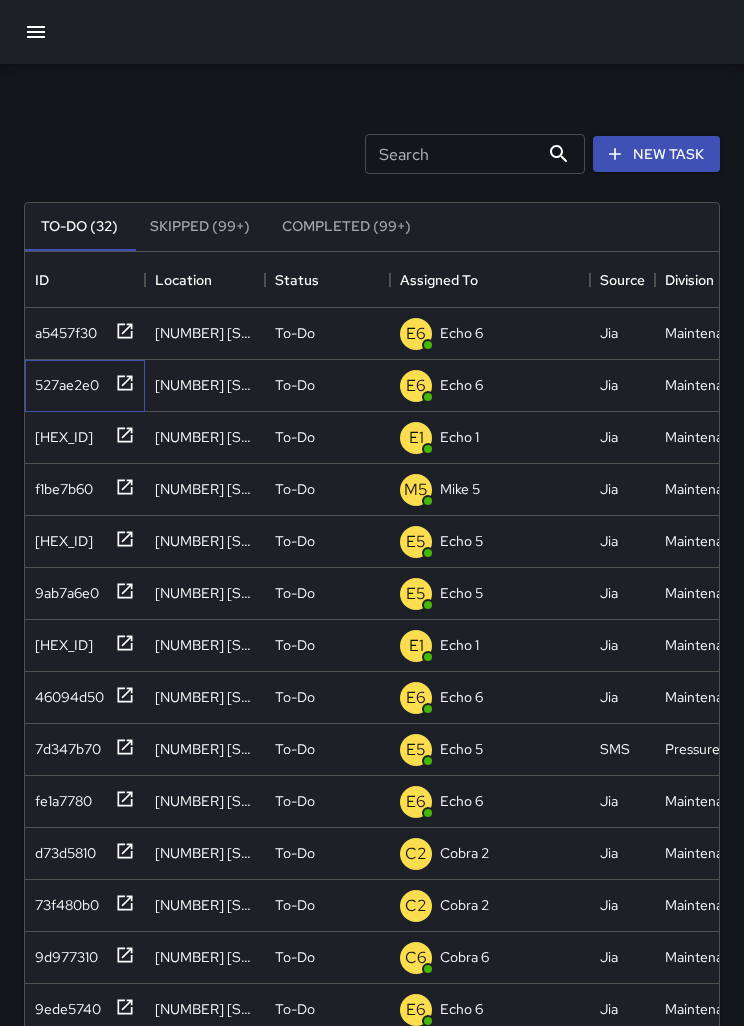 click on "527ae2e0" at bounding box center [85, 334] 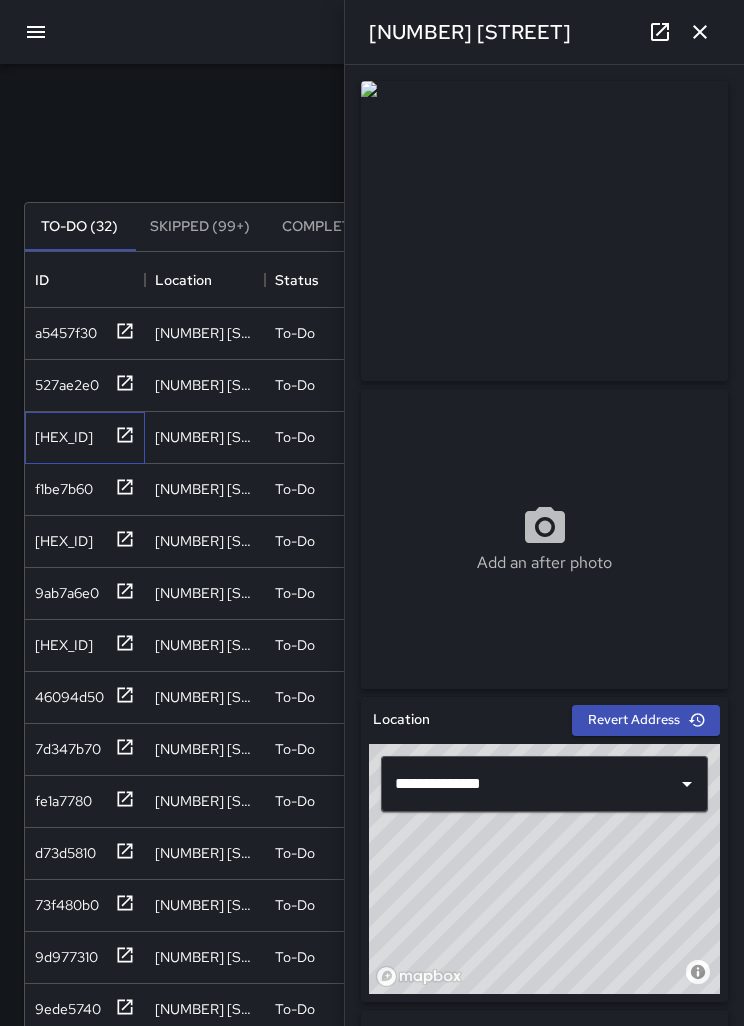 click on "37da53d0" at bounding box center (85, 334) 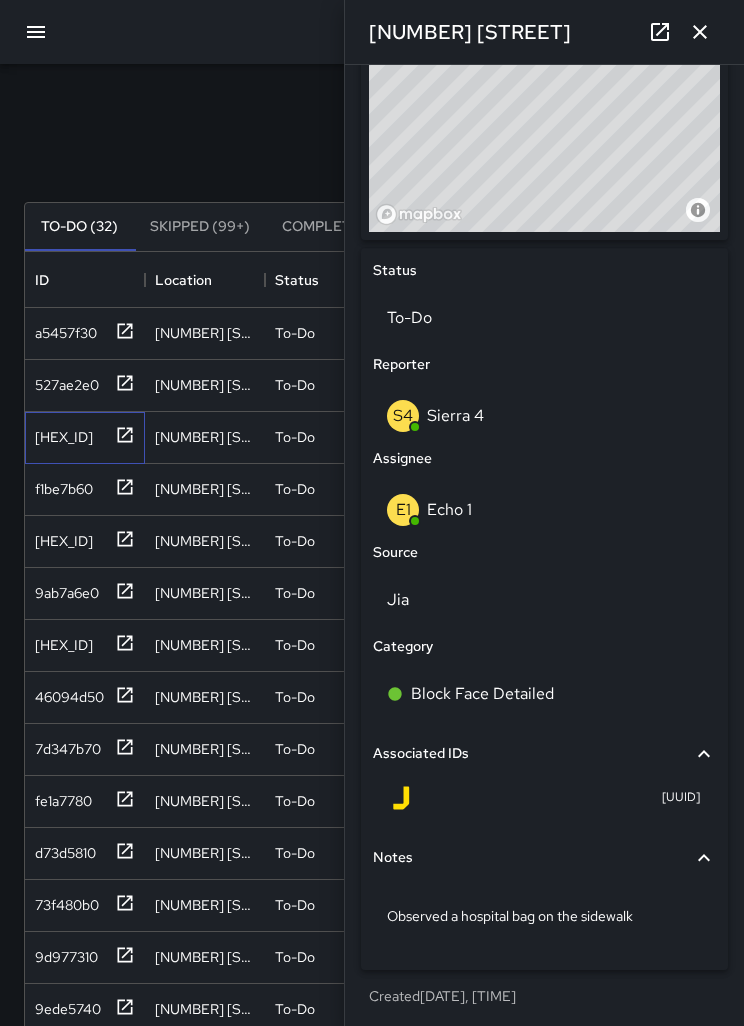 scroll, scrollTop: 760, scrollLeft: 0, axis: vertical 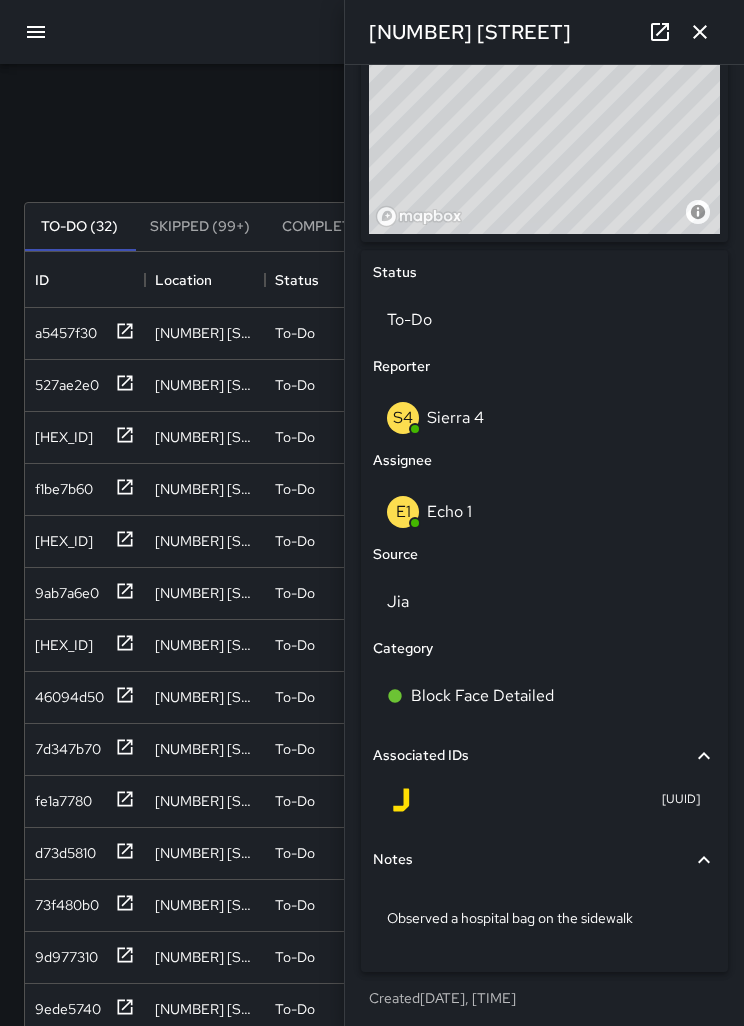 click on "E1 Echo 1" at bounding box center [544, 512] 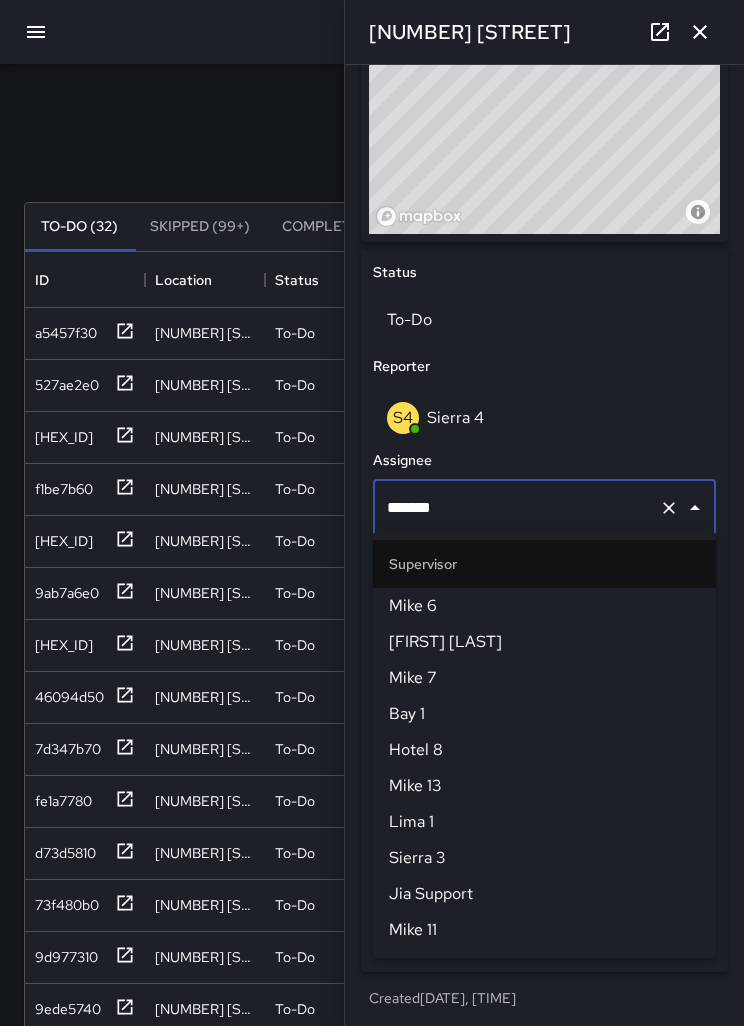 scroll, scrollTop: 324, scrollLeft: 0, axis: vertical 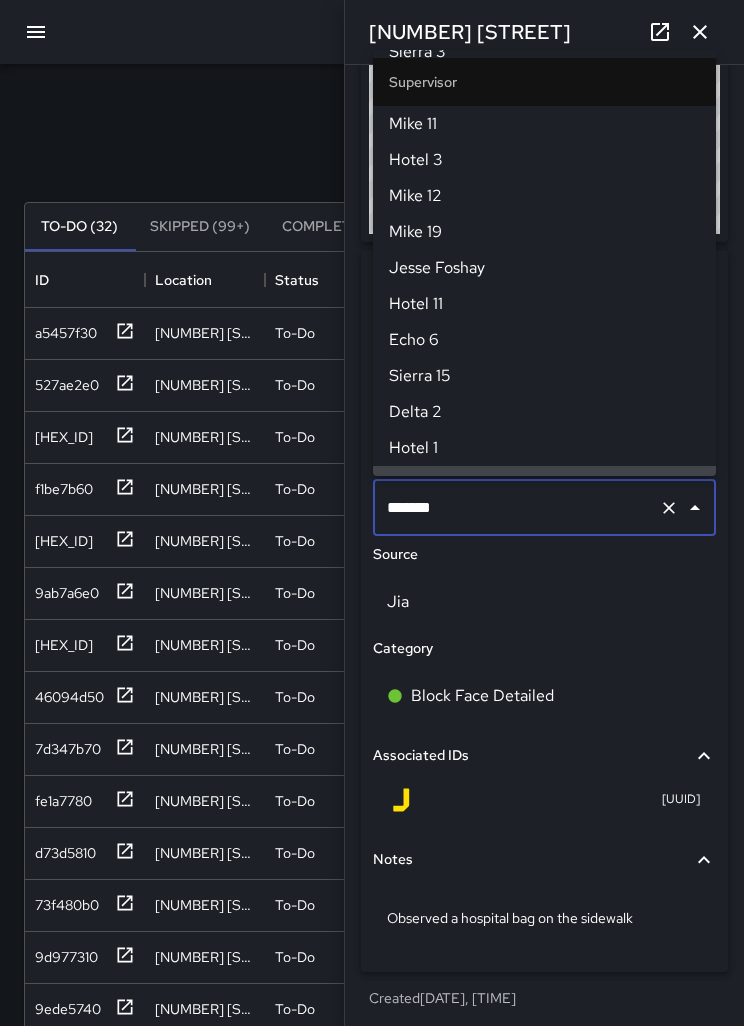click at bounding box center (669, 508) 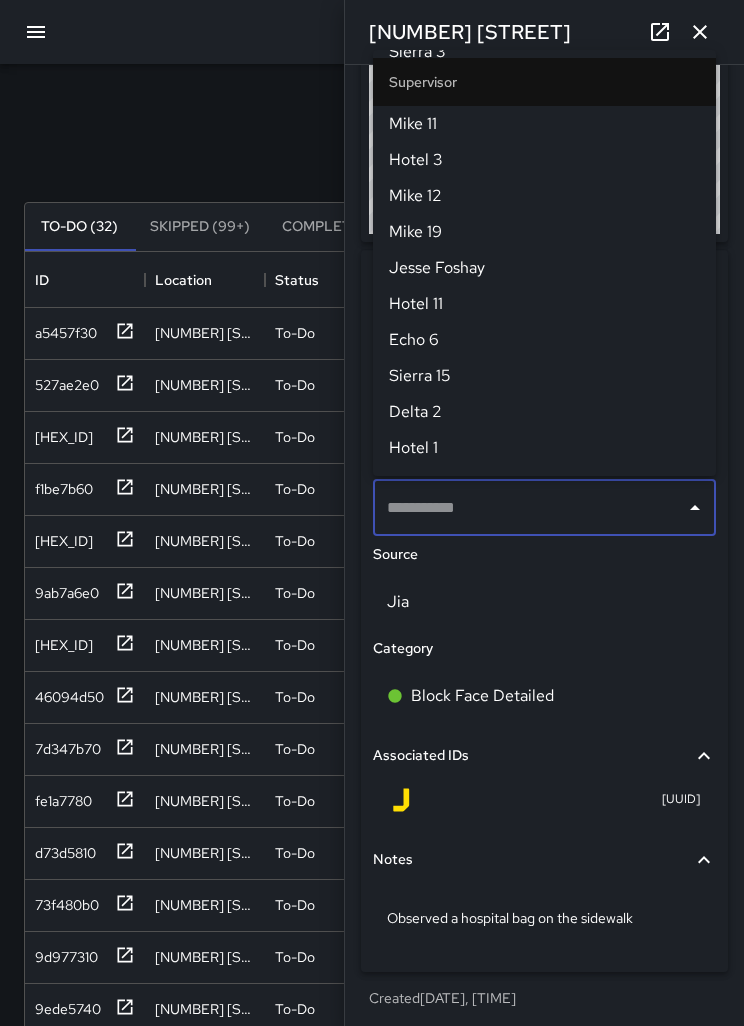 scroll, scrollTop: 0, scrollLeft: 0, axis: both 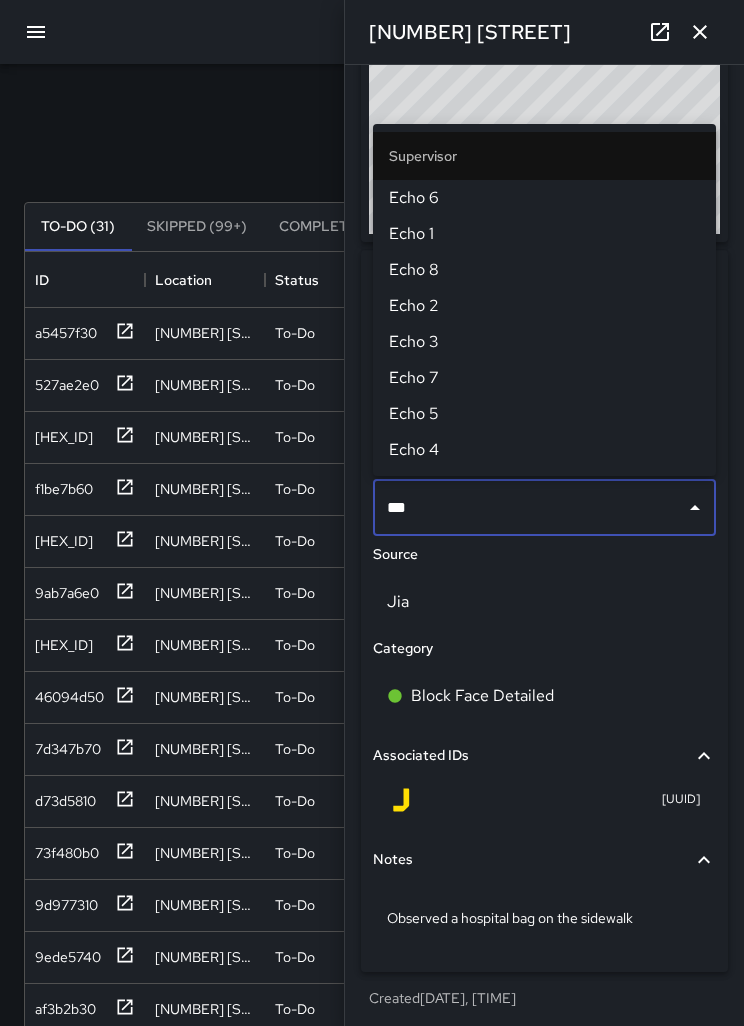 type on "****" 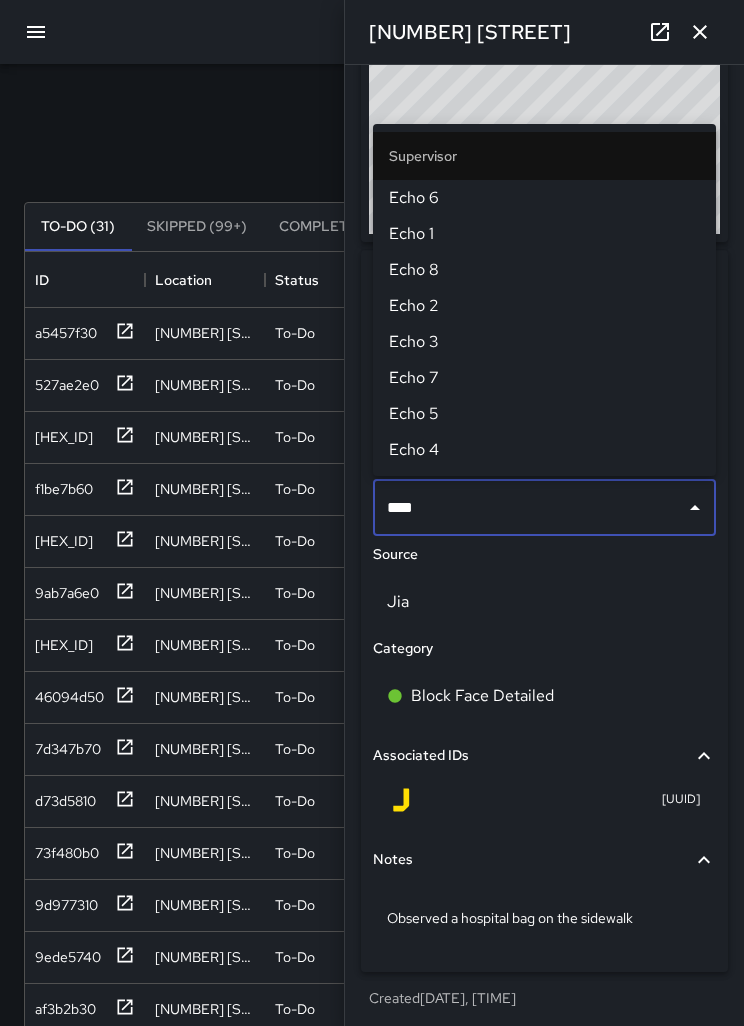 click on "Echo 2" at bounding box center [544, 306] 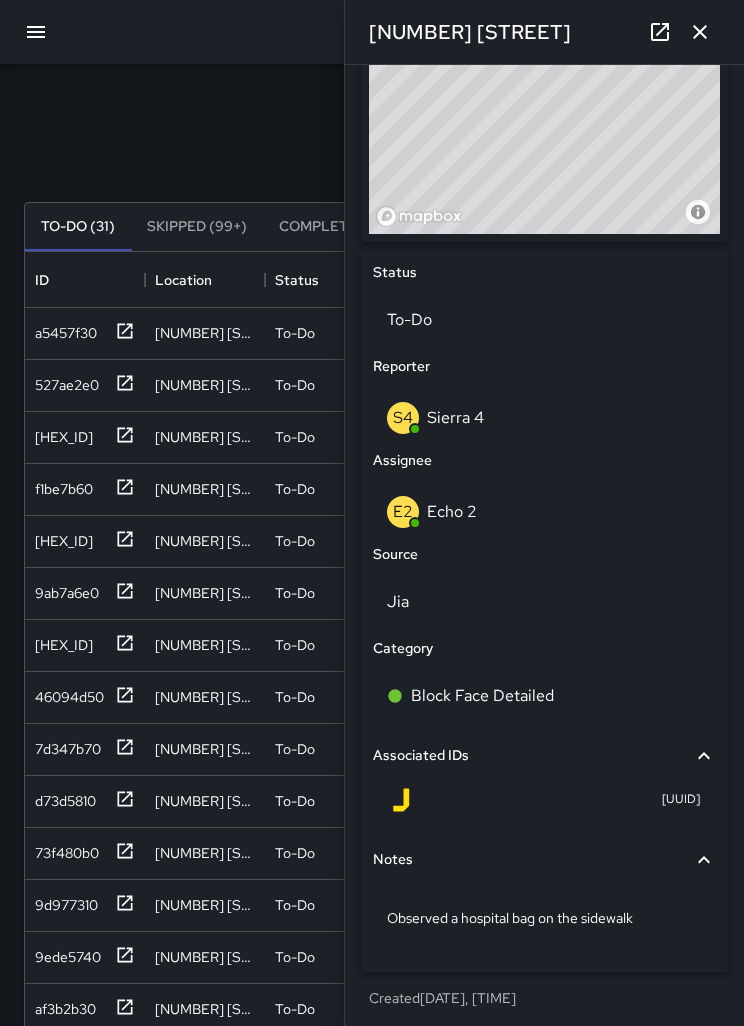 click at bounding box center [700, 32] 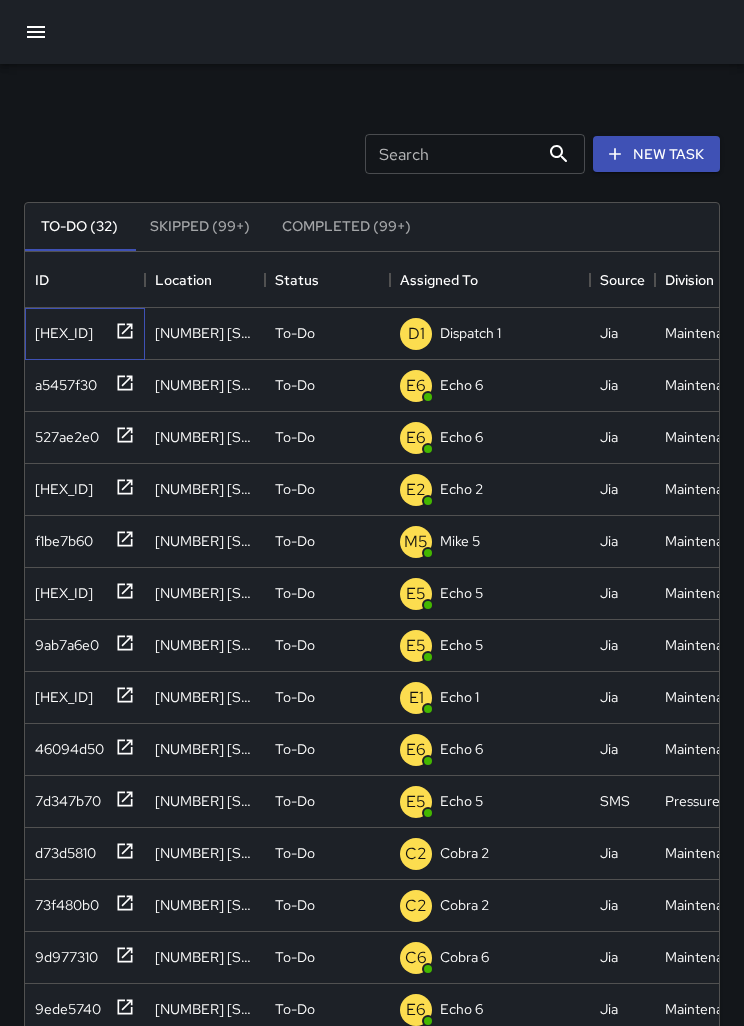 click on "50fbb590" at bounding box center [60, 329] 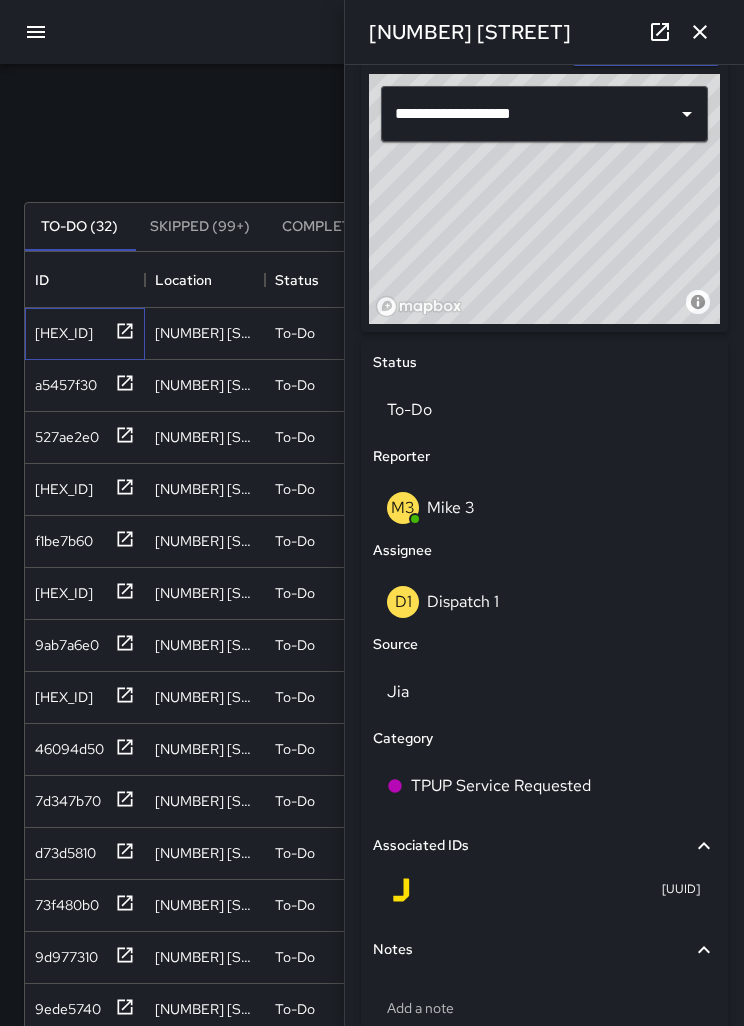 scroll, scrollTop: 672, scrollLeft: 0, axis: vertical 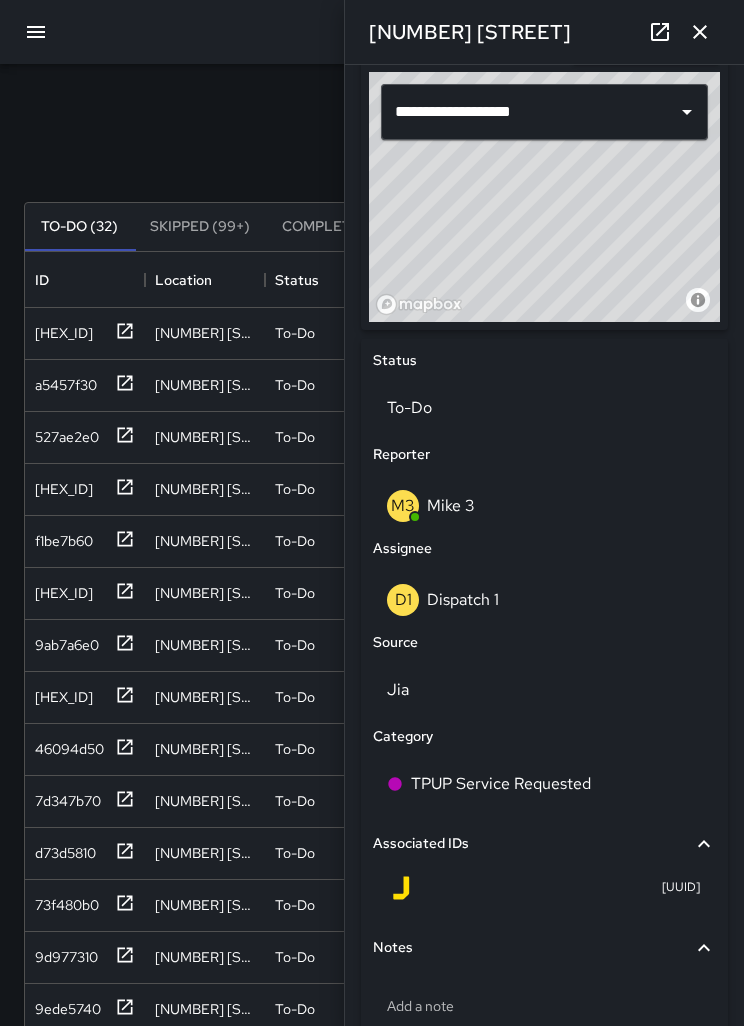 click on "Dispatch 1" at bounding box center [463, 599] 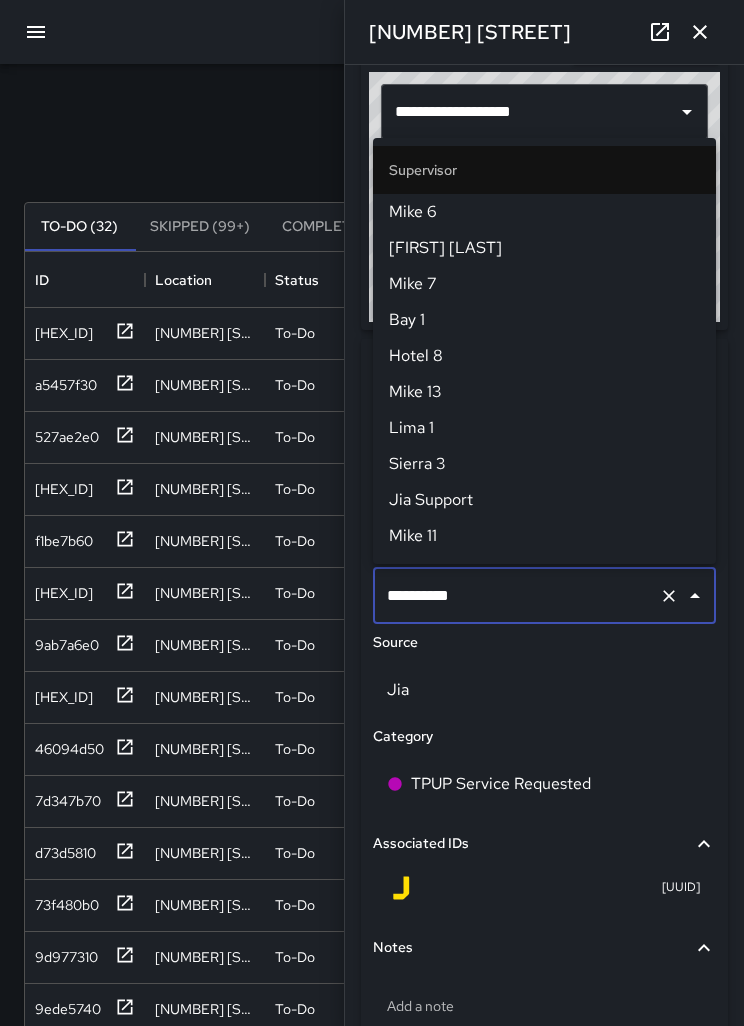 scroll, scrollTop: 1224, scrollLeft: 0, axis: vertical 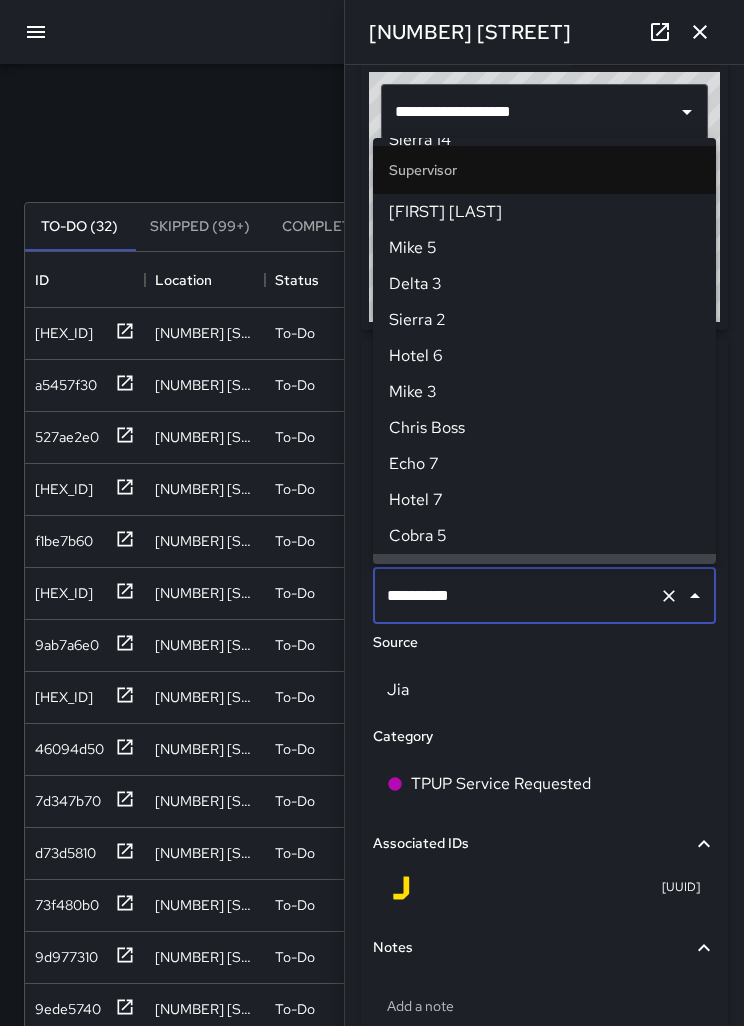 click at bounding box center [669, 596] 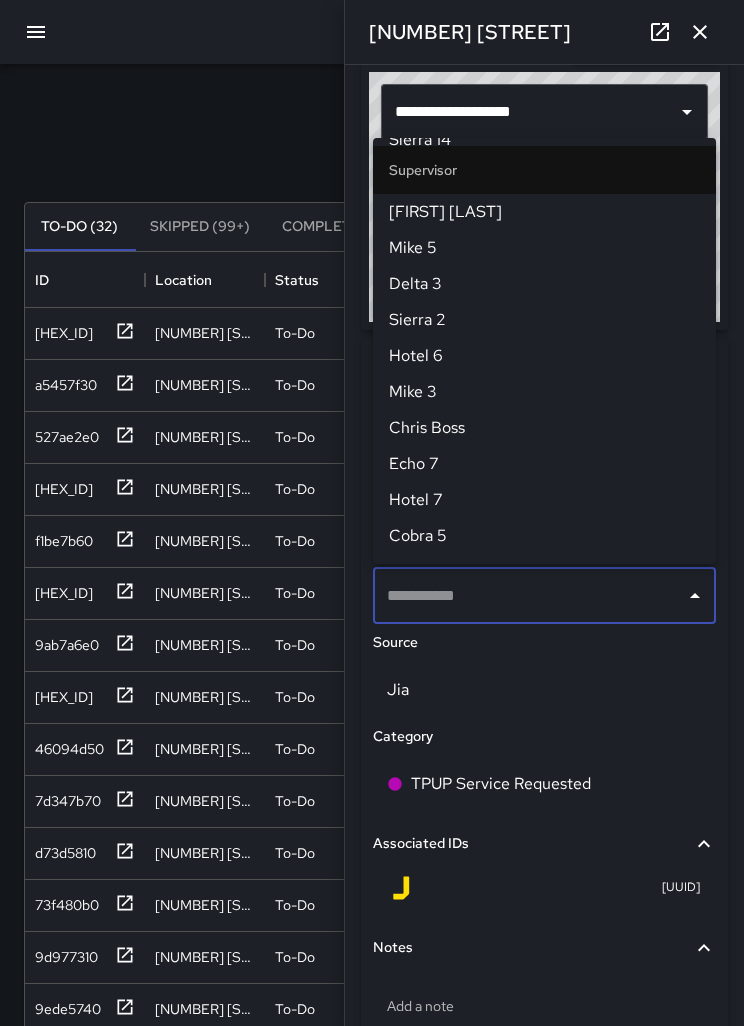 scroll, scrollTop: 0, scrollLeft: 0, axis: both 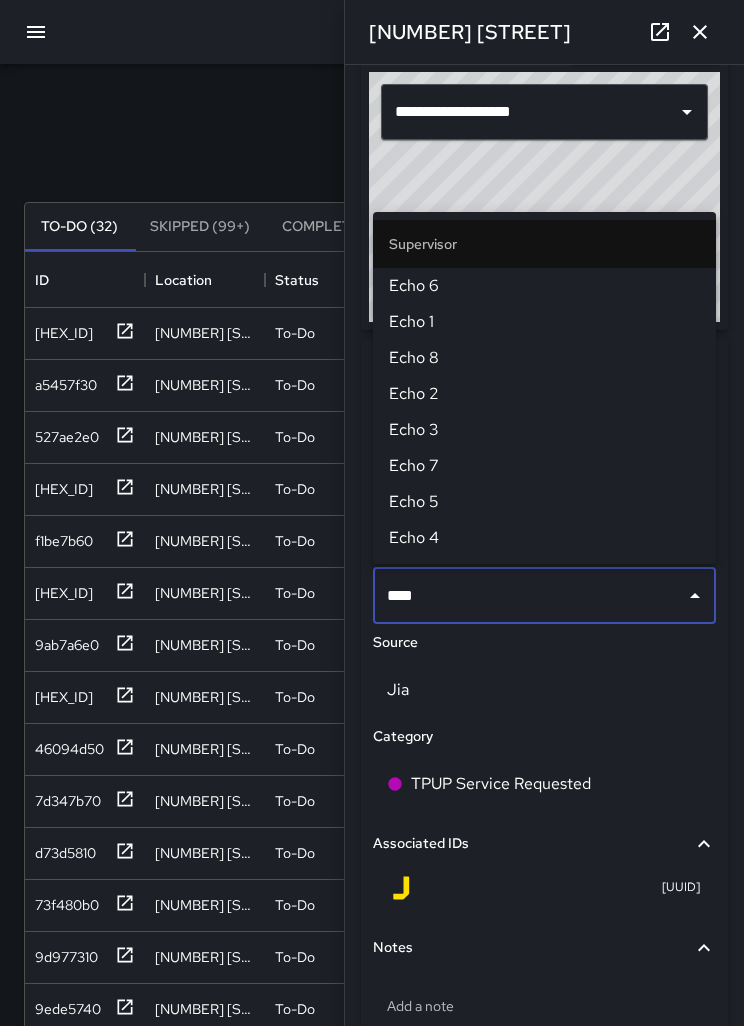 type on "****" 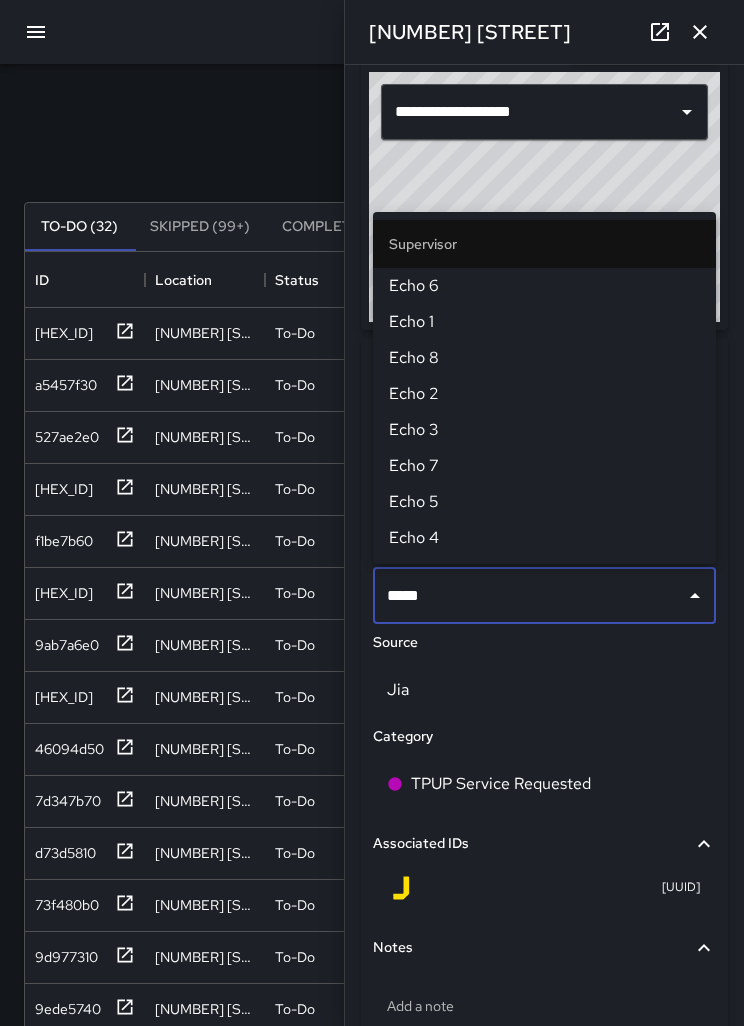 click on "Echo 1" at bounding box center [544, 322] 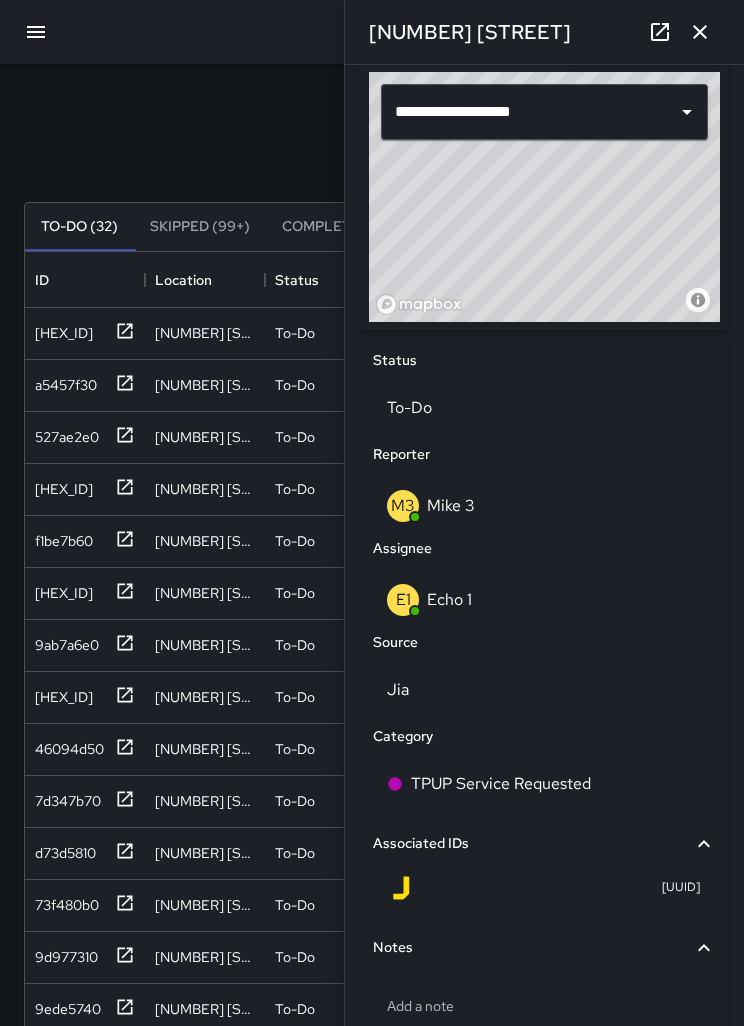 click at bounding box center (700, 32) 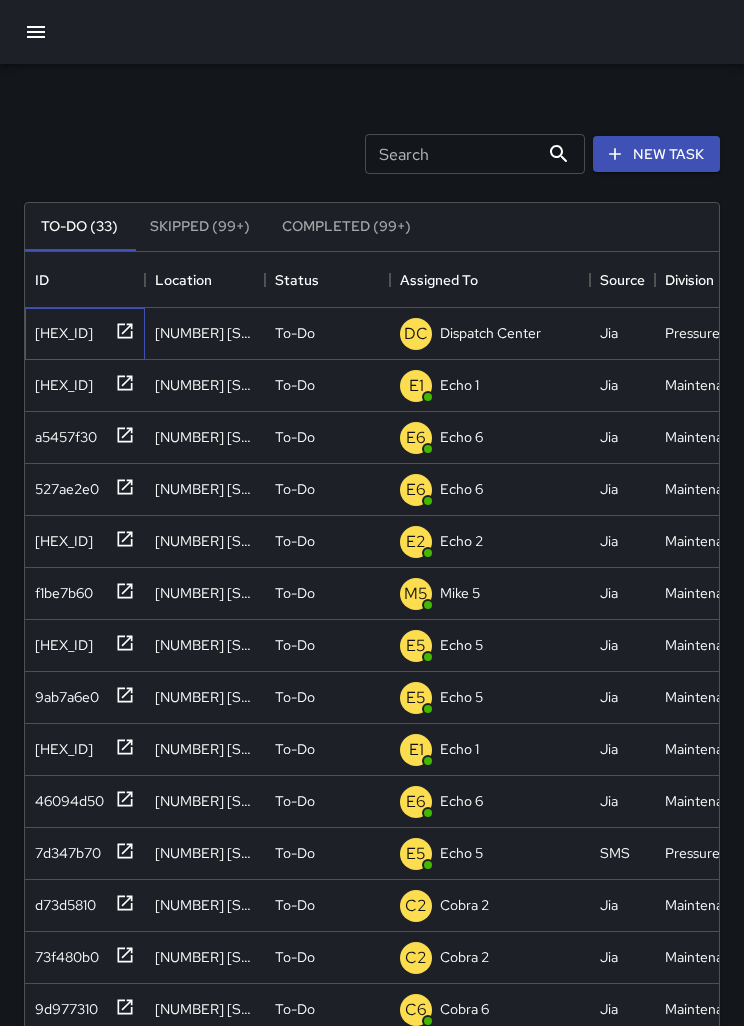 click on "db5557a0" at bounding box center (60, 329) 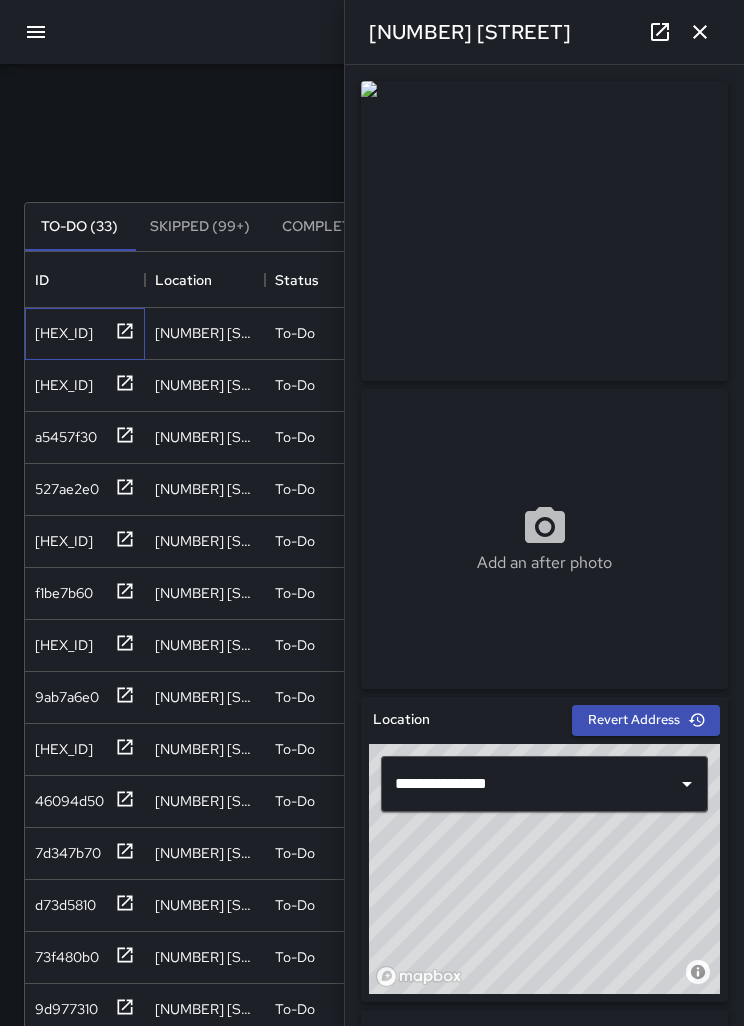 scroll, scrollTop: 0, scrollLeft: 0, axis: both 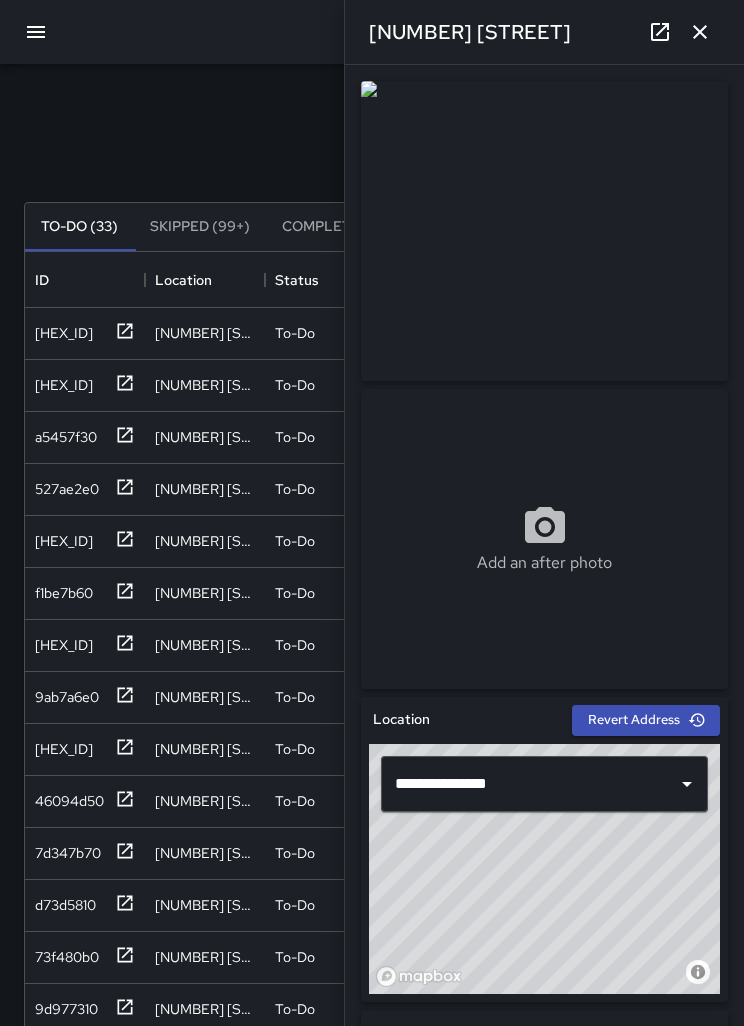 click at bounding box center [700, 32] 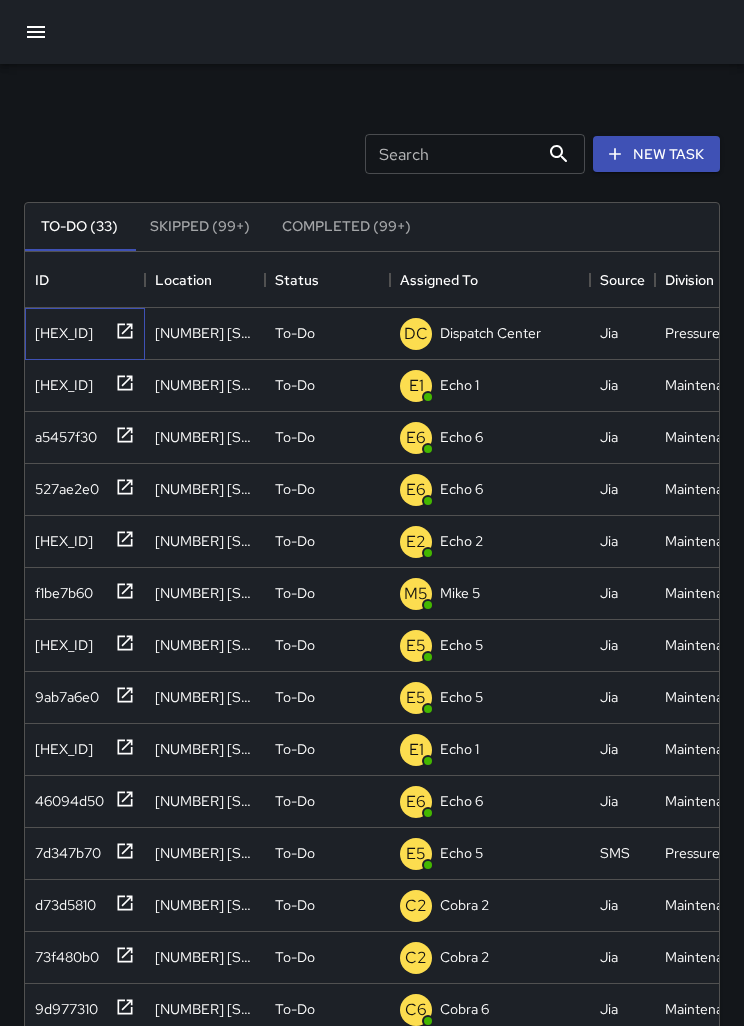 click on "db5557a0" at bounding box center (60, 329) 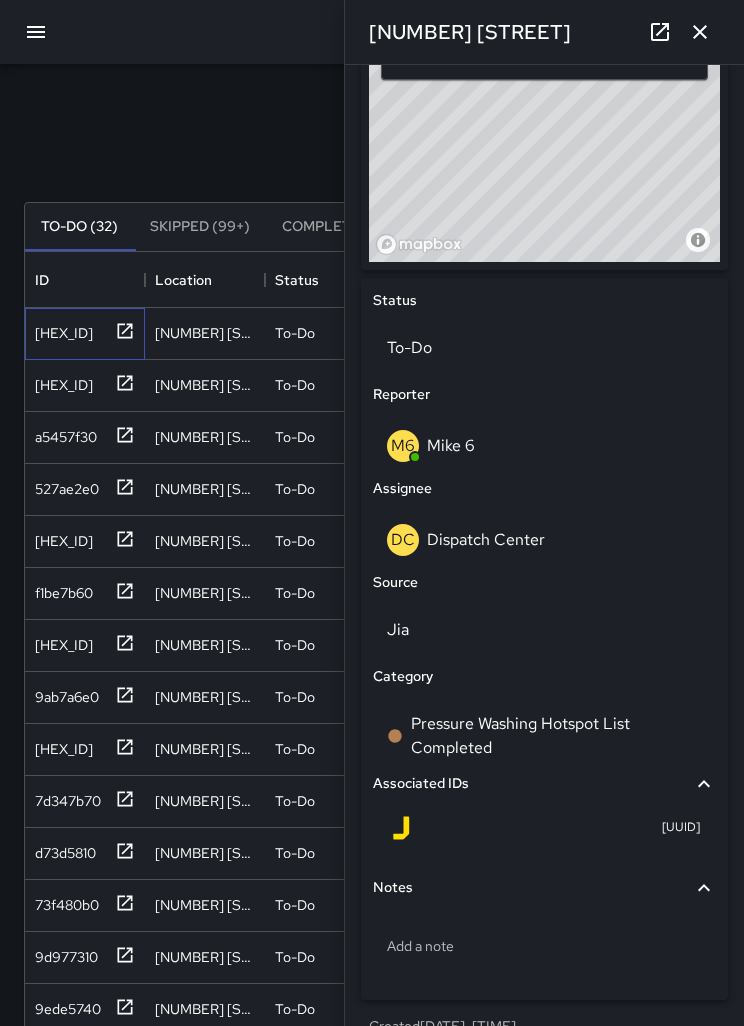 scroll, scrollTop: 734, scrollLeft: 0, axis: vertical 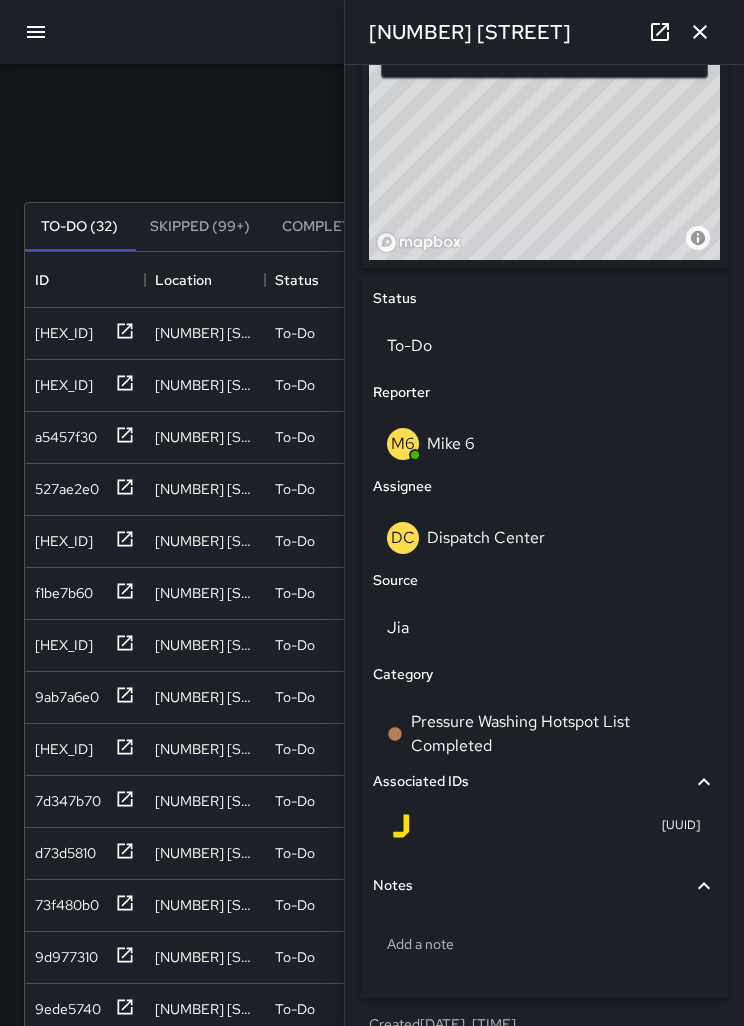 click on "DC Dispatch Center" at bounding box center (544, 538) 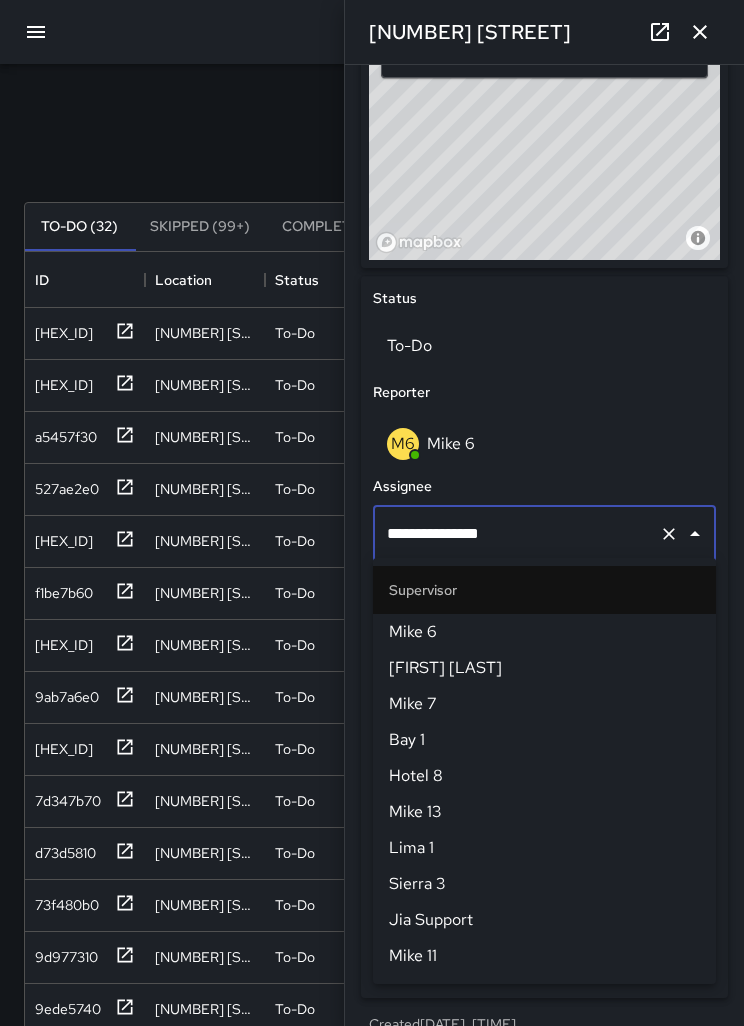 scroll, scrollTop: 1944, scrollLeft: 0, axis: vertical 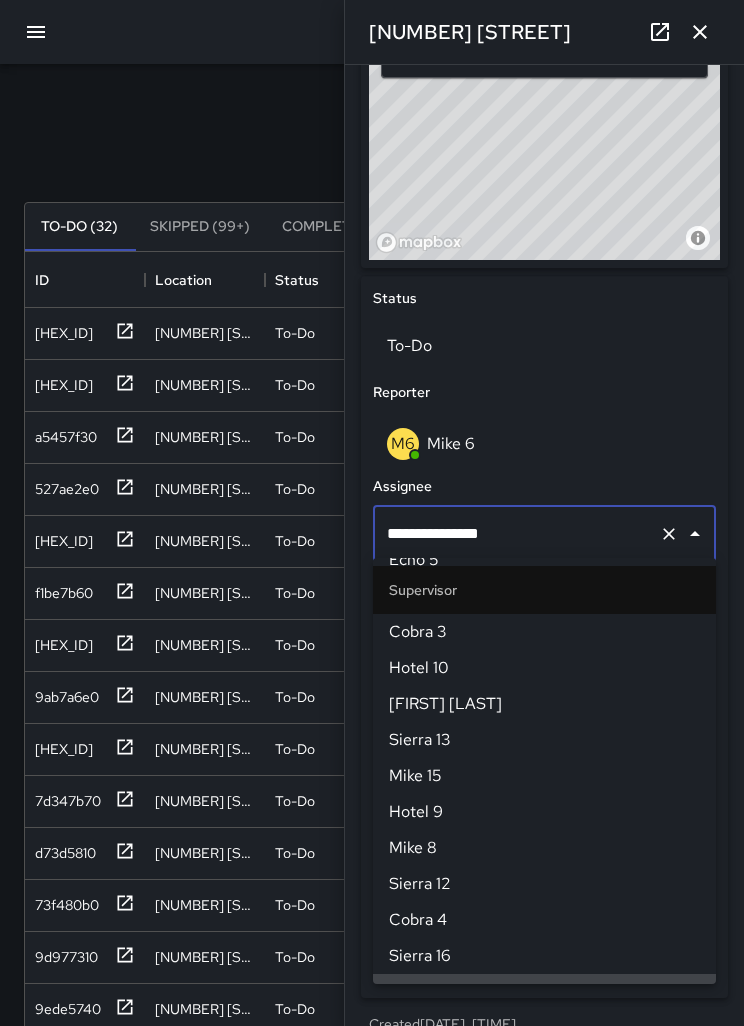 click on "**********" at bounding box center (516, 534) 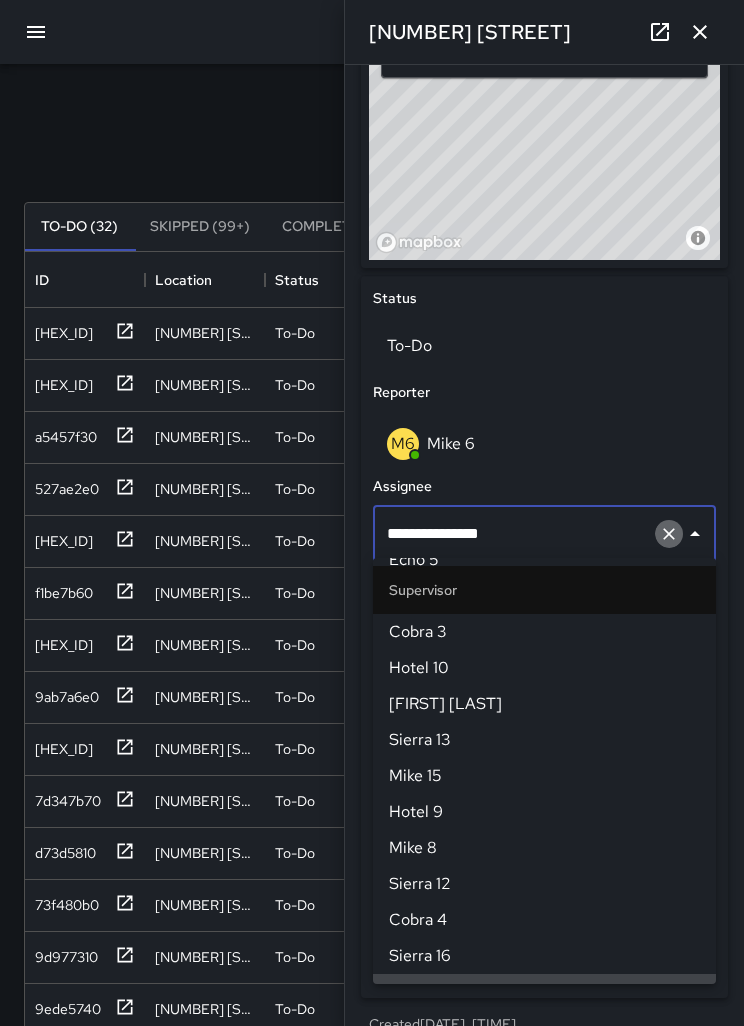 click at bounding box center [669, 534] 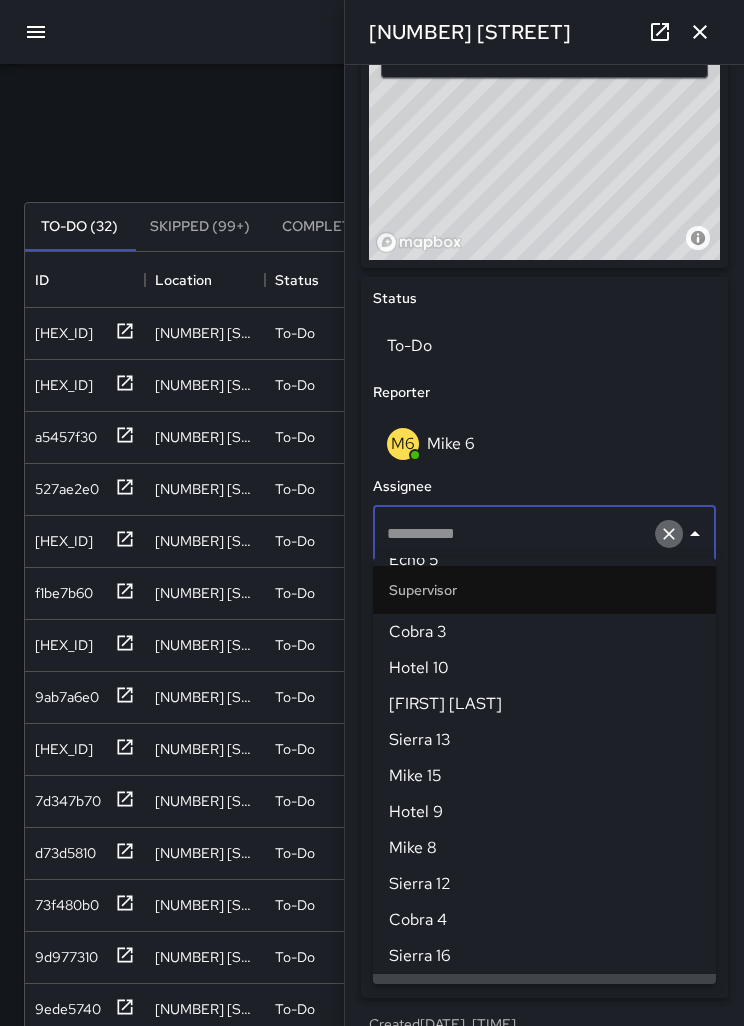 scroll, scrollTop: 0, scrollLeft: 0, axis: both 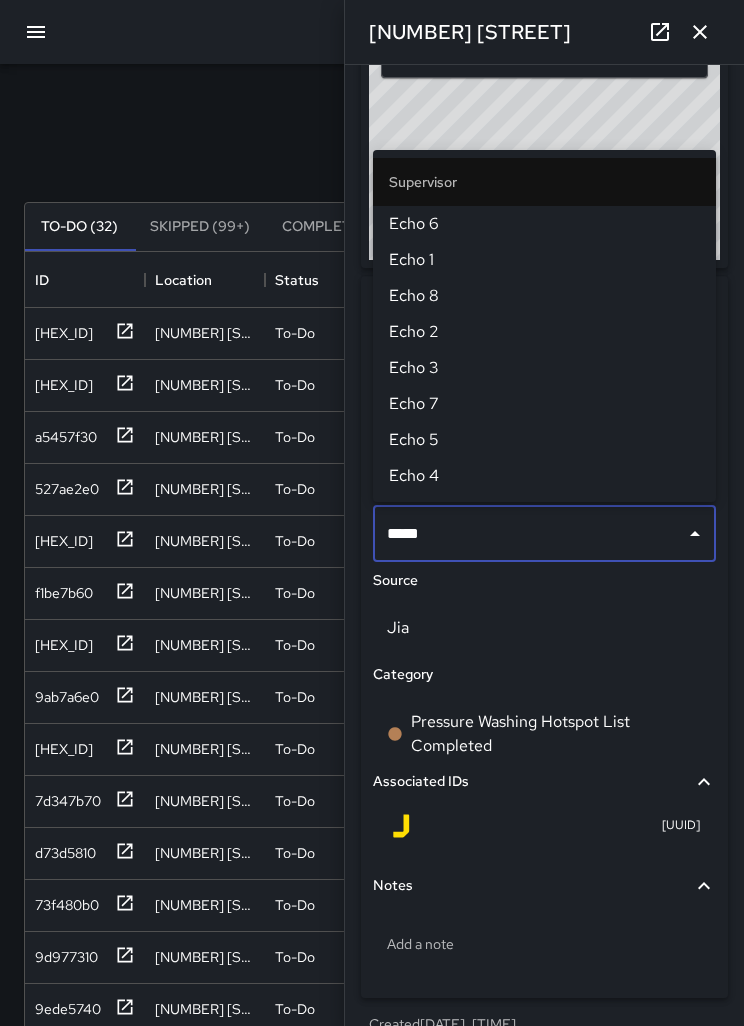 type on "******" 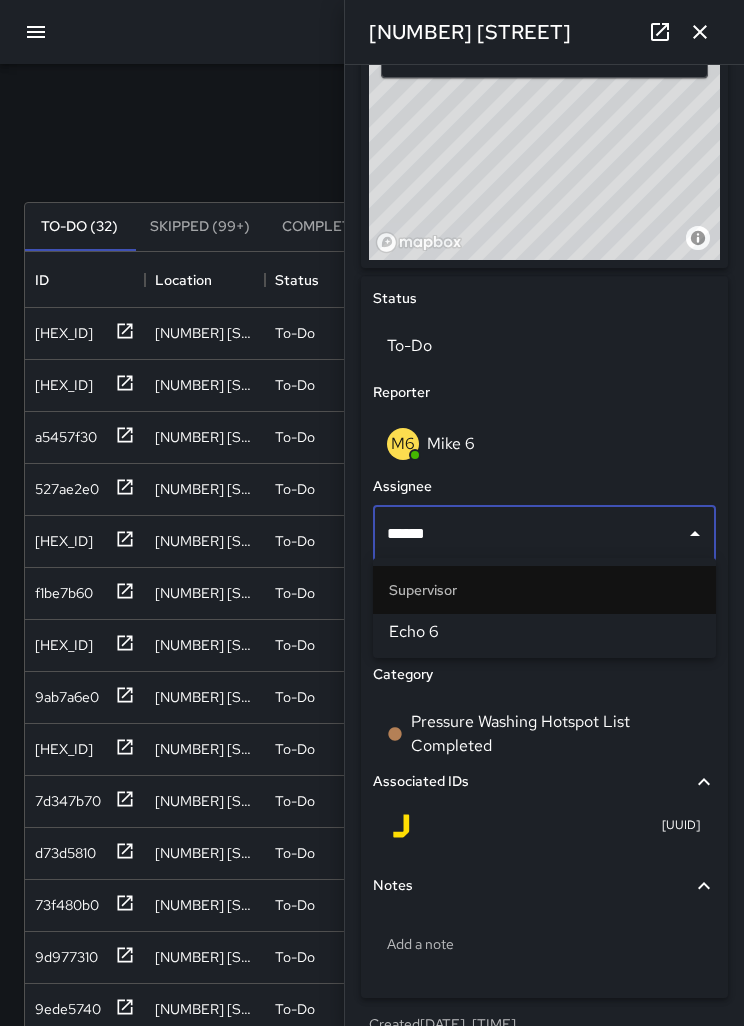 click on "Echo 6" at bounding box center (544, 632) 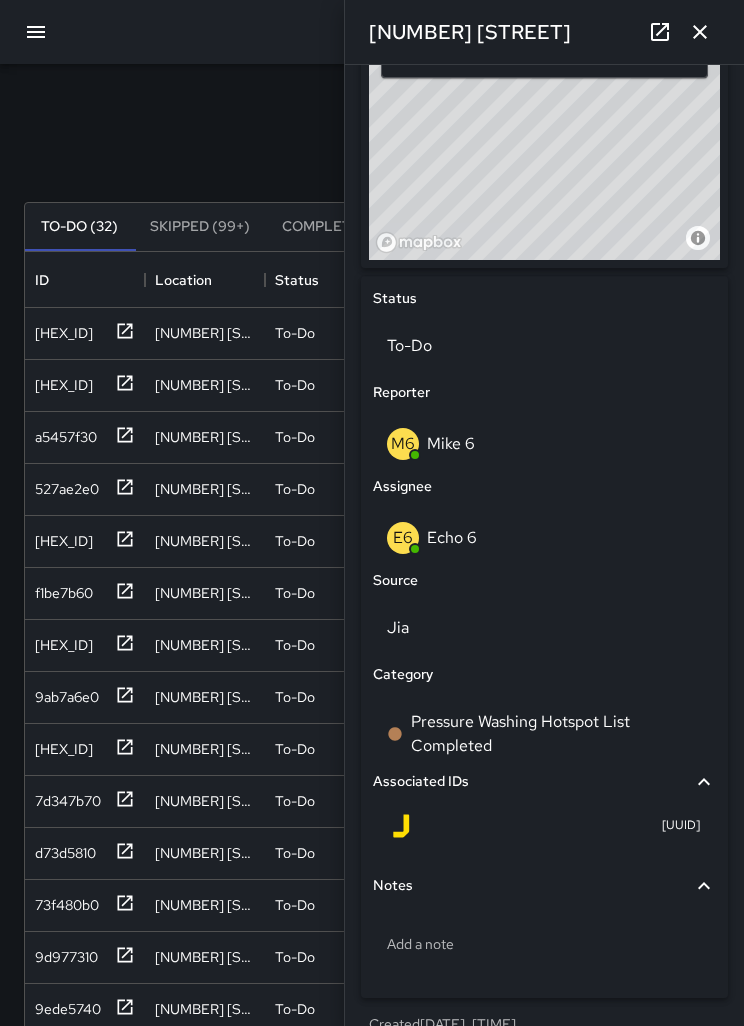 click at bounding box center (700, 32) 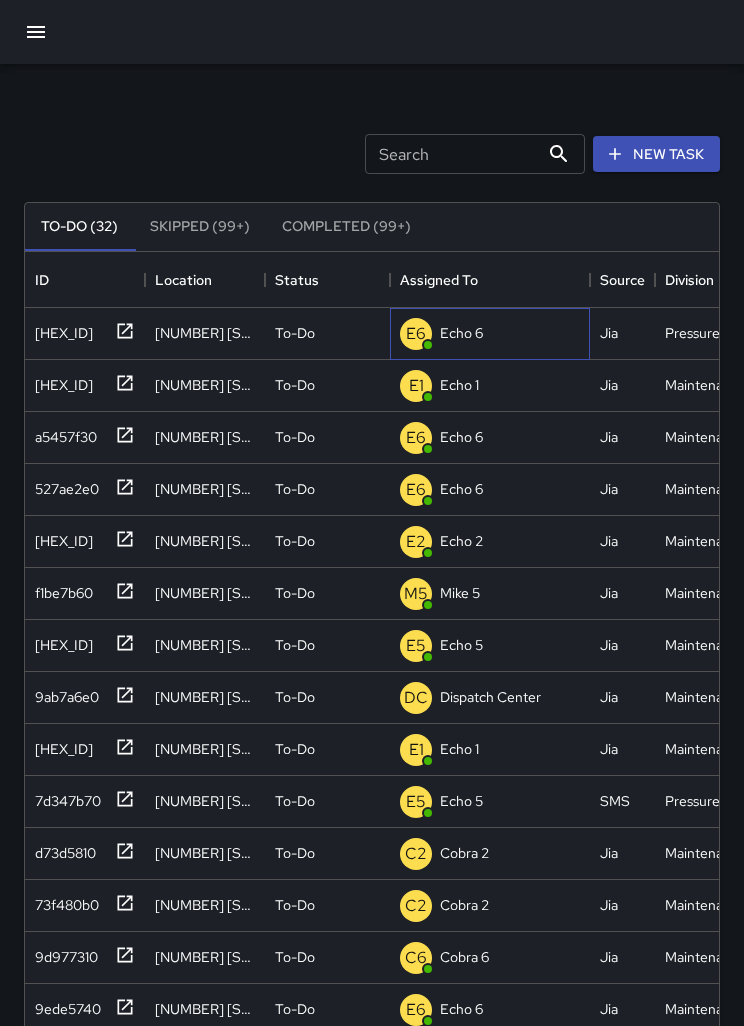 click on "Echo 6" at bounding box center (461, 333) 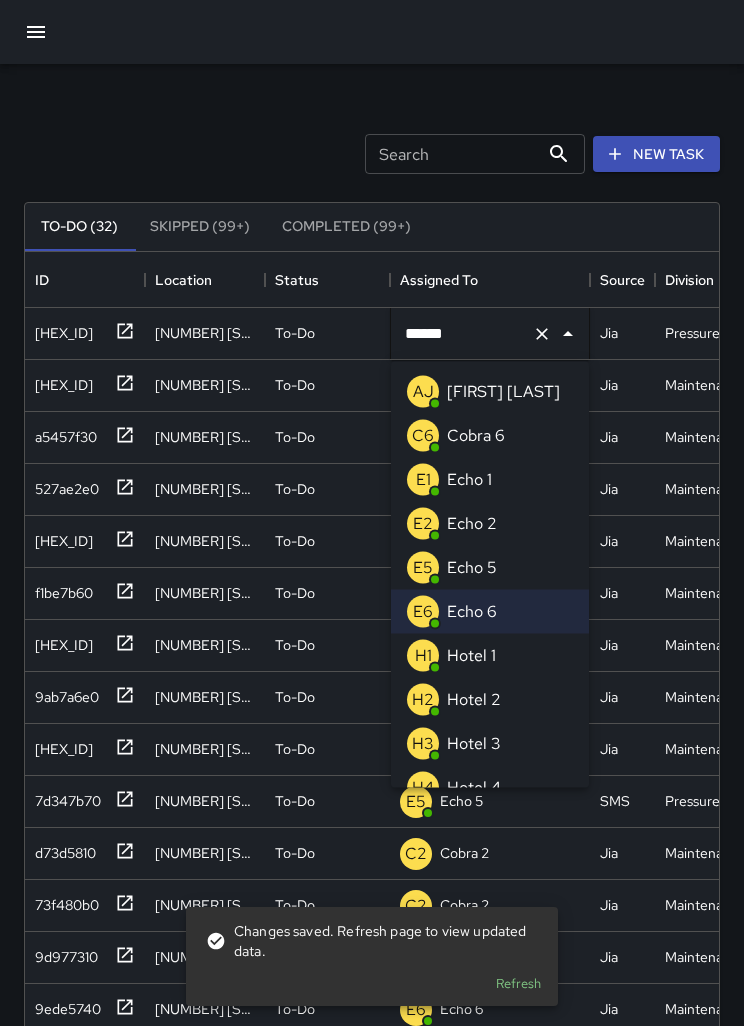 click on "E5 Echo 5" at bounding box center (490, 568) 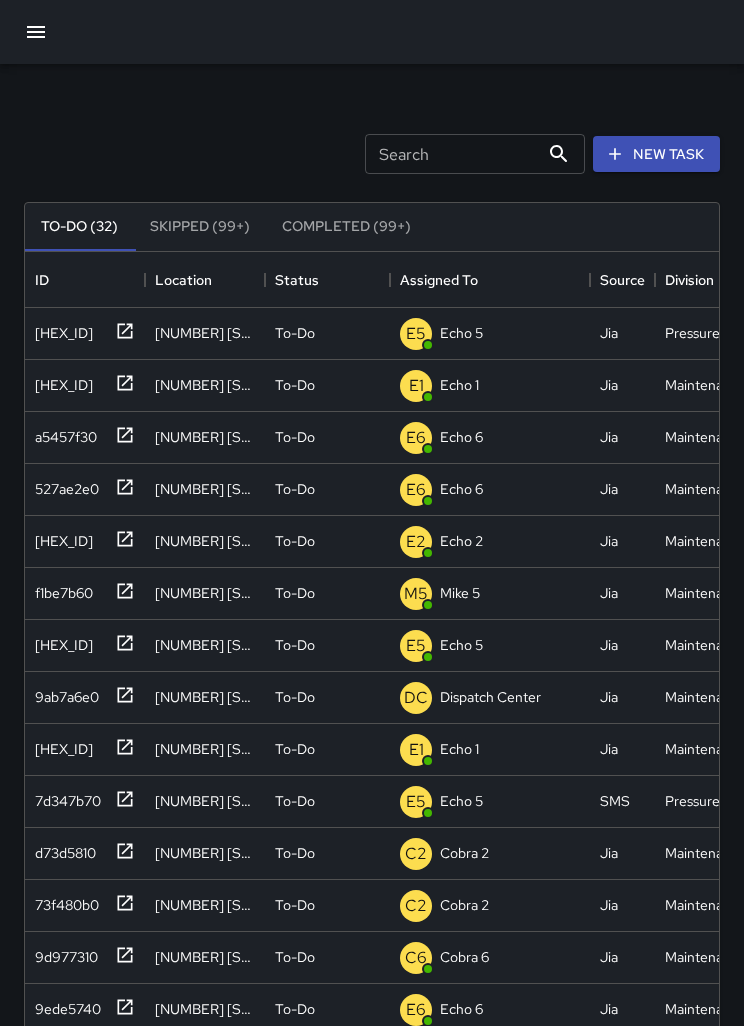 click on "Search Search New Task" at bounding box center [372, 154] 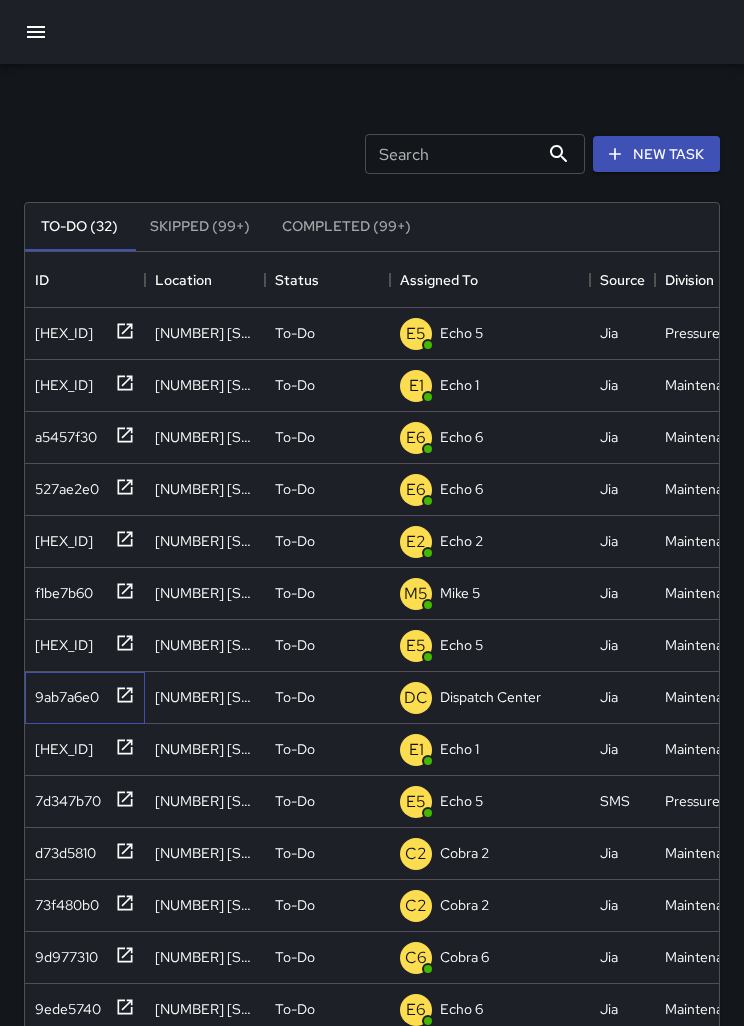 click on "9ab7a6e0" at bounding box center (60, 329) 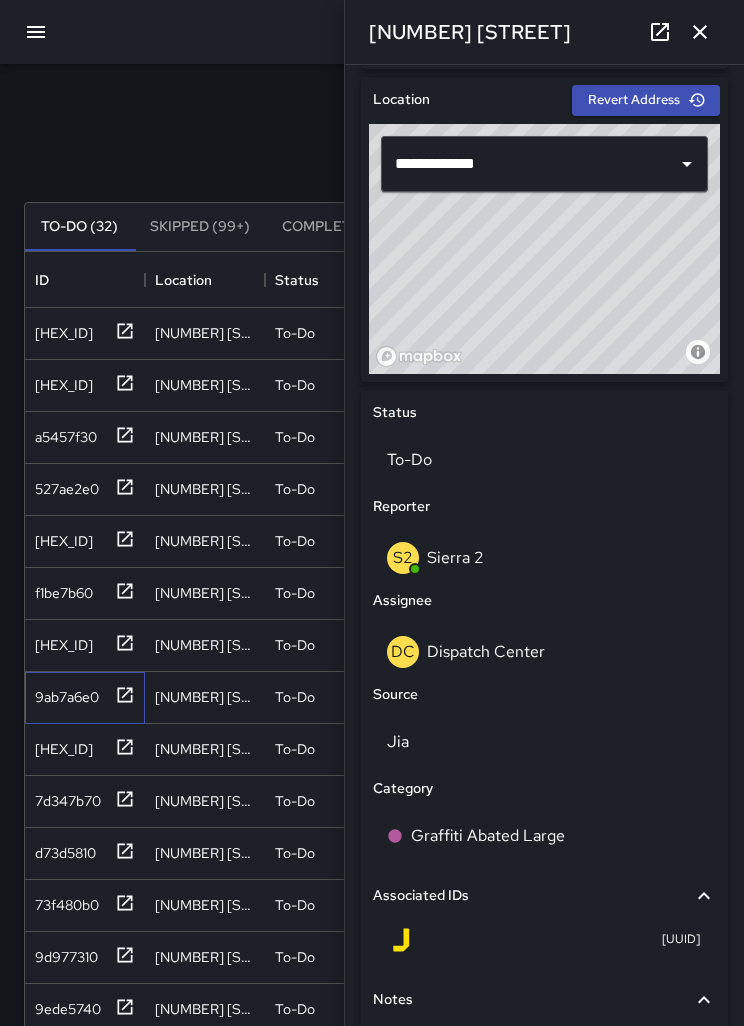 scroll, scrollTop: 624, scrollLeft: 0, axis: vertical 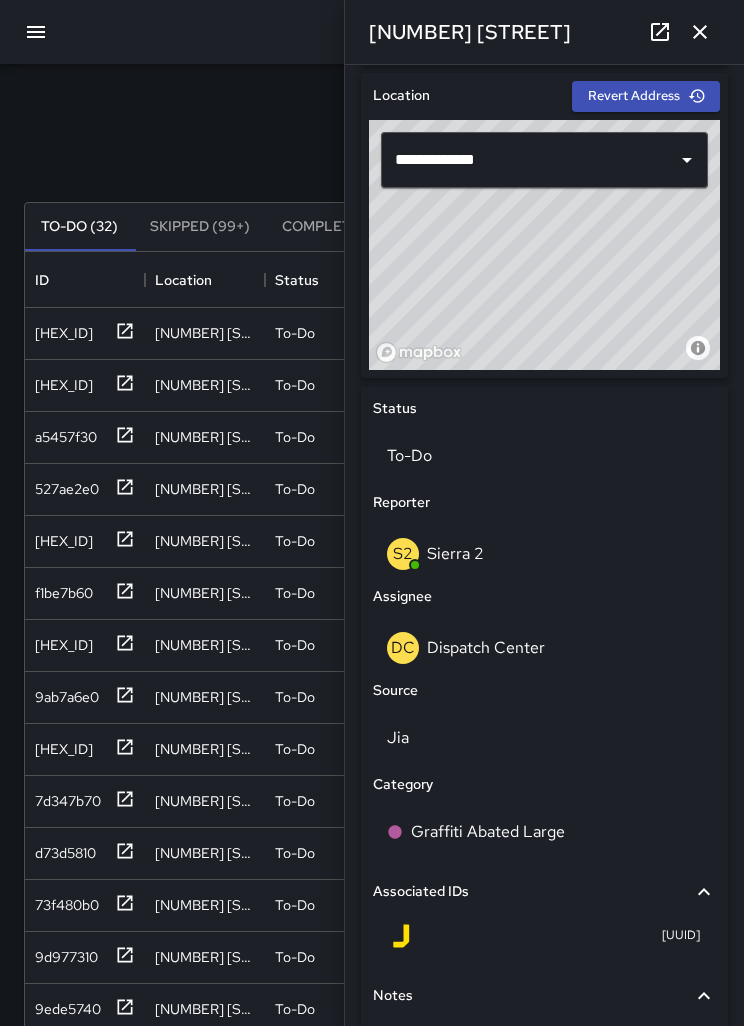 click on "DC Dispatch Center" at bounding box center (544, 648) 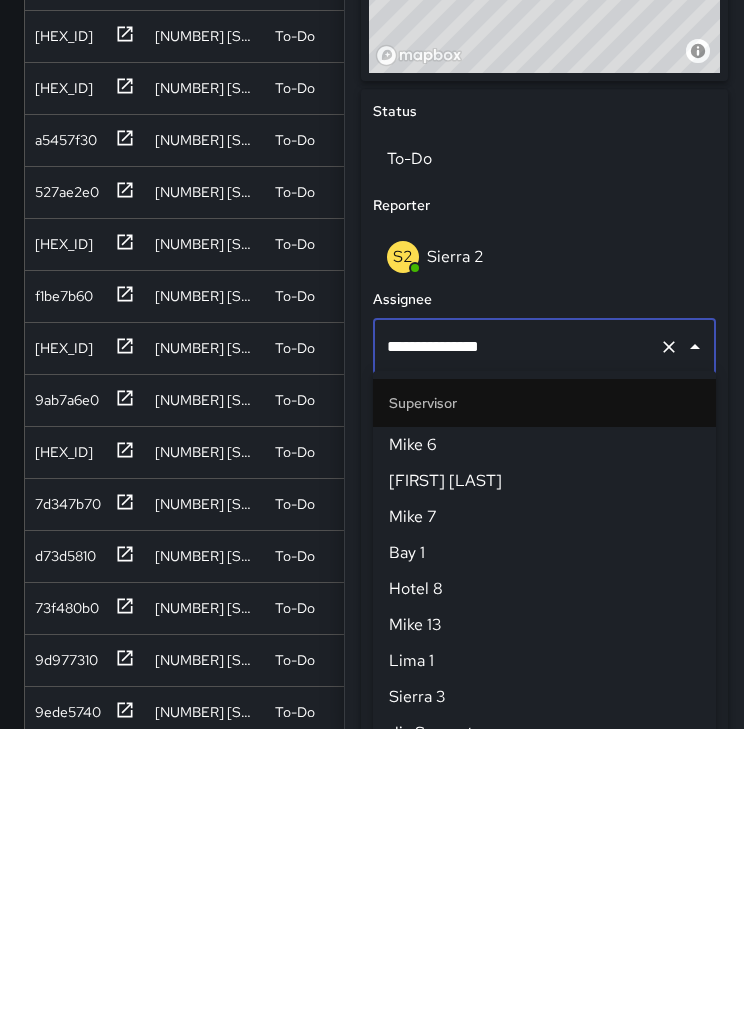scroll, scrollTop: 1944, scrollLeft: 0, axis: vertical 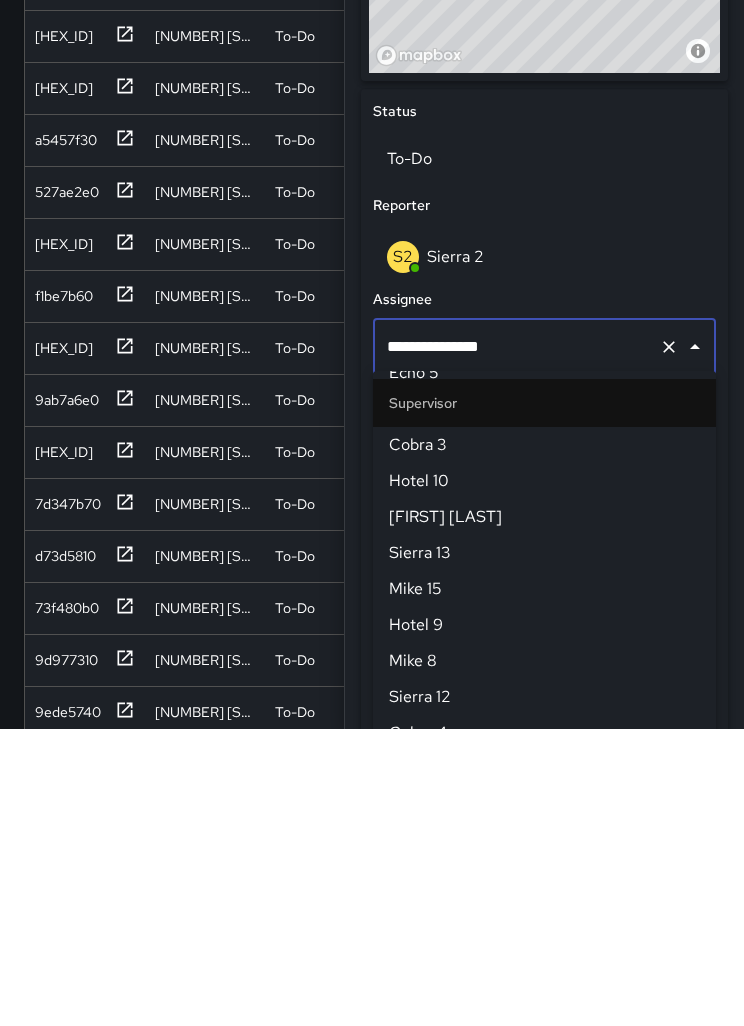 click at bounding box center [669, 644] 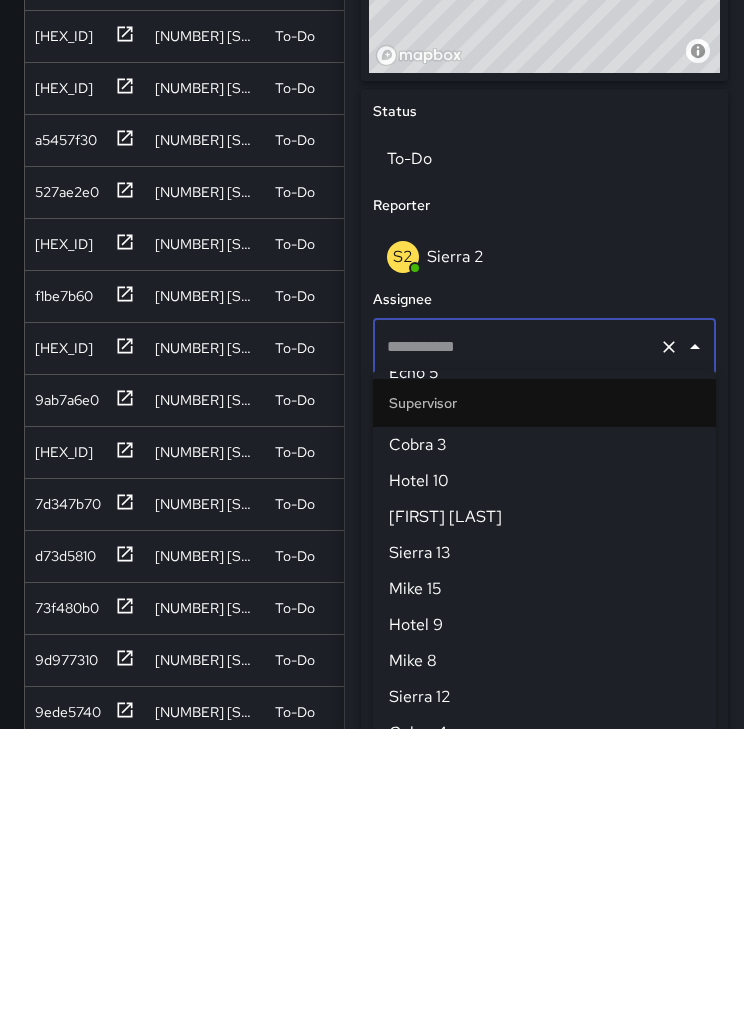 scroll, scrollTop: 0, scrollLeft: 0, axis: both 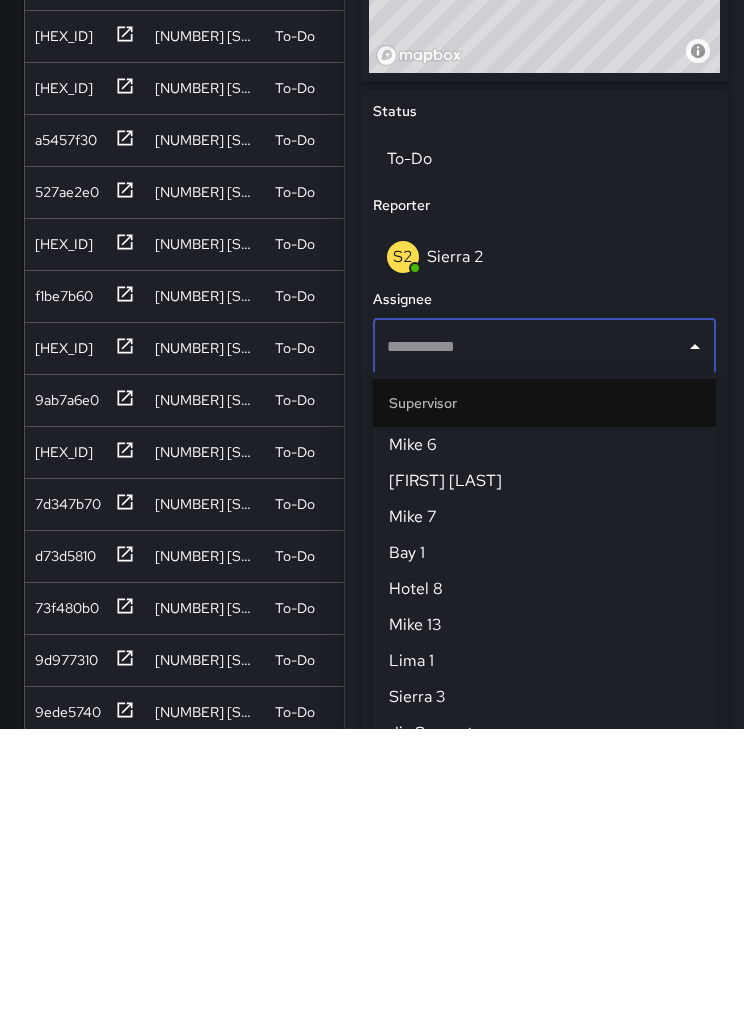 type on "*" 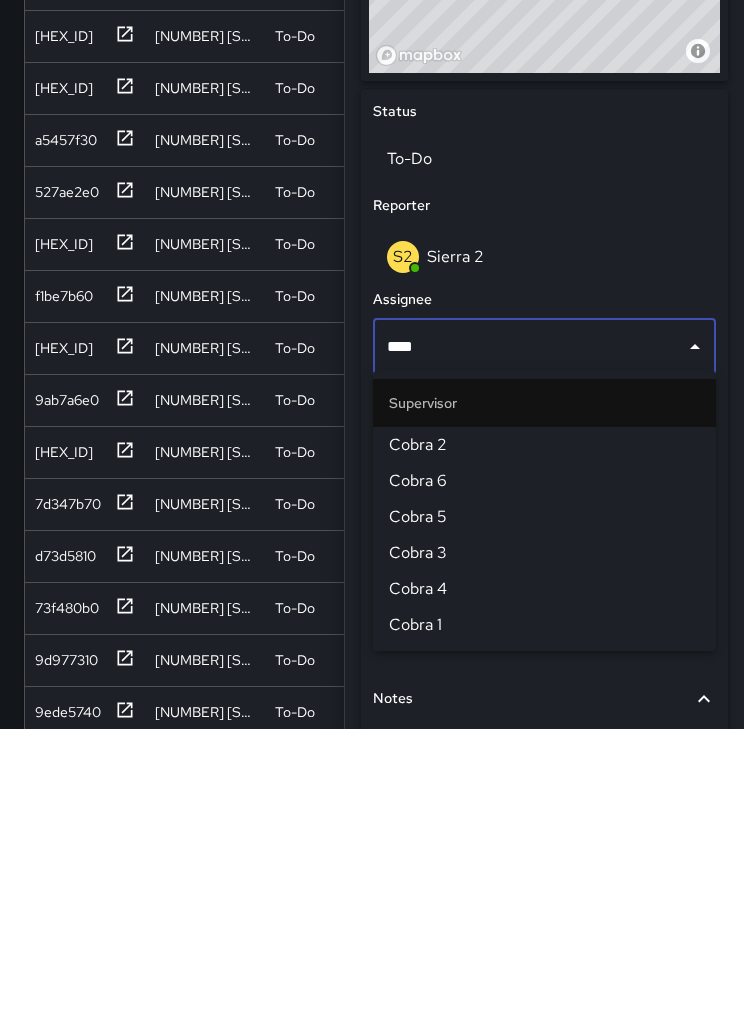 type on "*****" 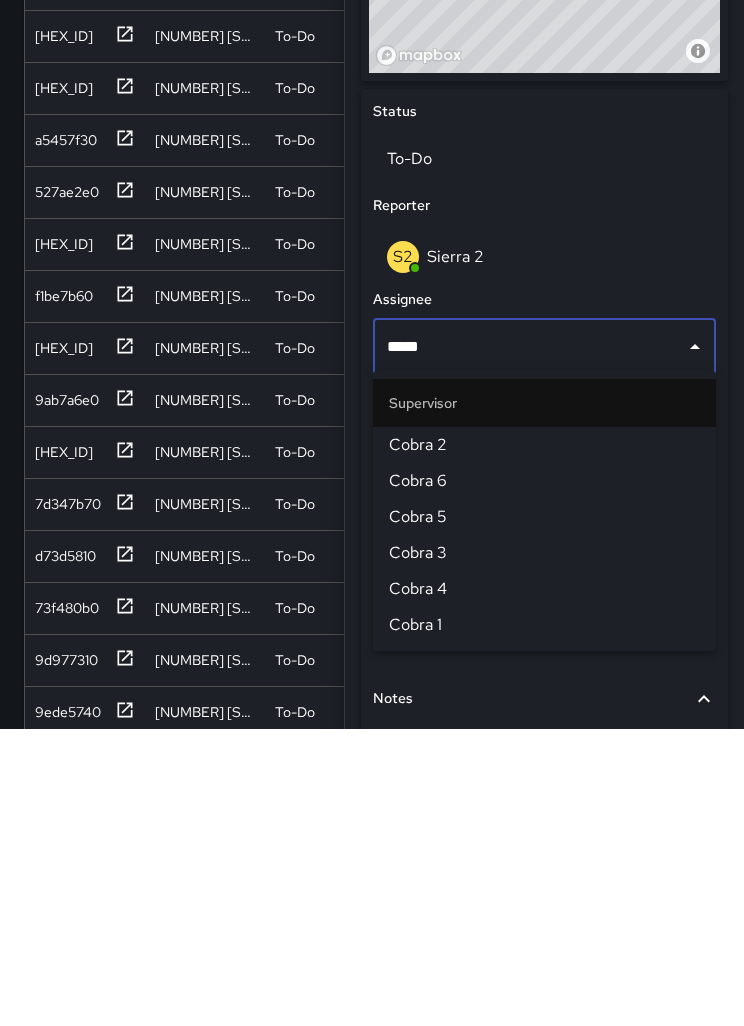click on "Cobra 2" at bounding box center (544, 742) 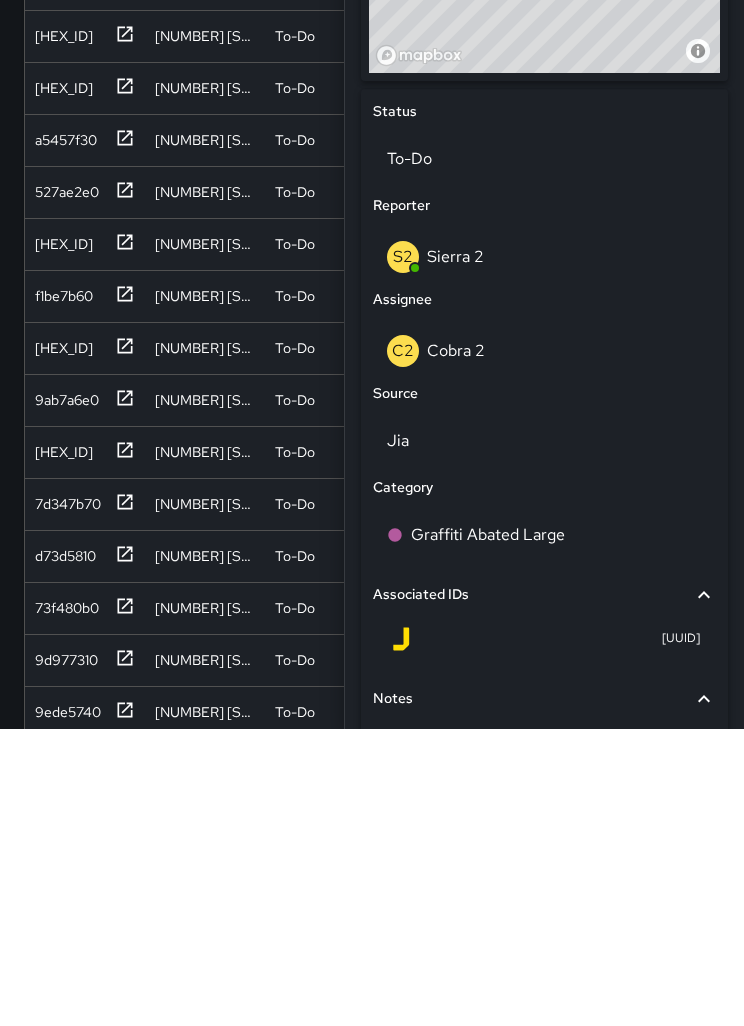 scroll, scrollTop: 155, scrollLeft: 0, axis: vertical 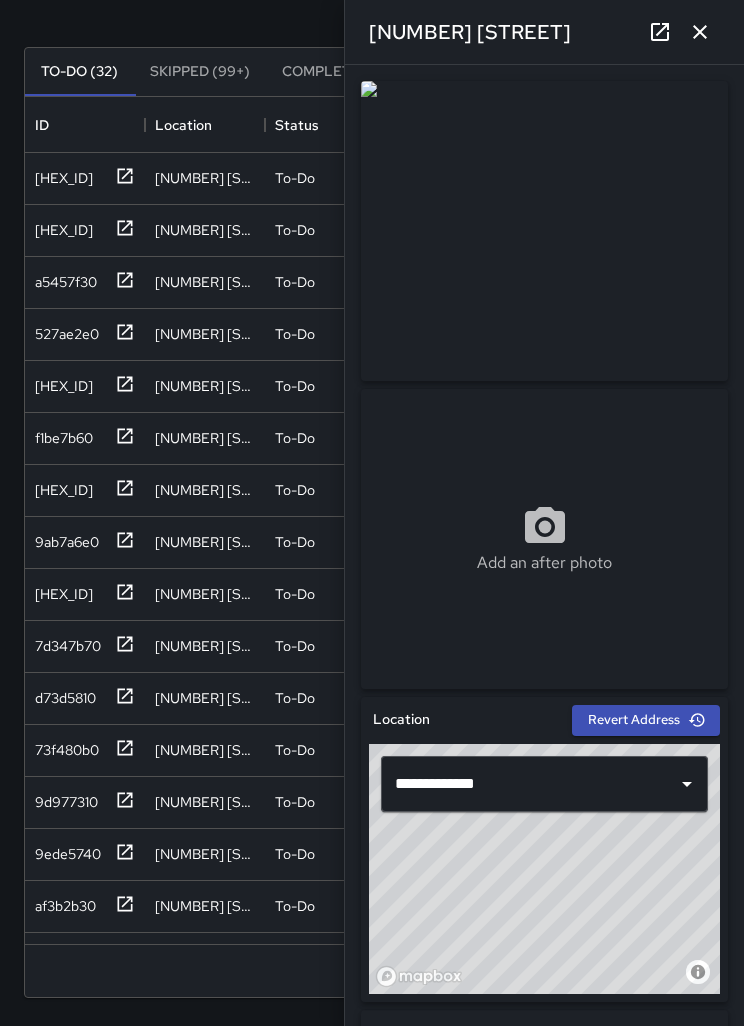 click at bounding box center [700, 32] 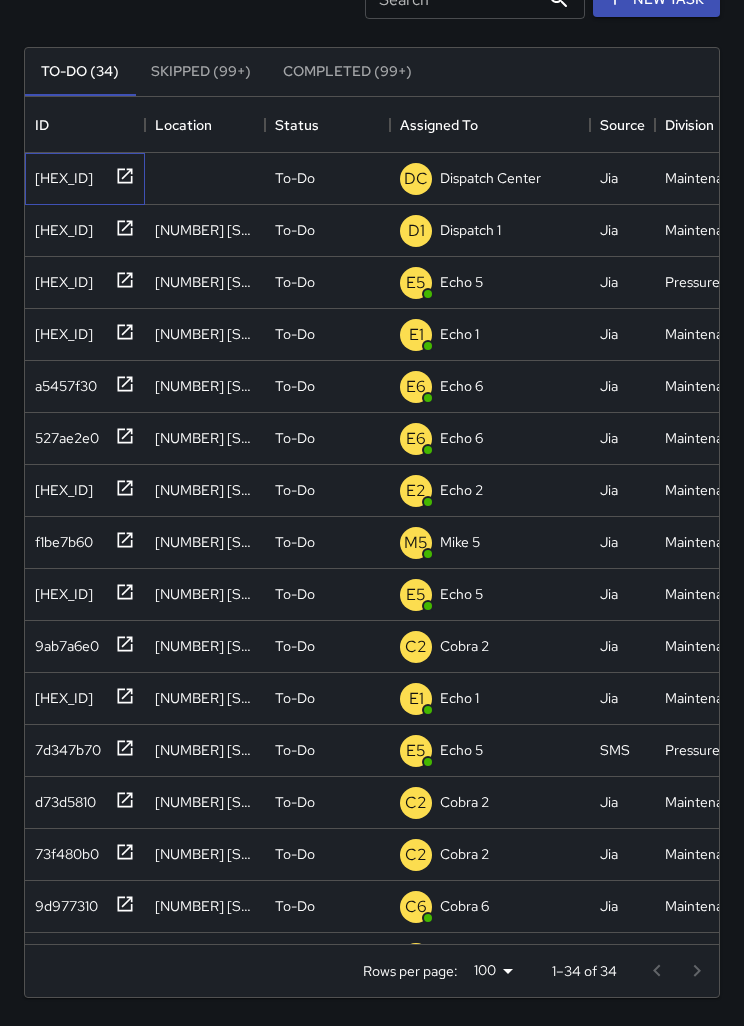 click on "0e0ef5a0" at bounding box center (60, 174) 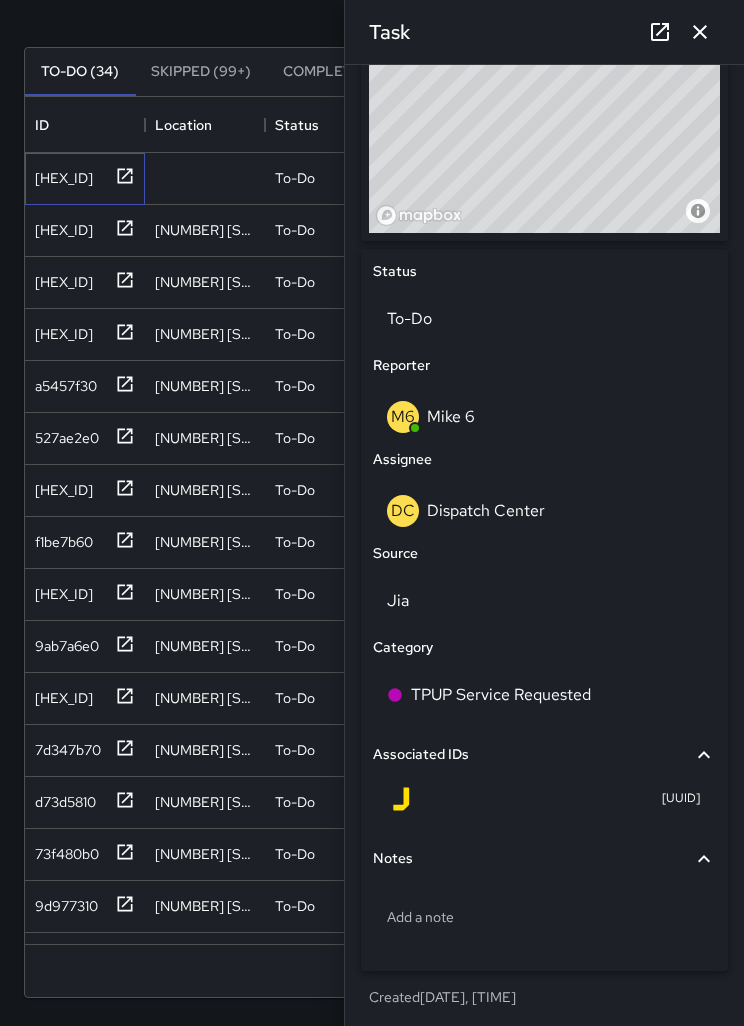 scroll, scrollTop: 760, scrollLeft: 0, axis: vertical 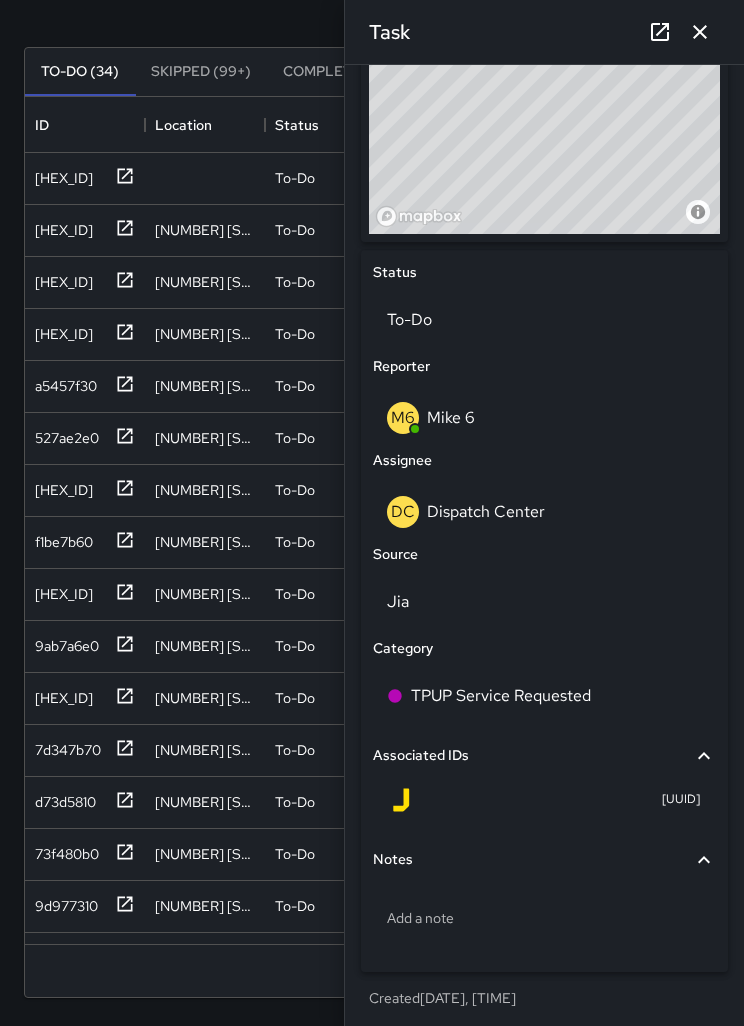 click on "DC Dispatch Center" at bounding box center [544, 512] 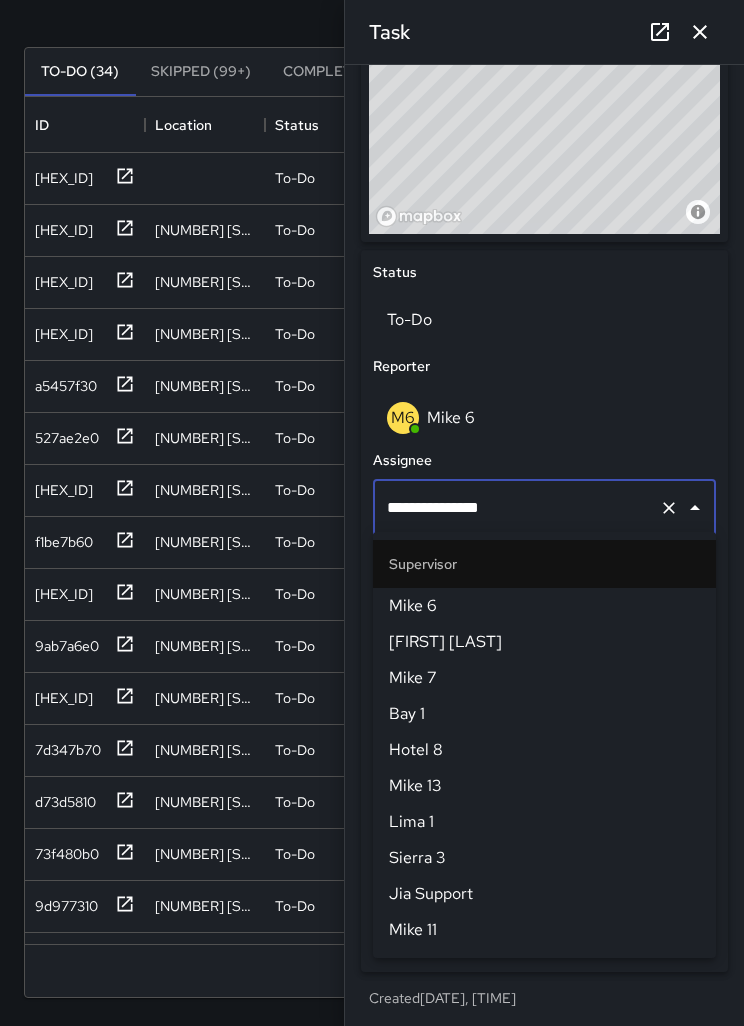 scroll, scrollTop: 1944, scrollLeft: 0, axis: vertical 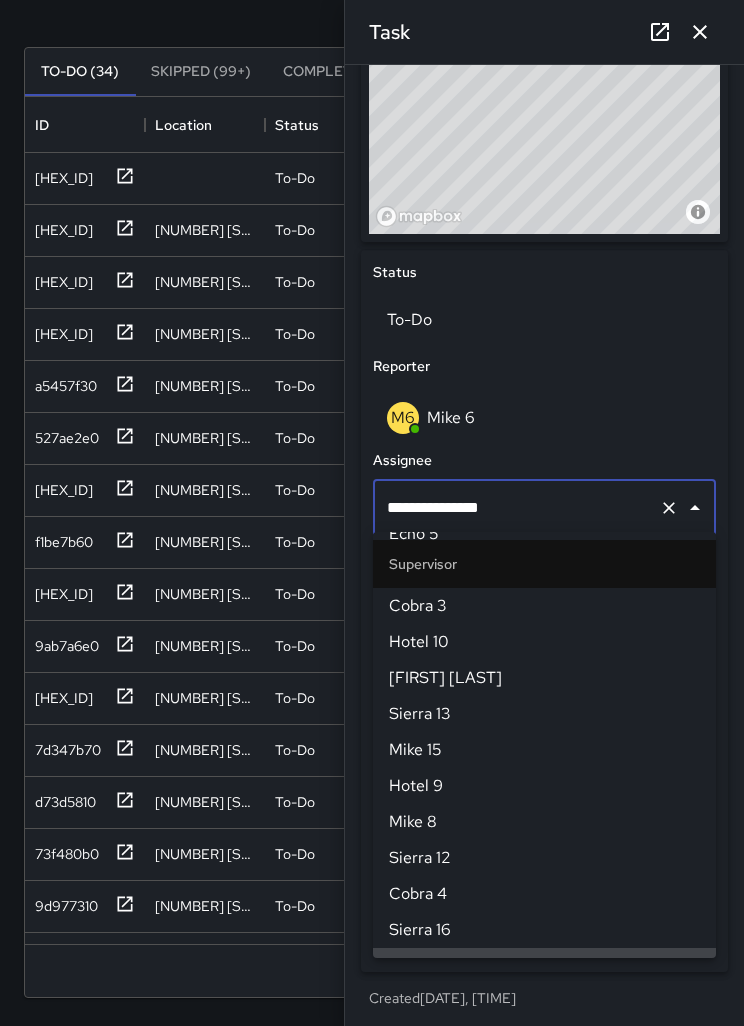 click at bounding box center (669, 508) 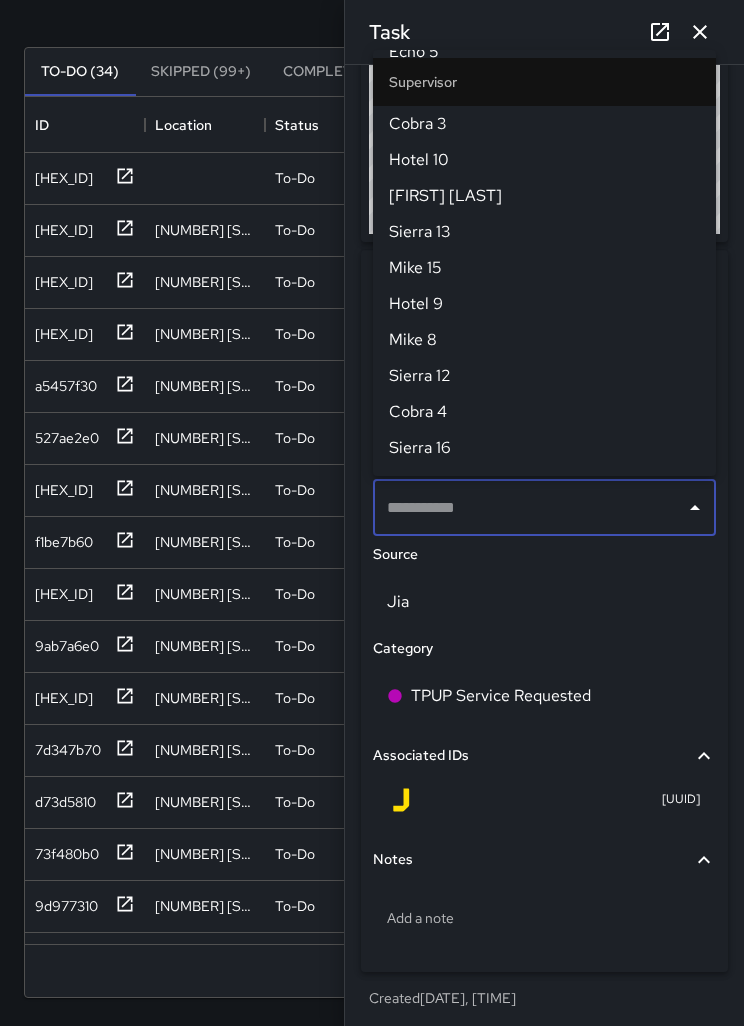 scroll, scrollTop: 0, scrollLeft: 0, axis: both 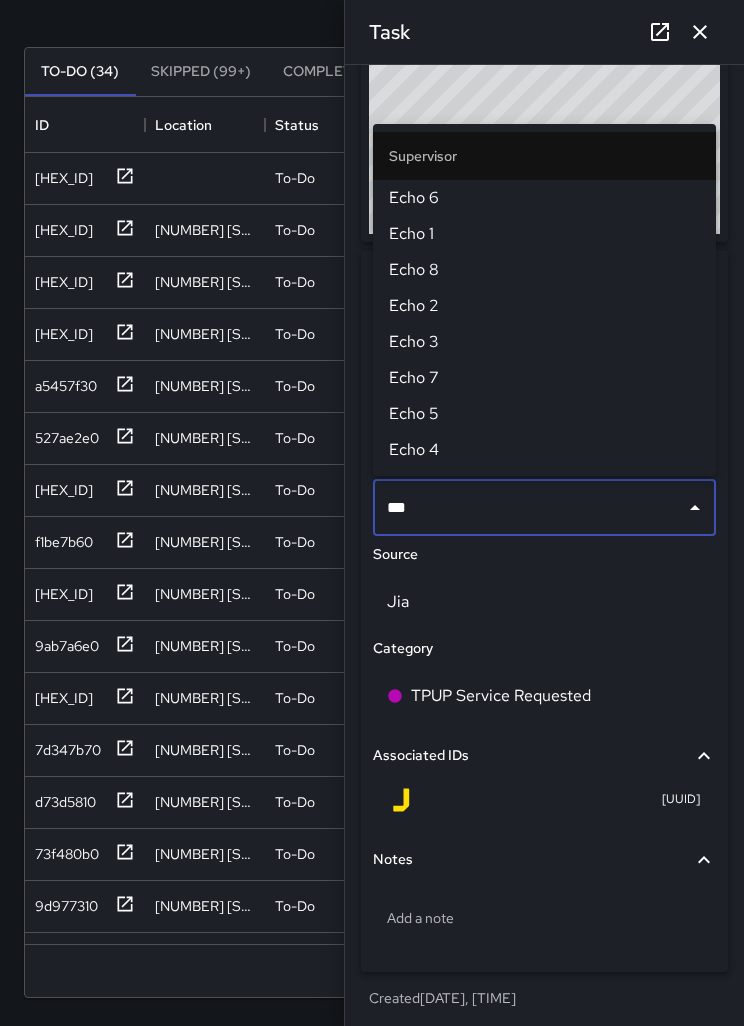 type on "****" 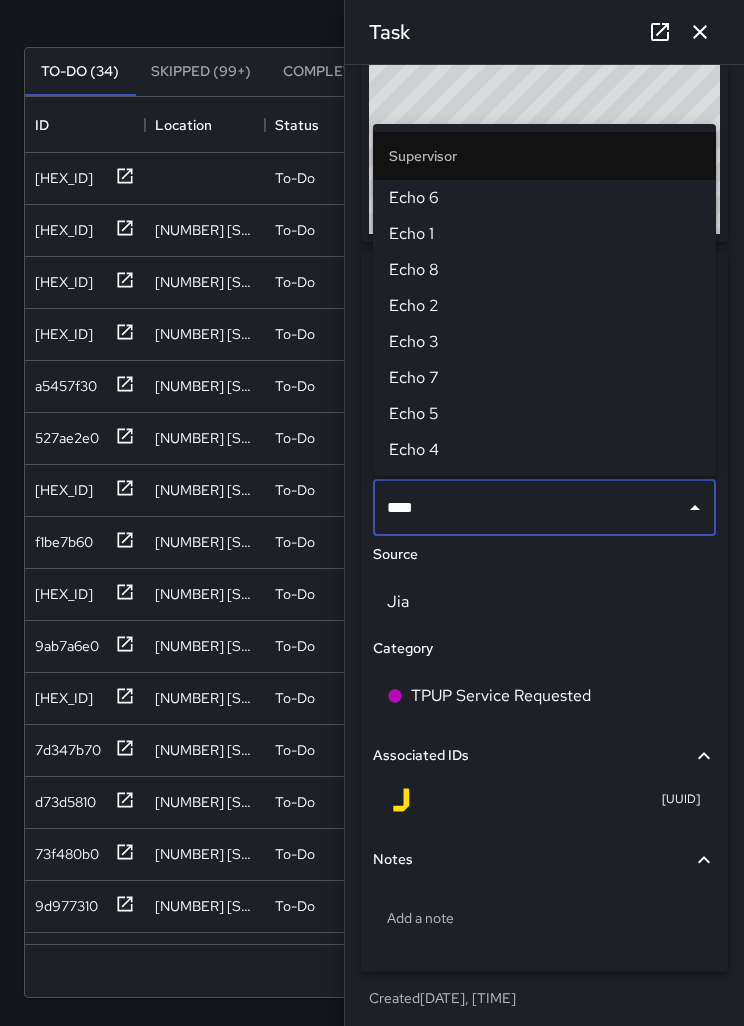 click on "Echo 1" at bounding box center (544, 234) 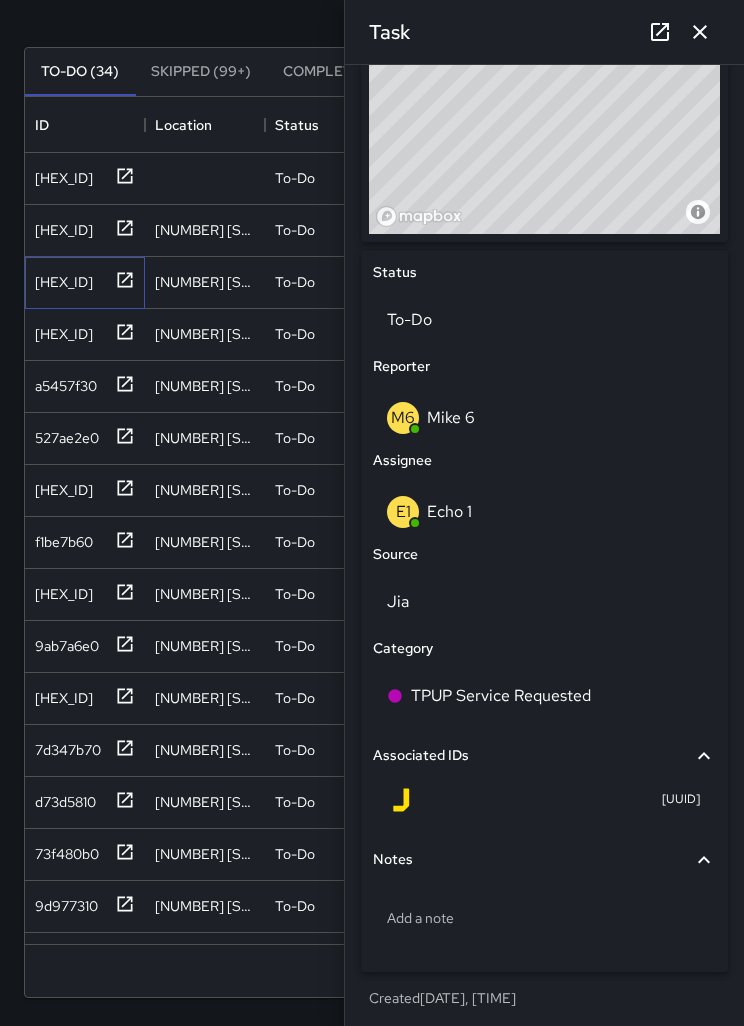 click on "db5557a0" at bounding box center (60, 174) 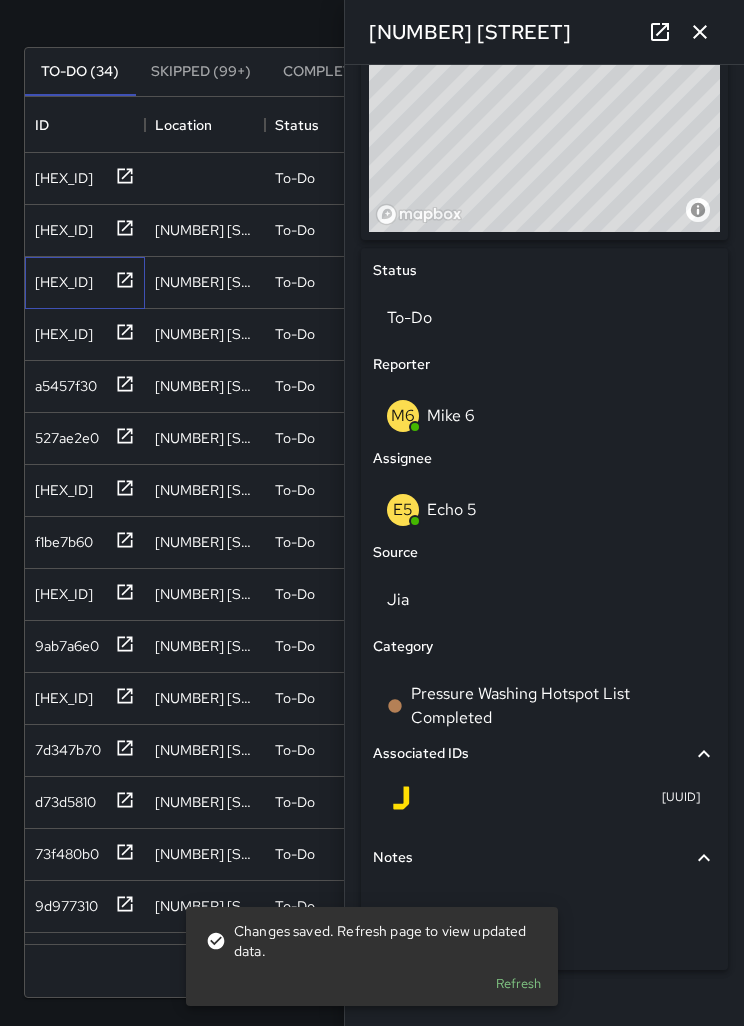 scroll, scrollTop: 760, scrollLeft: 0, axis: vertical 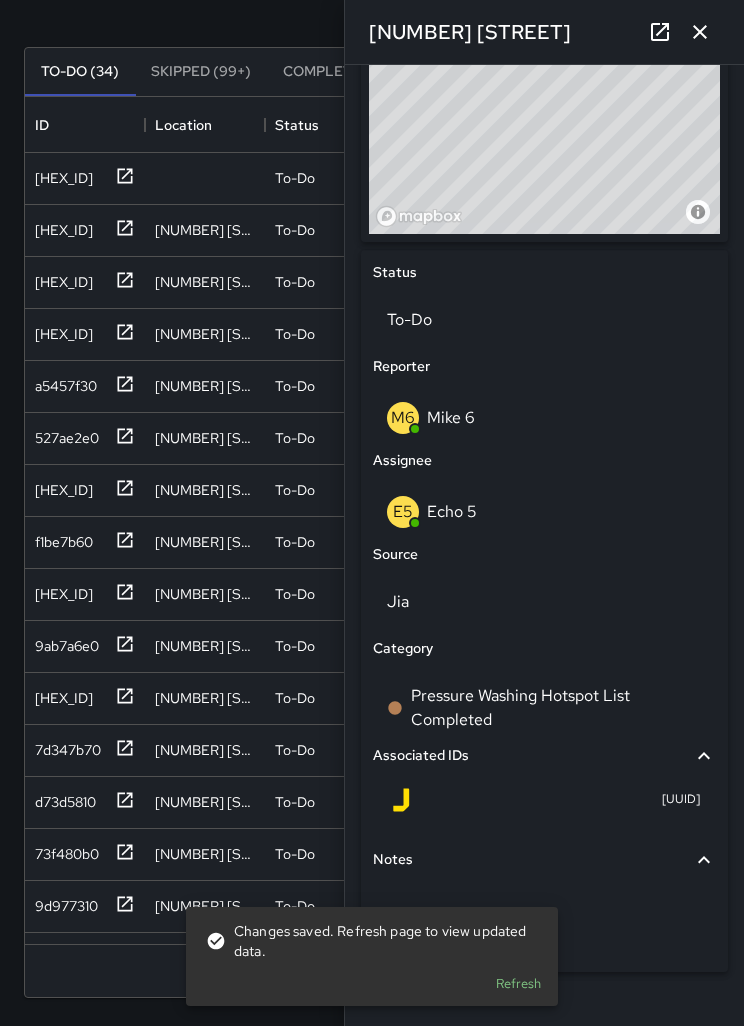 click at bounding box center (700, 32) 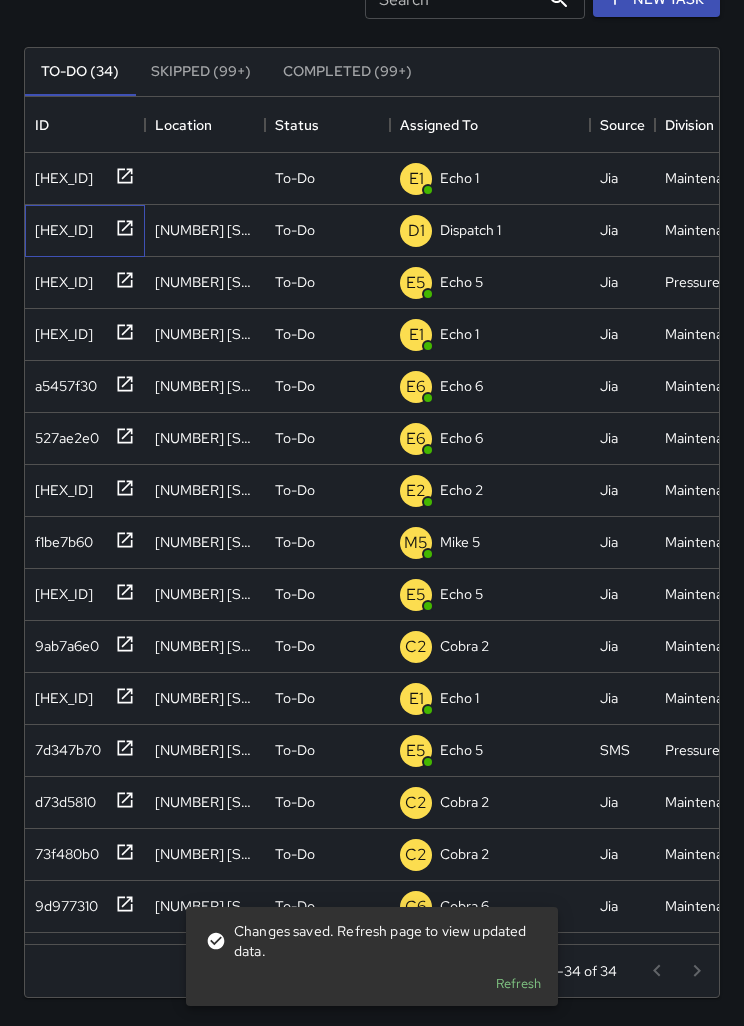 click on "b85bb850" at bounding box center [60, 174] 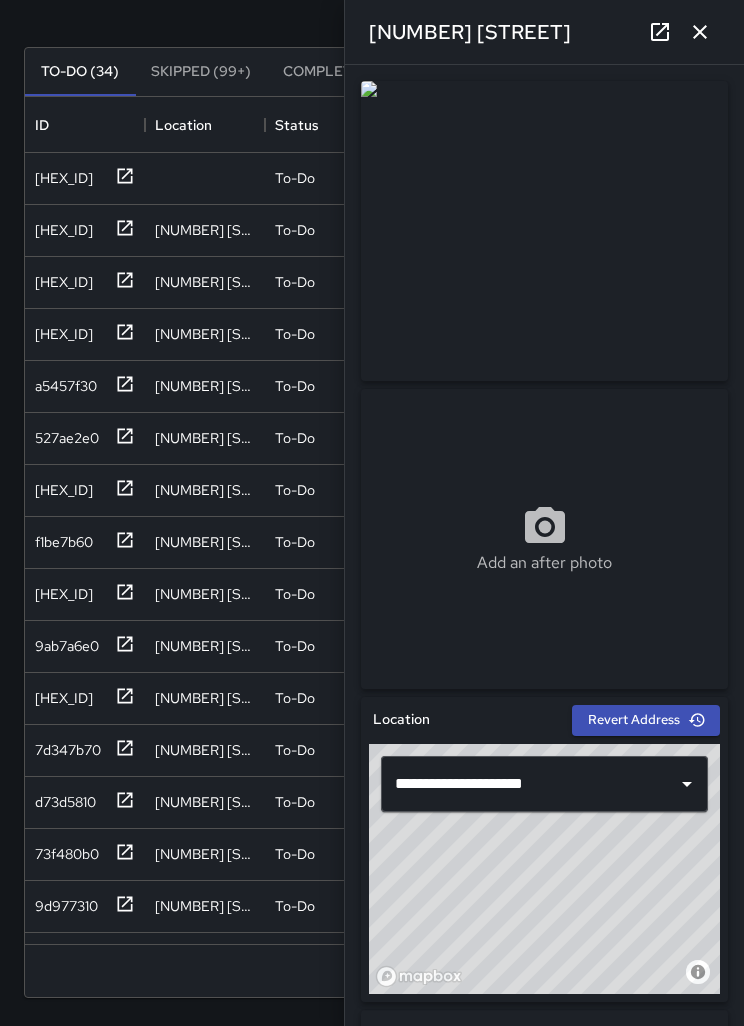 click at bounding box center [700, 32] 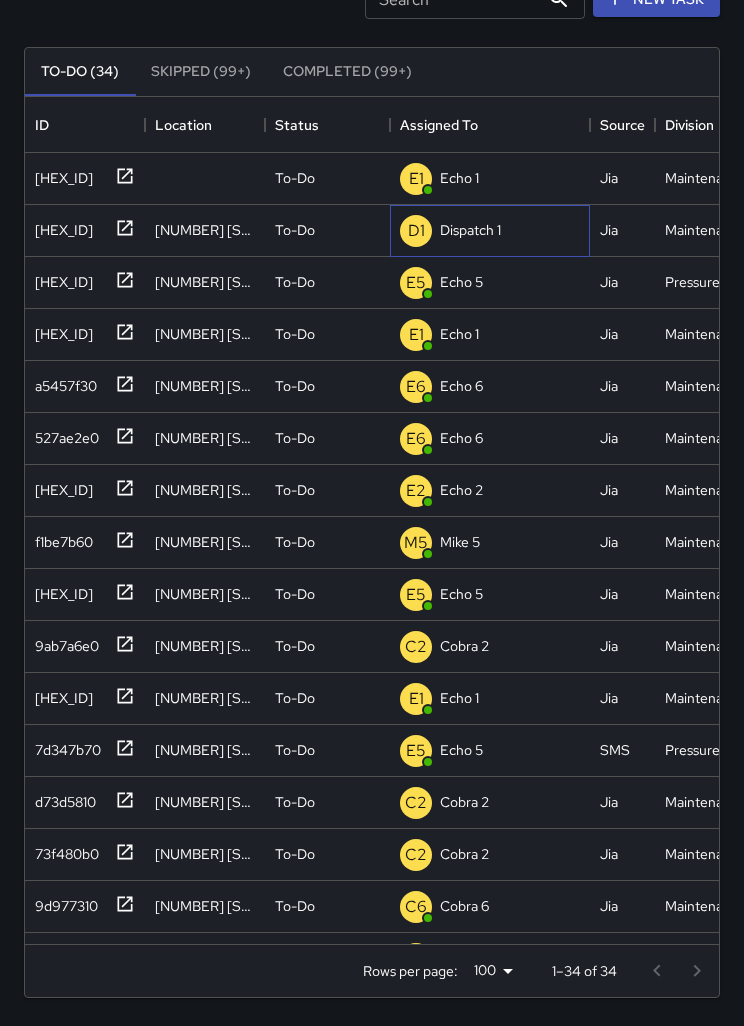 click on "Dispatch 1" at bounding box center (459, 178) 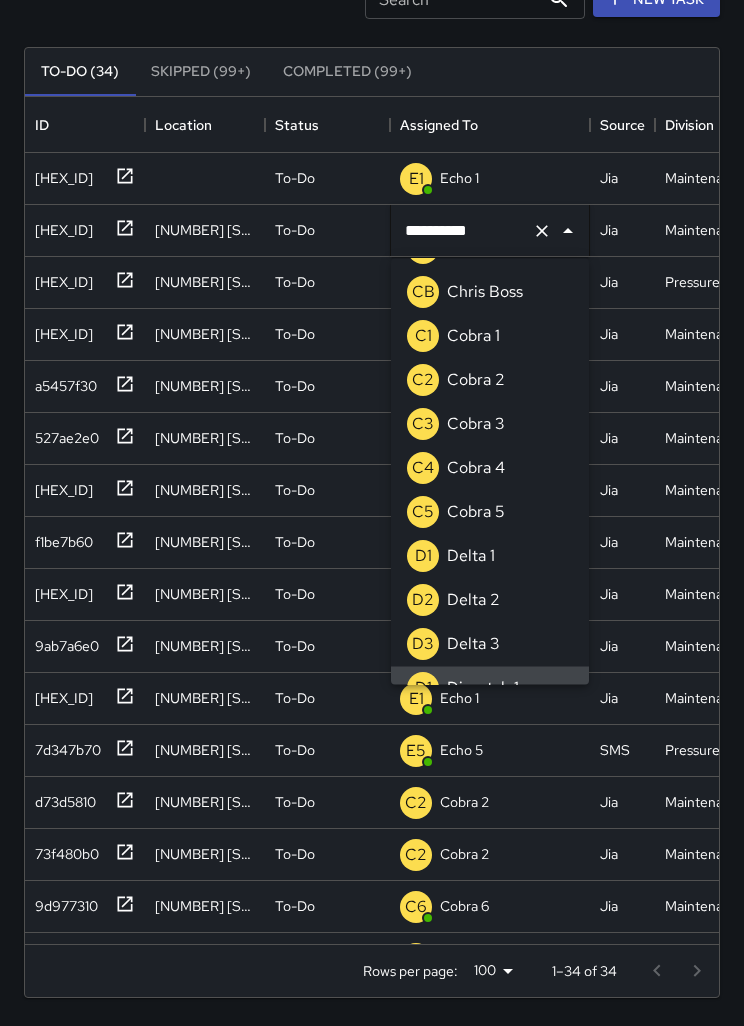 click at bounding box center (542, 231) 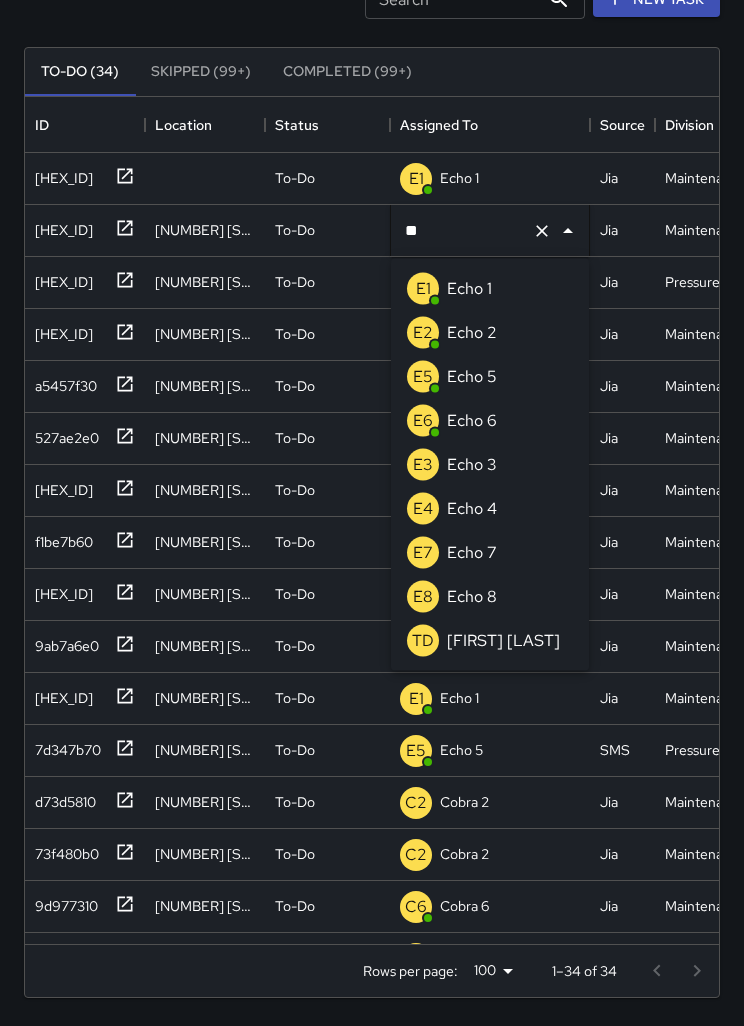 scroll, scrollTop: 0, scrollLeft: 0, axis: both 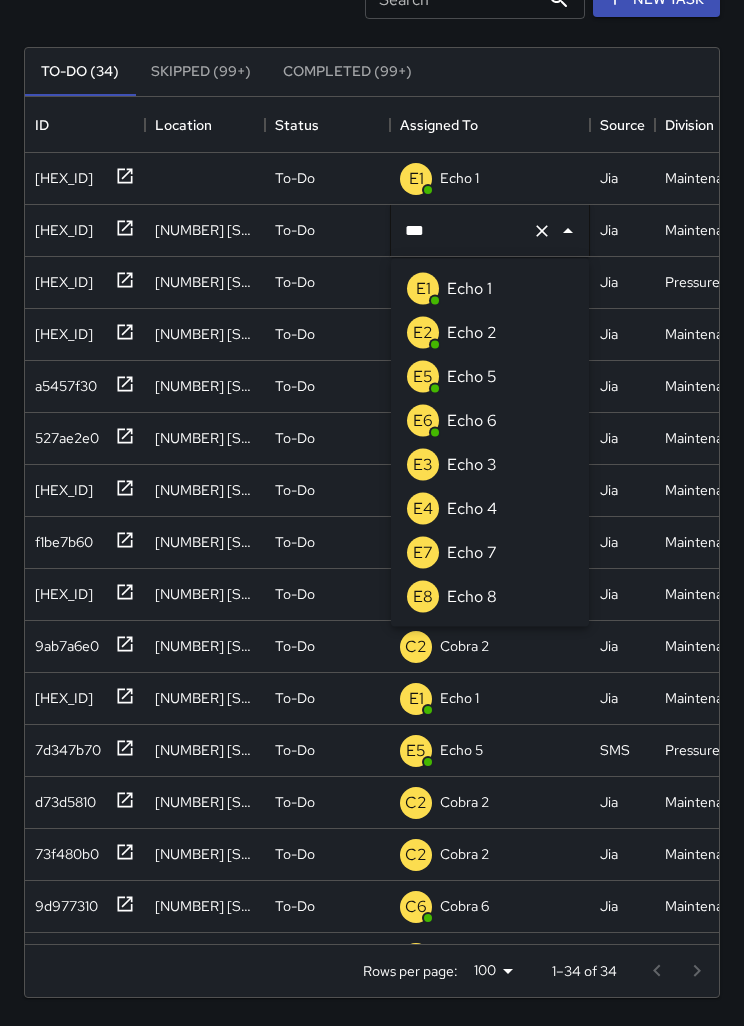 click on "Echo 1" at bounding box center [469, 289] 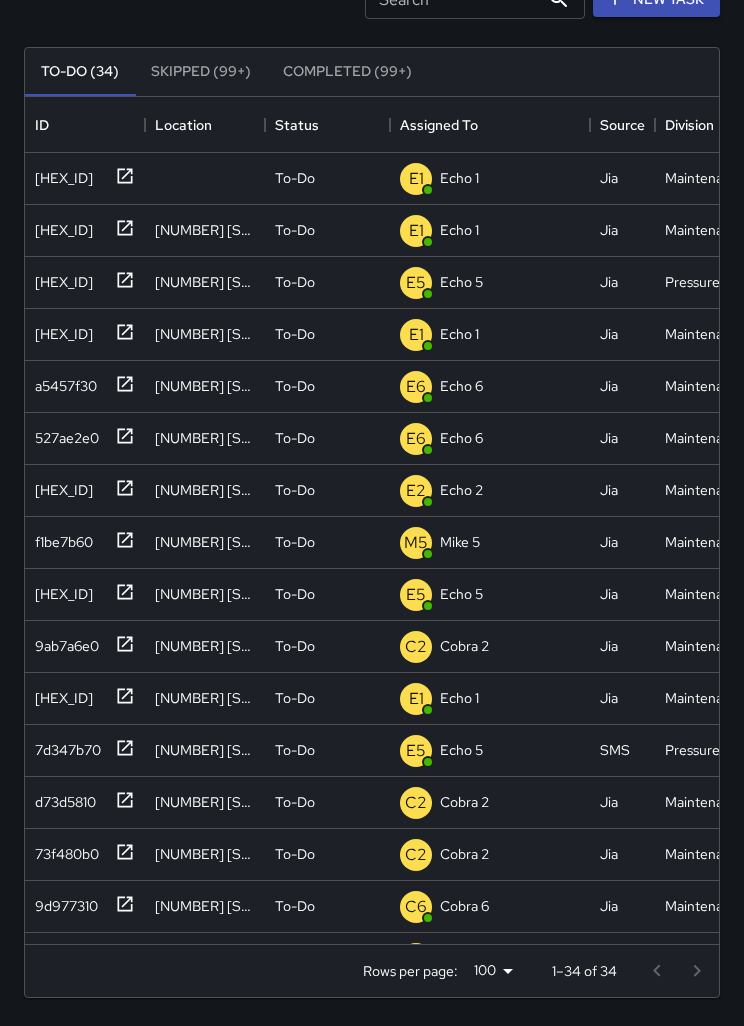 click on "Search Search New Task" at bounding box center (372, -1) 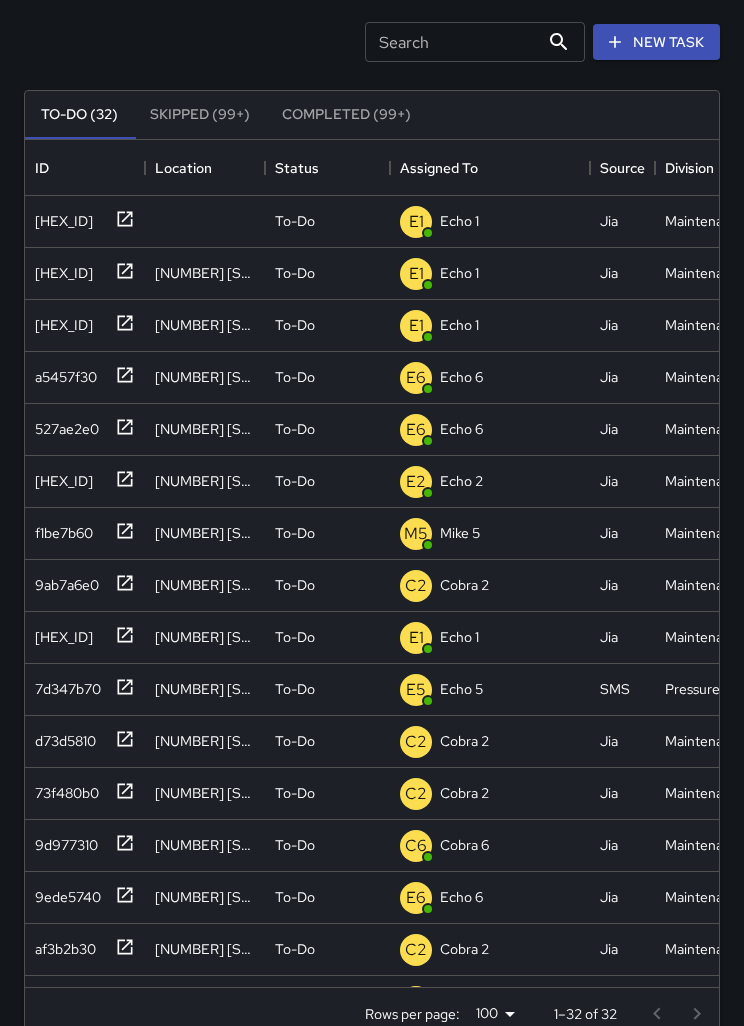 scroll, scrollTop: 112, scrollLeft: 0, axis: vertical 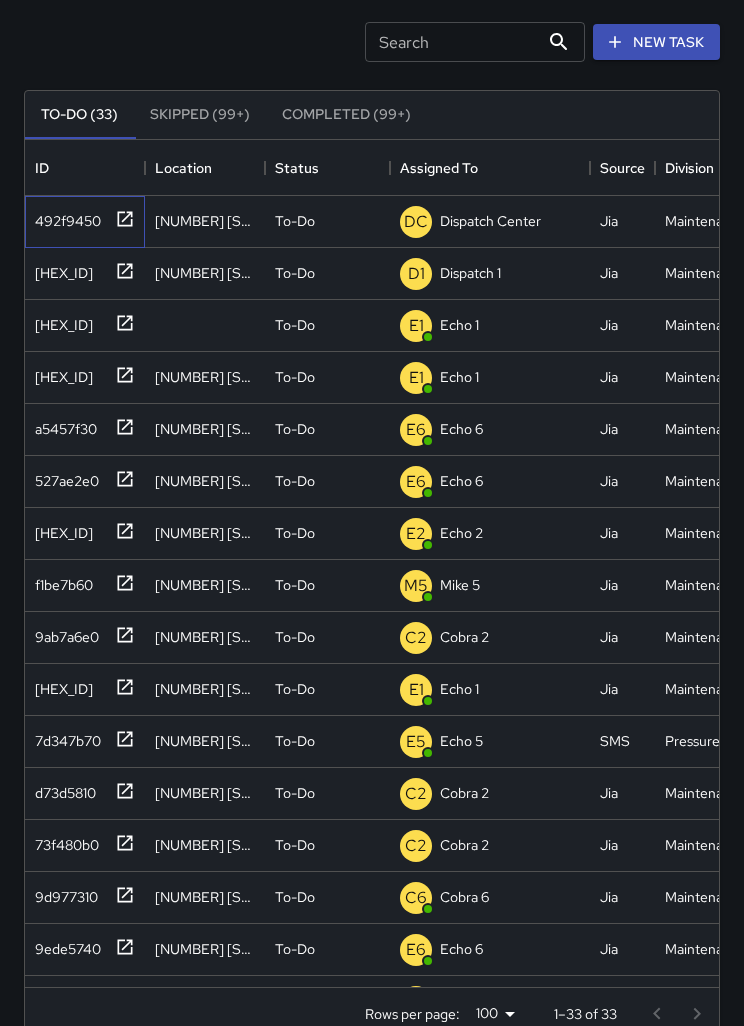 click on "492f9450" at bounding box center [85, 222] 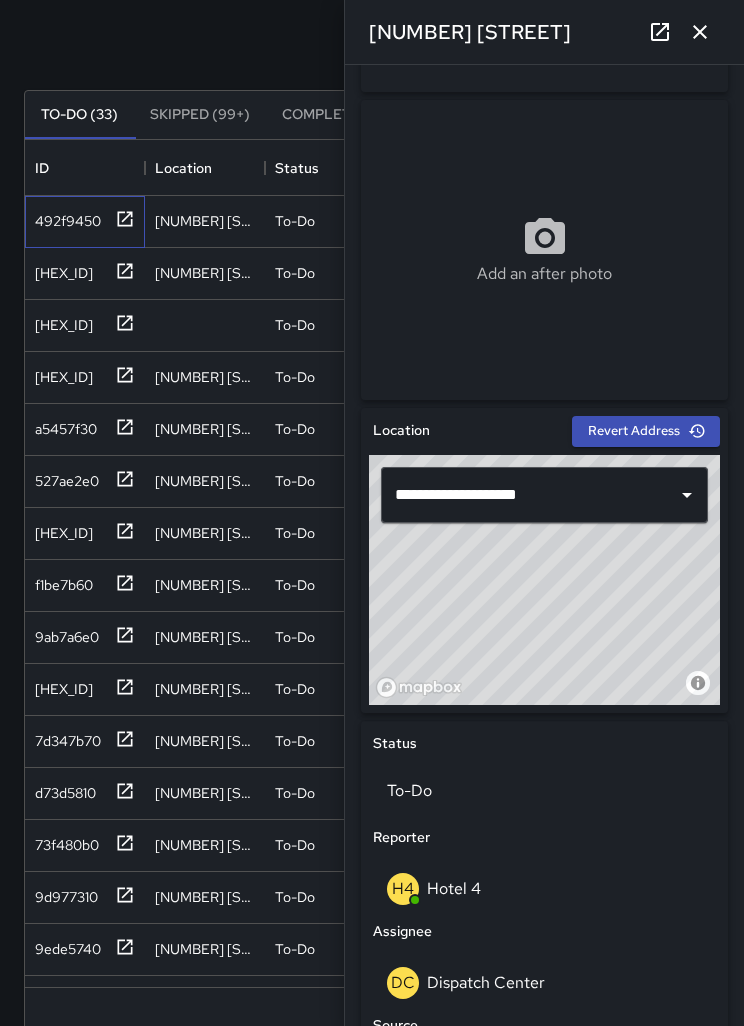 scroll, scrollTop: 290, scrollLeft: 0, axis: vertical 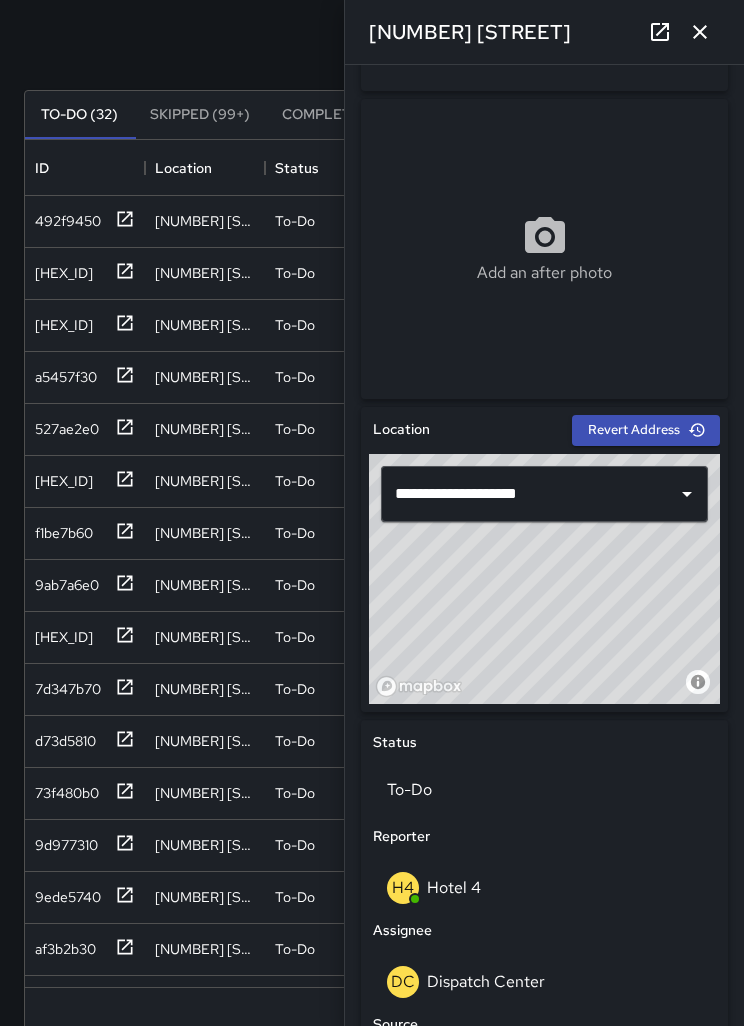 click at bounding box center [700, 32] 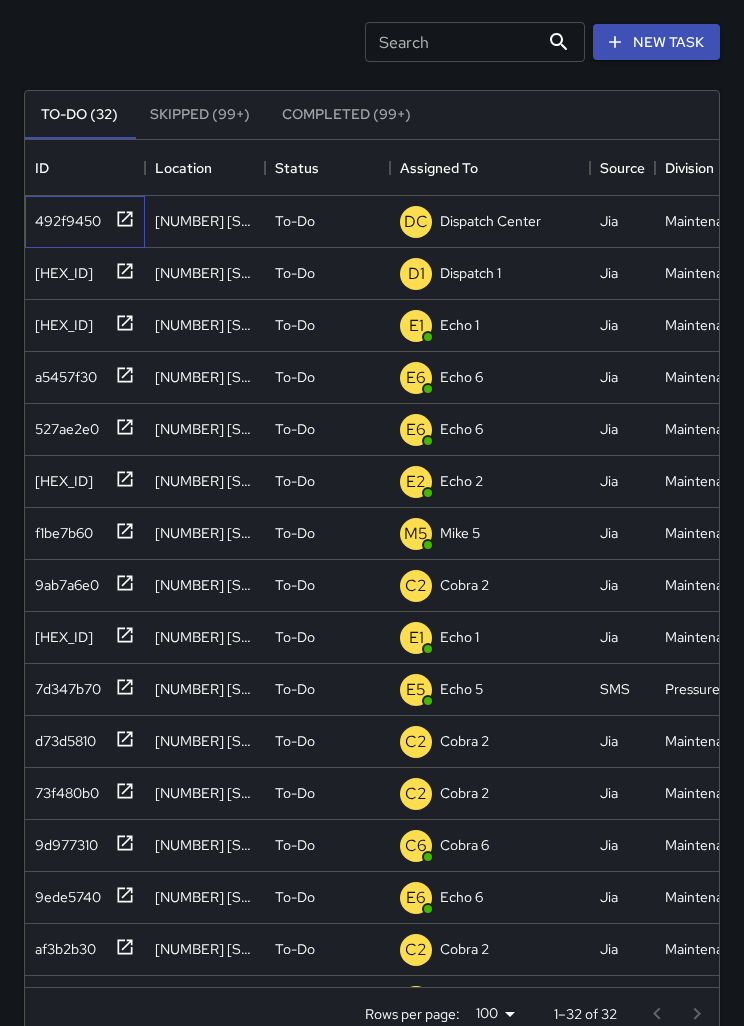 click on "492f9450" at bounding box center (64, 217) 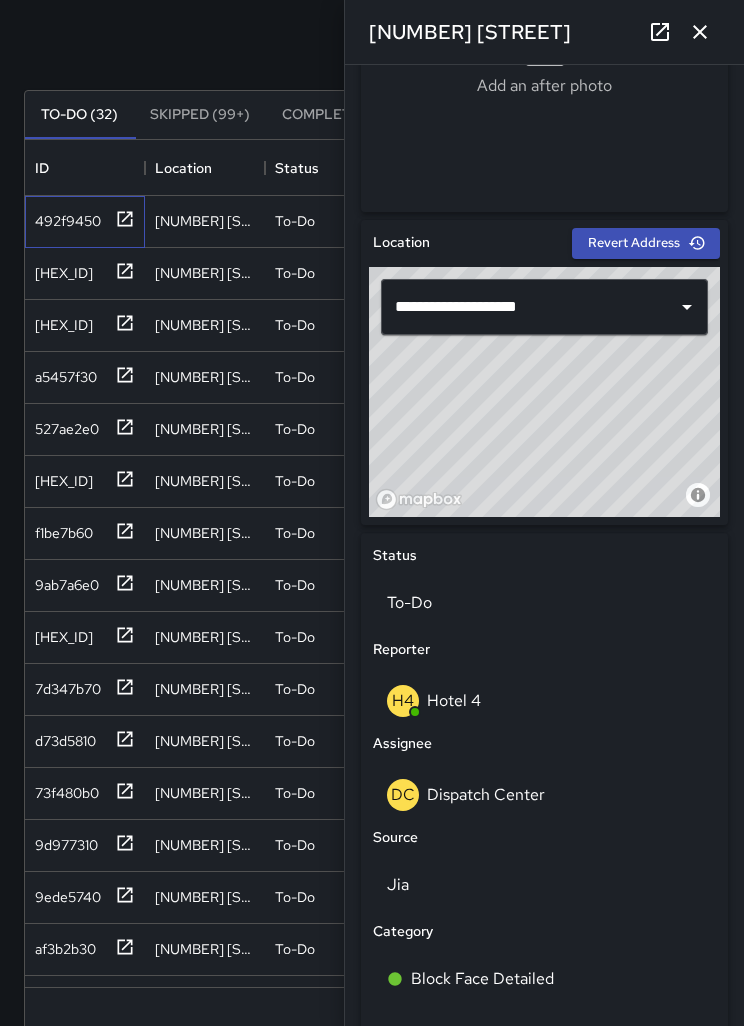 scroll, scrollTop: 484, scrollLeft: 0, axis: vertical 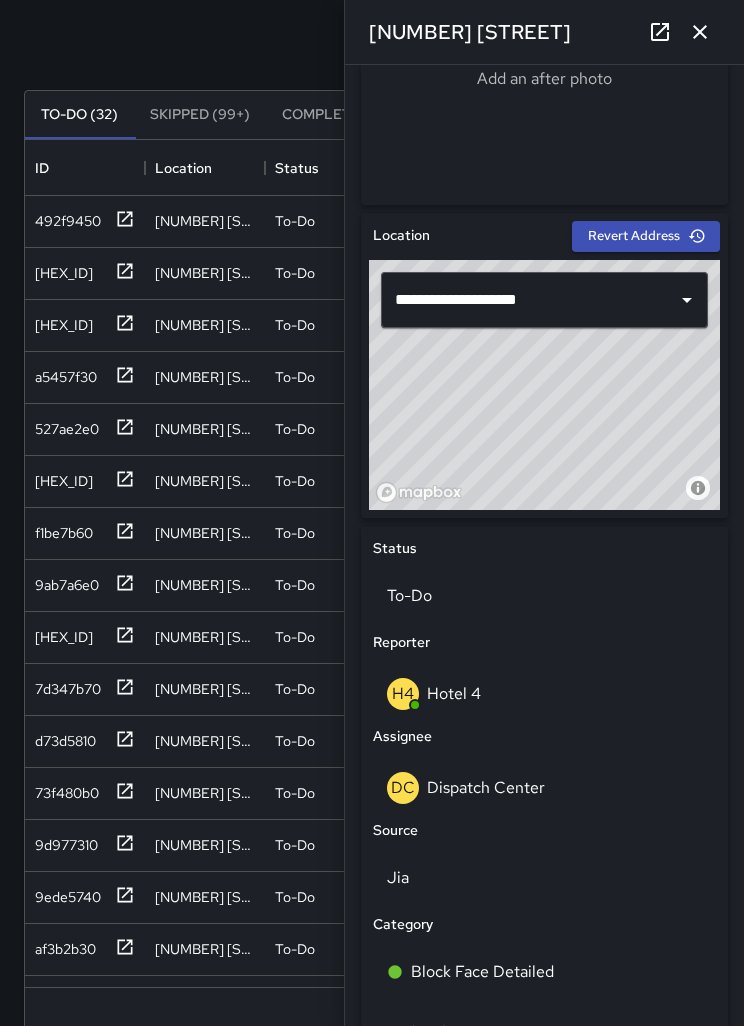 click on "DC Dispatch Center" at bounding box center (544, 788) 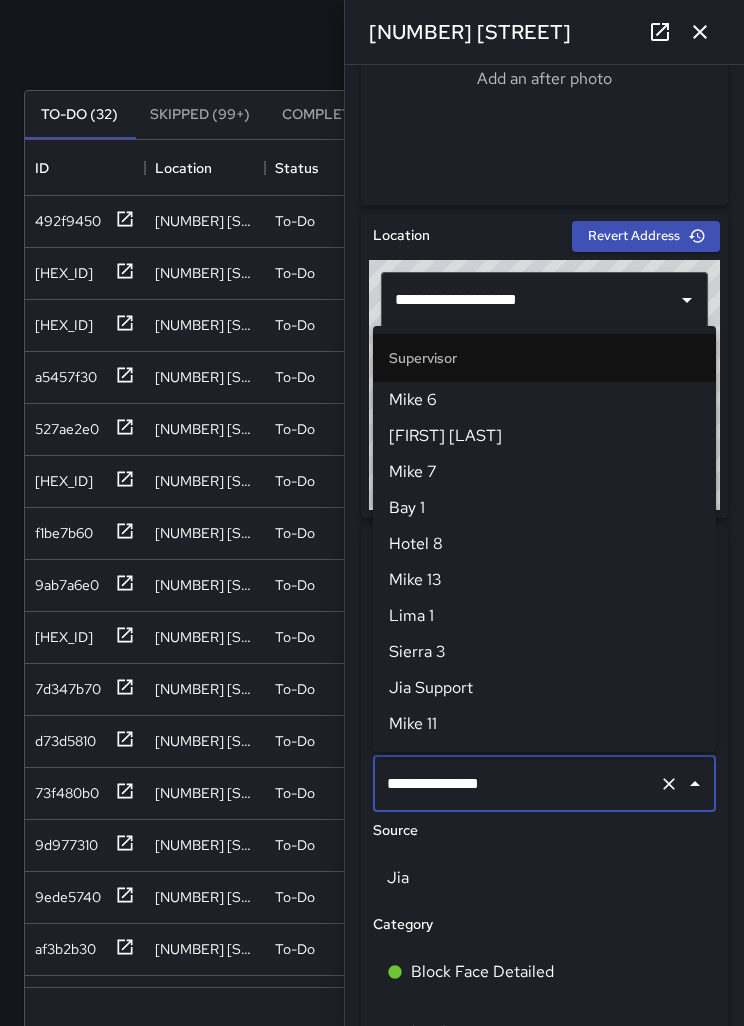 scroll, scrollTop: 155, scrollLeft: 0, axis: vertical 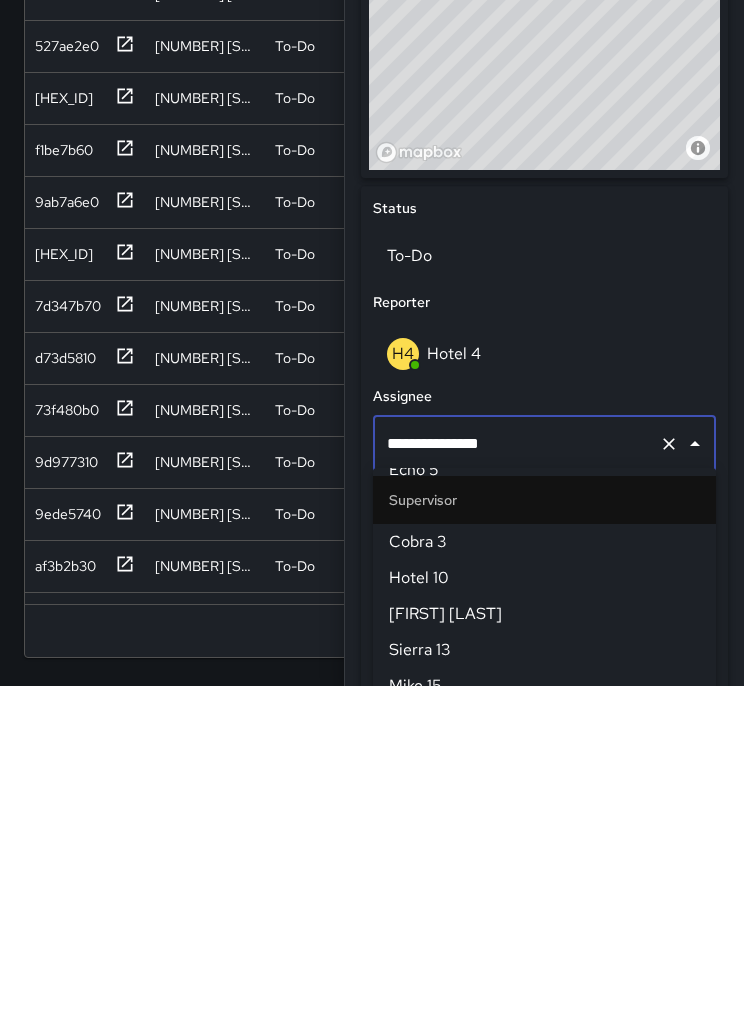 click at bounding box center [669, 784] 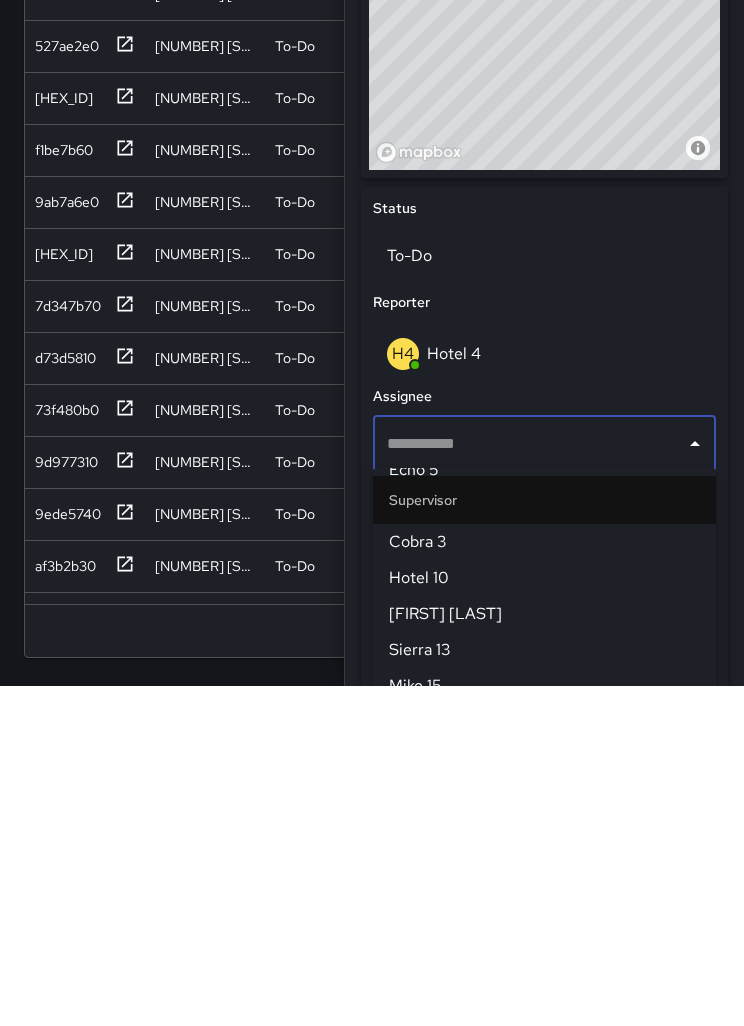 scroll, scrollTop: 0, scrollLeft: 0, axis: both 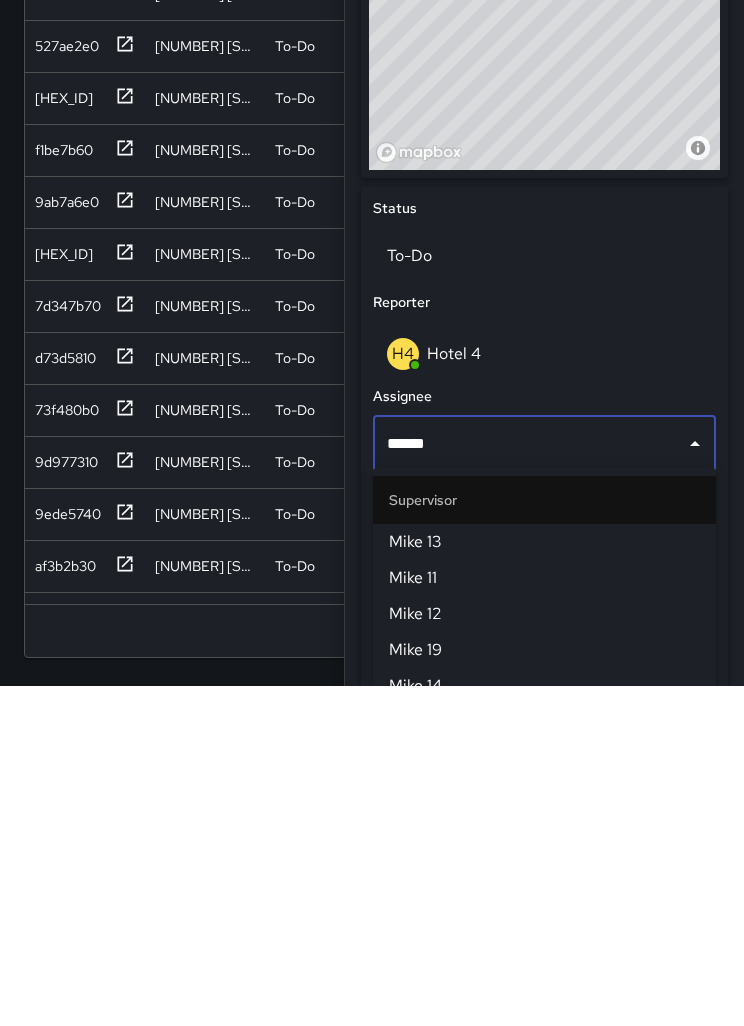 type on "******" 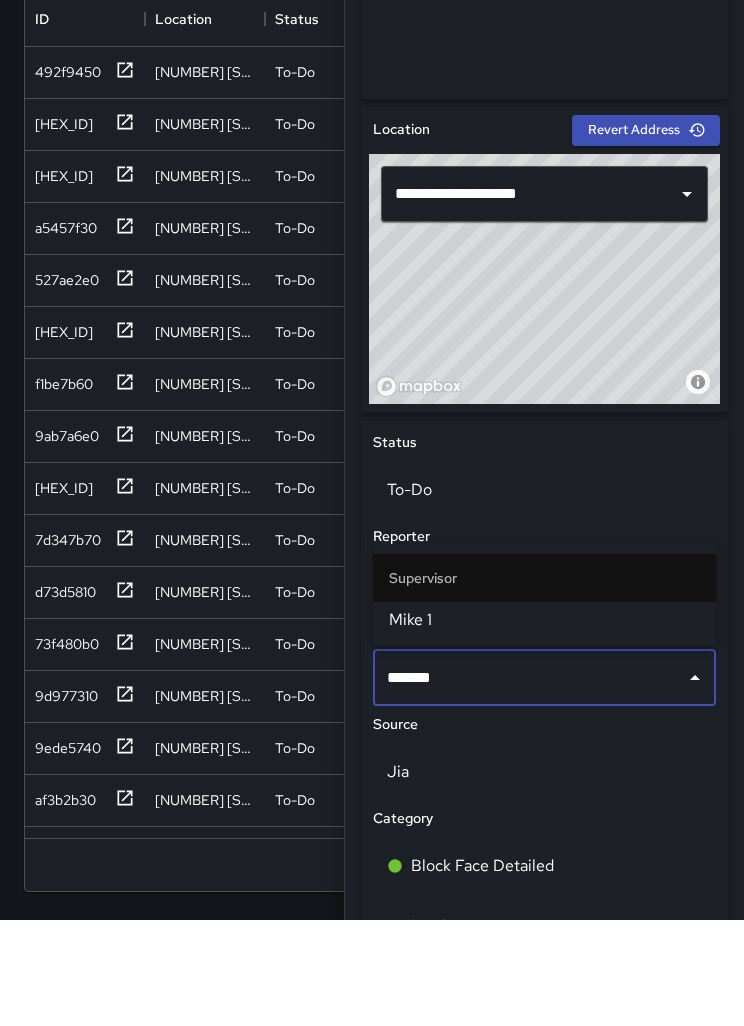 click on "Mike 1" at bounding box center [544, 726] 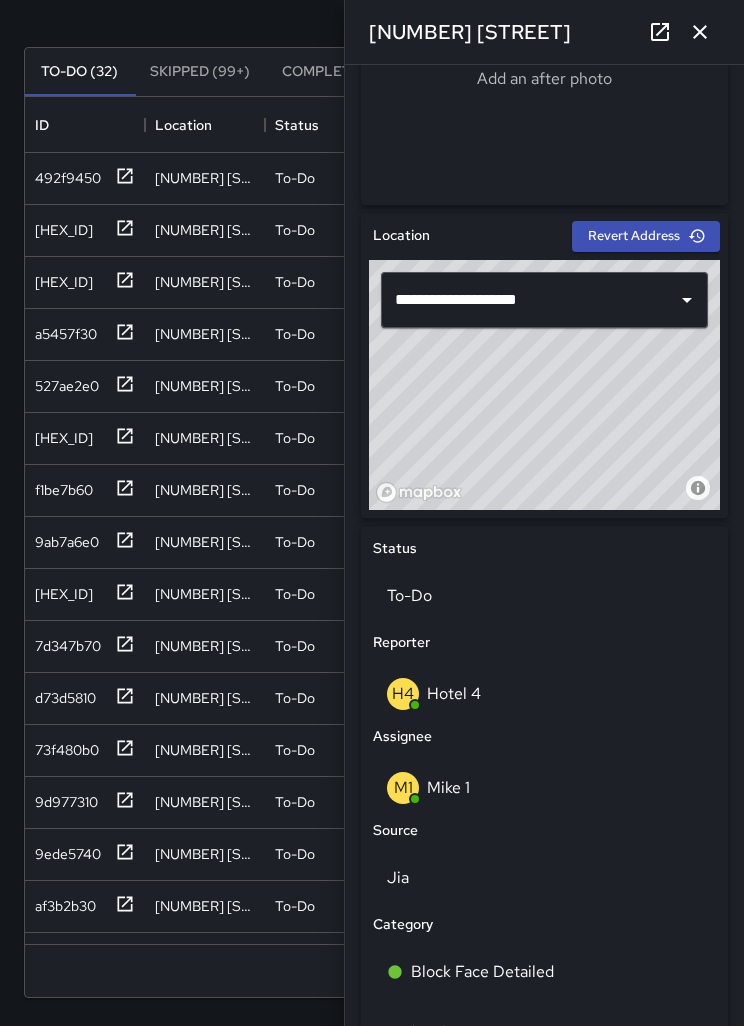 click at bounding box center (700, 32) 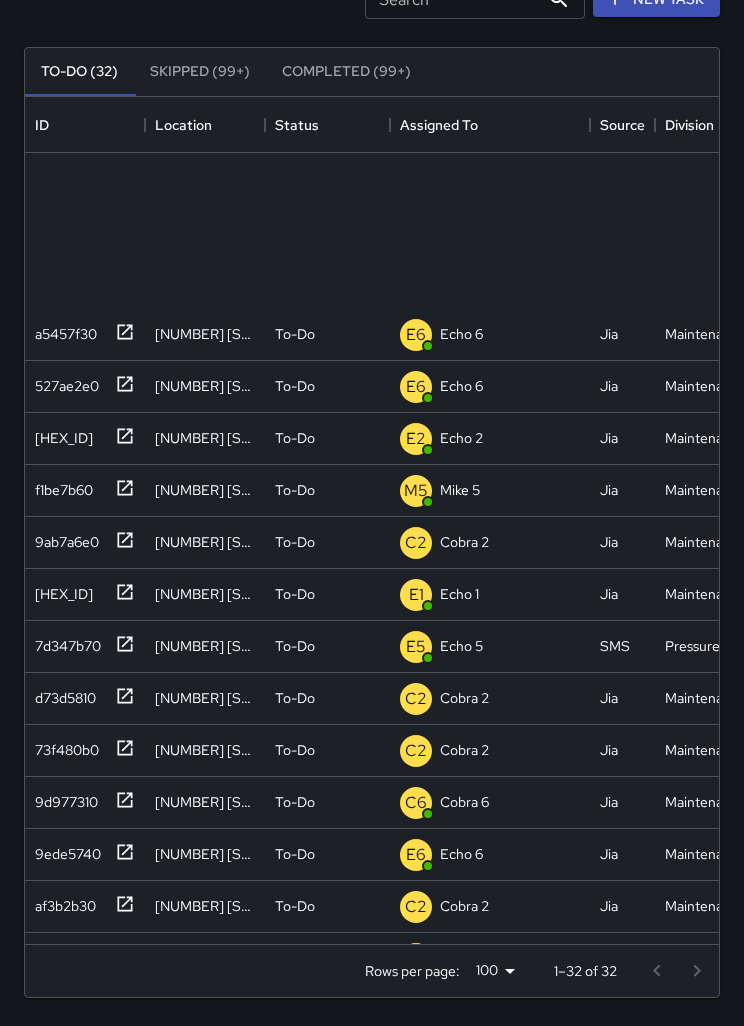 scroll, scrollTop: 0, scrollLeft: 0, axis: both 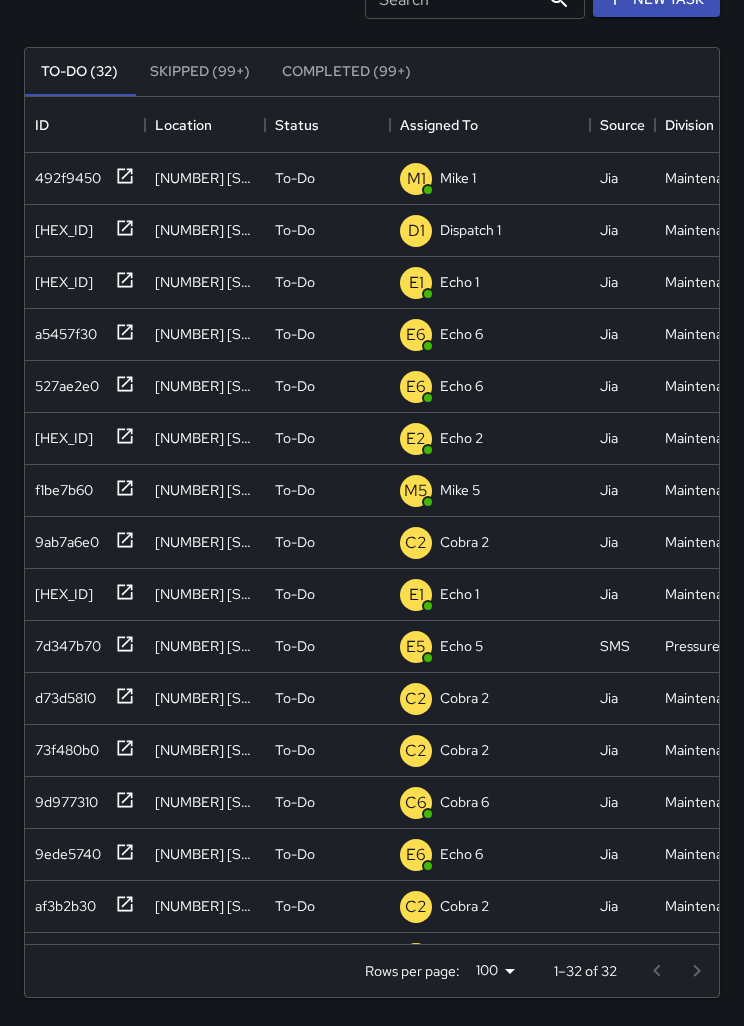 click on "Completed (99+)" at bounding box center [346, 72] 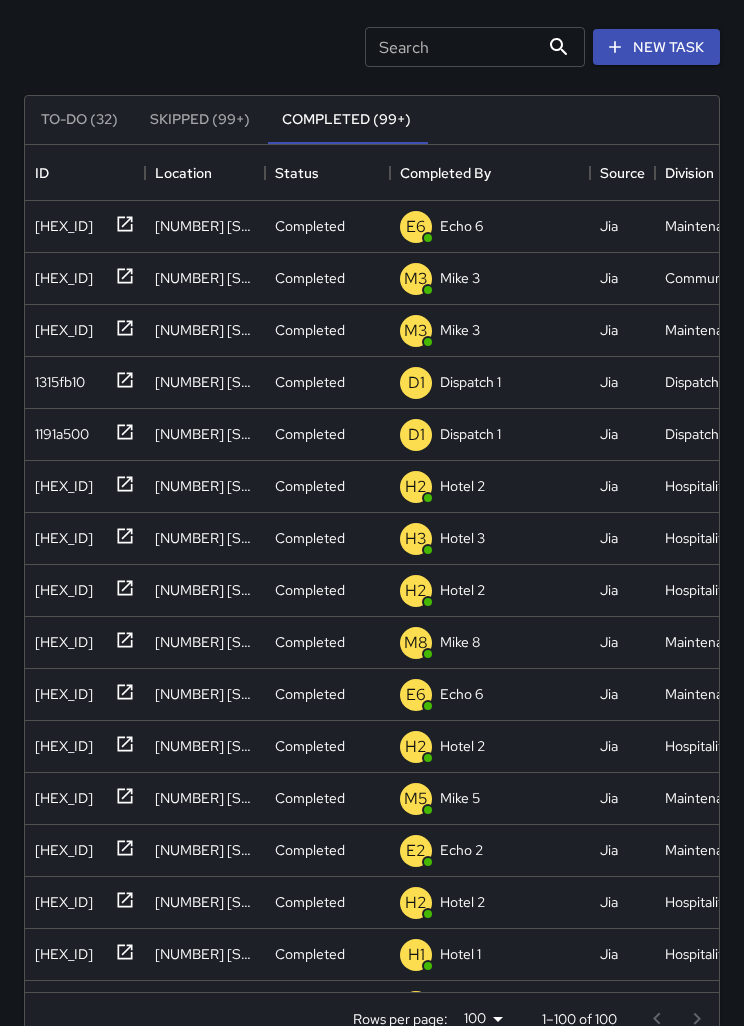 scroll, scrollTop: 100, scrollLeft: 0, axis: vertical 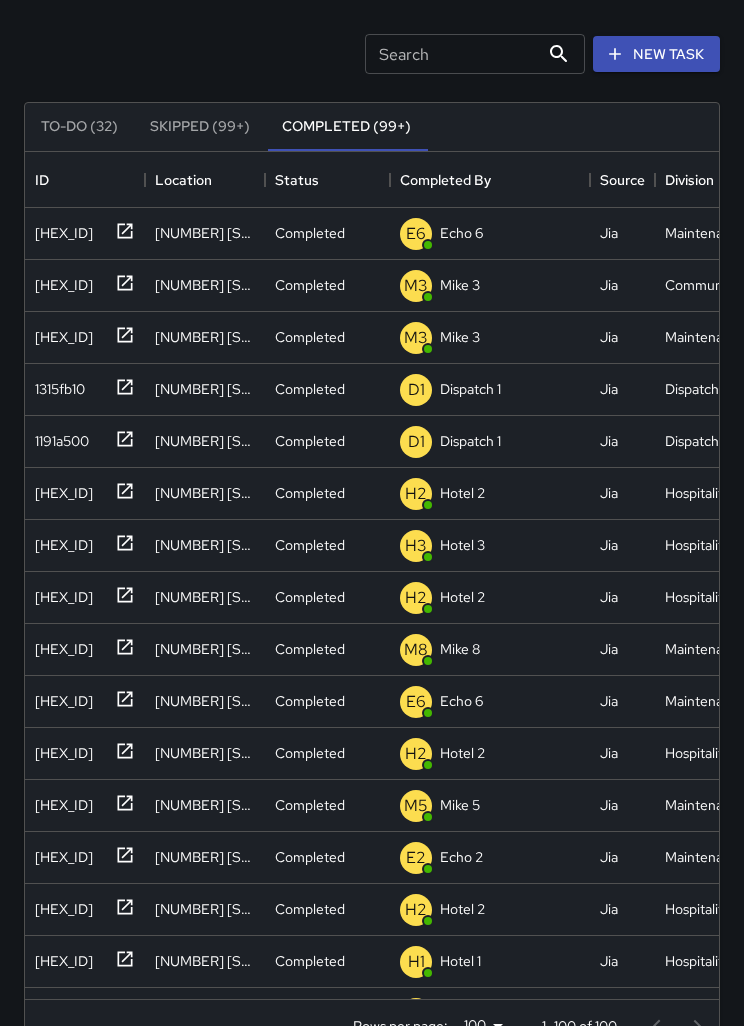 click on "Search" at bounding box center (452, 54) 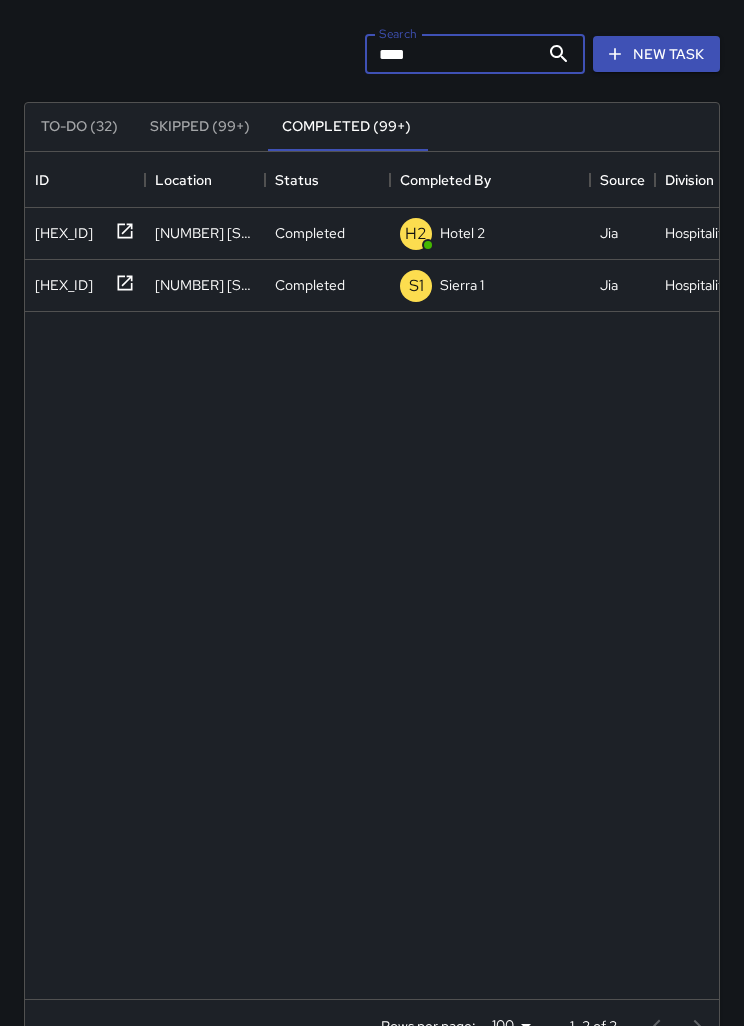 type on "****" 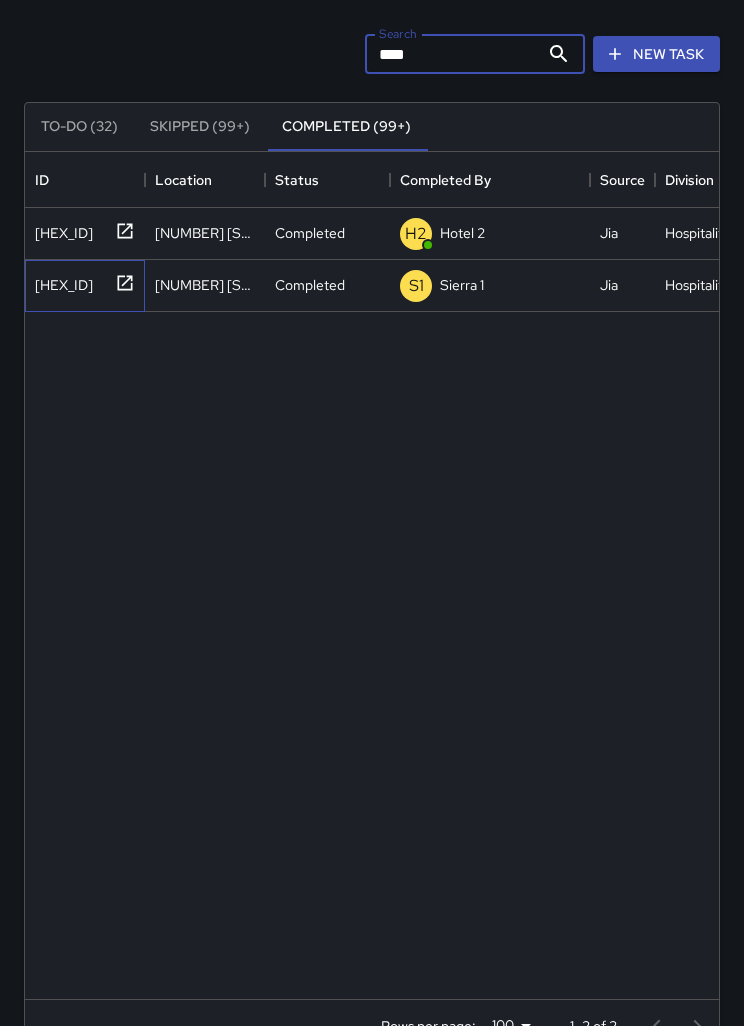 click on "1cf71cd0" at bounding box center [60, 281] 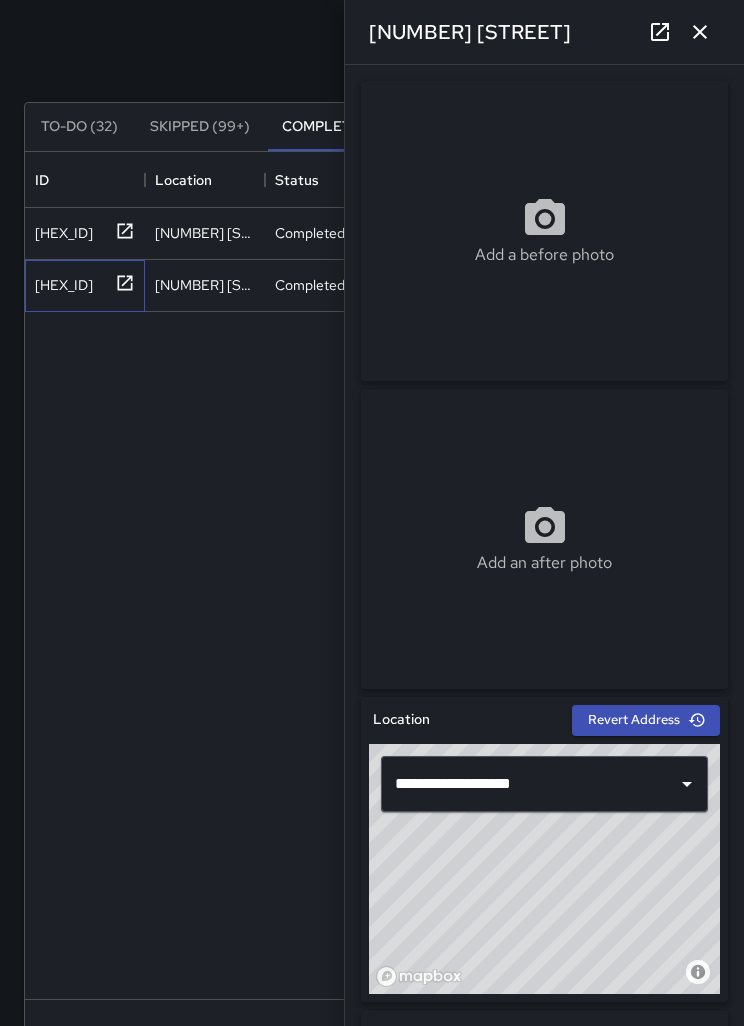 scroll, scrollTop: 0, scrollLeft: 0, axis: both 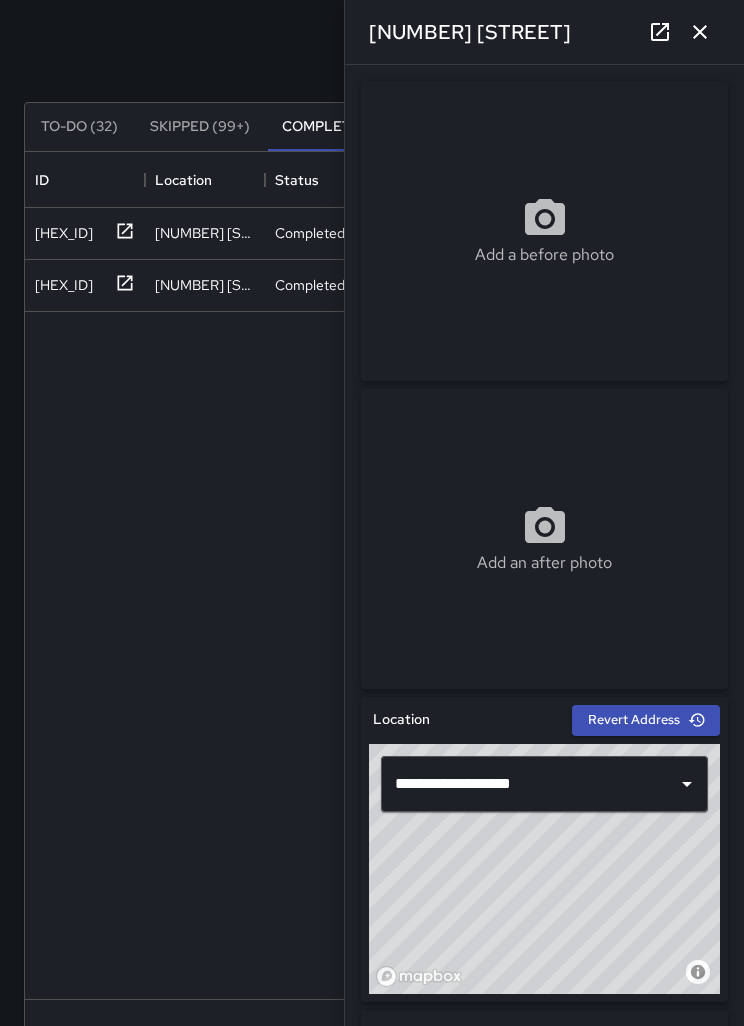 click at bounding box center [700, 32] 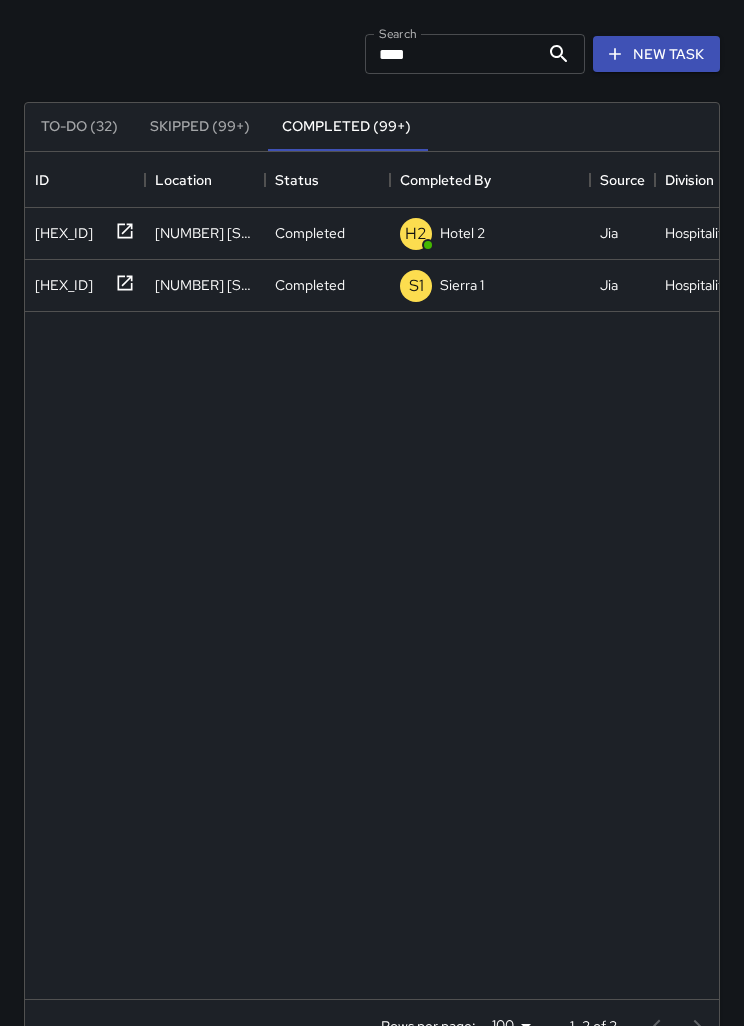 click on "To-Do (32)" at bounding box center [79, 127] 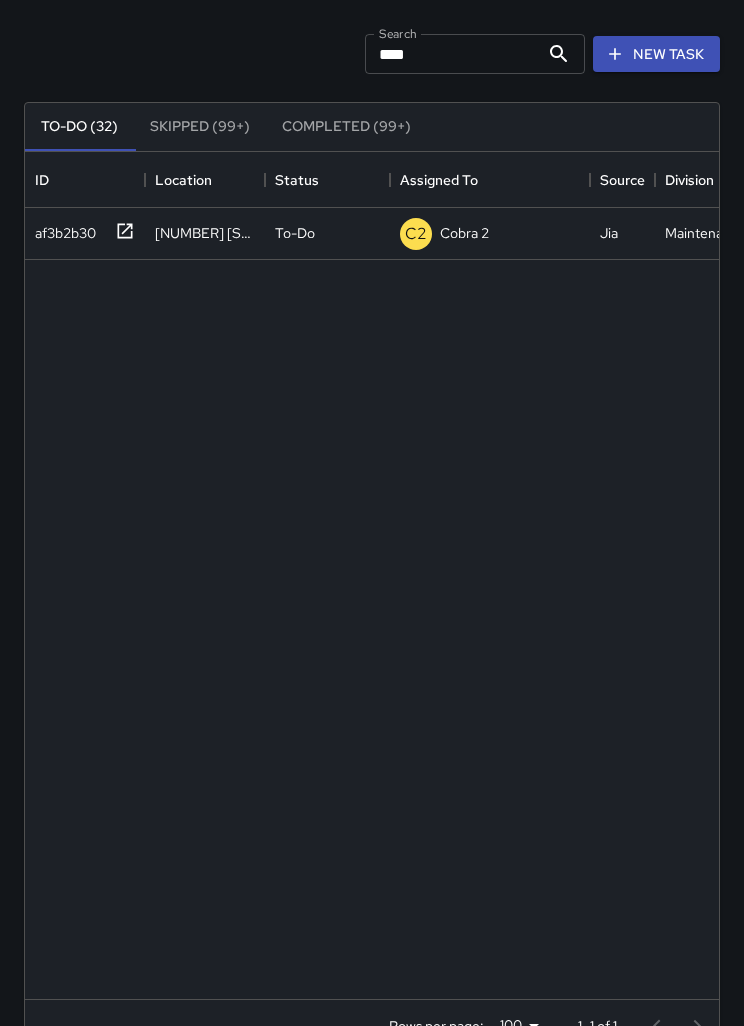 click on "New Task" at bounding box center [656, 54] 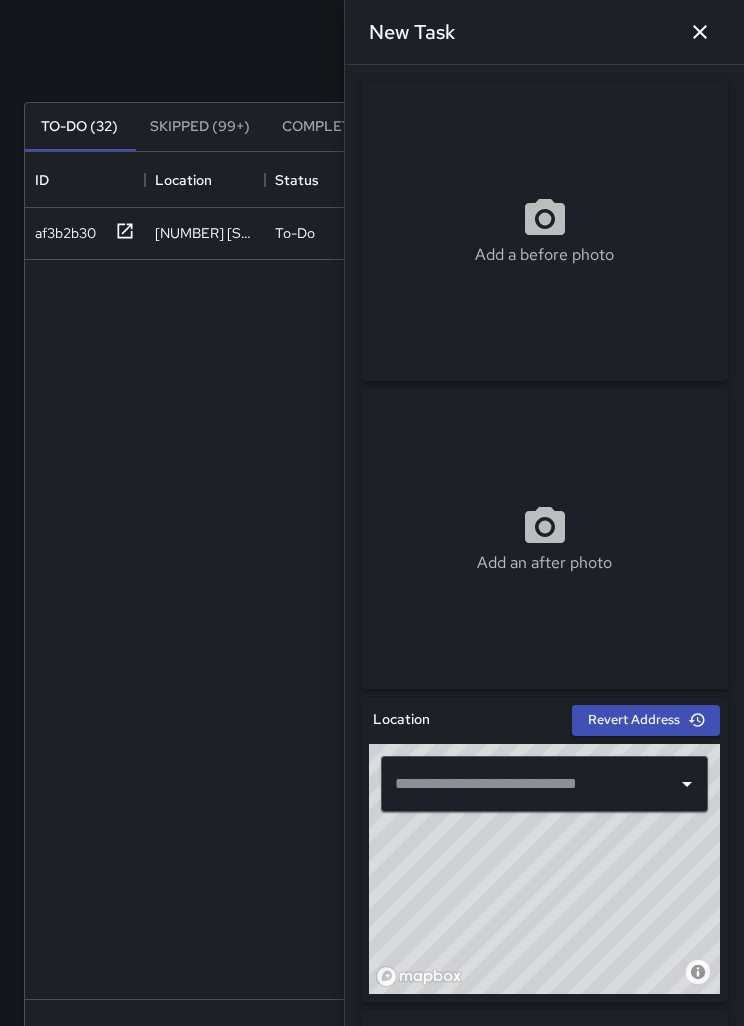 click at bounding box center (529, 784) 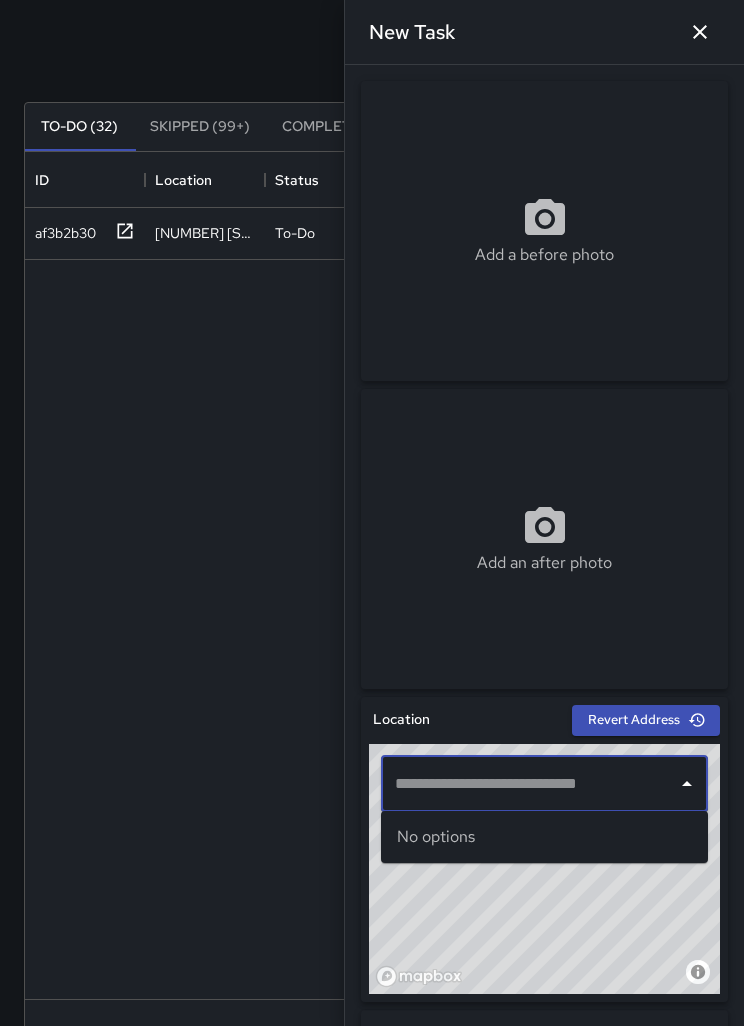 scroll, scrollTop: 155, scrollLeft: 0, axis: vertical 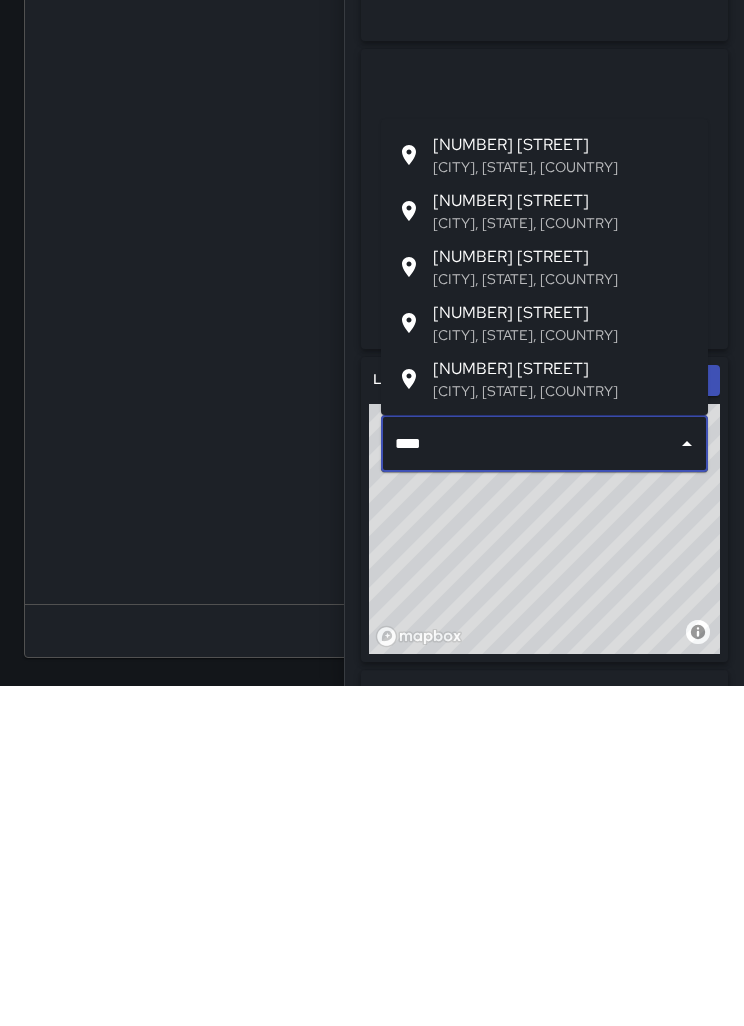 click on "1900A Webster Street" at bounding box center [562, 597] 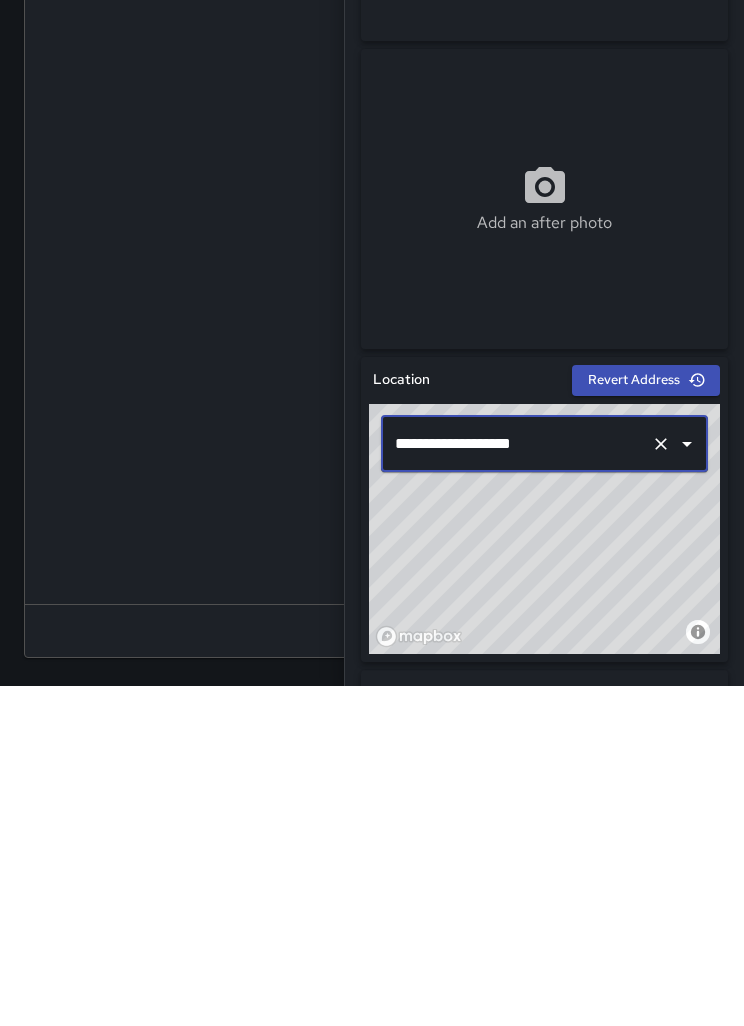 click at bounding box center [661, 784] 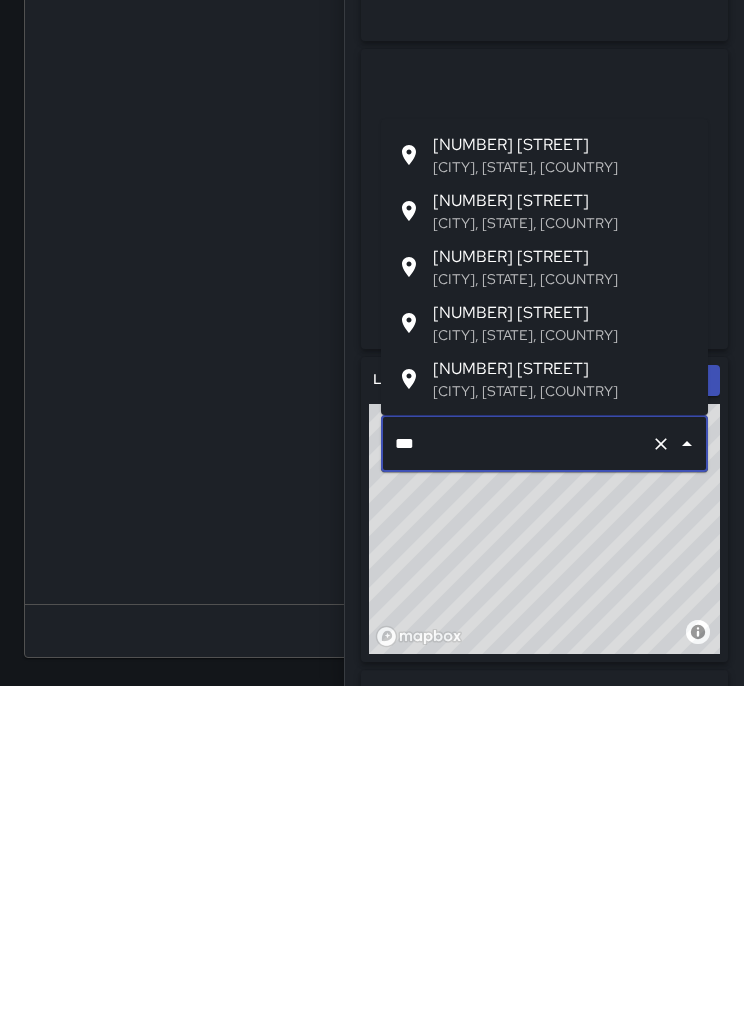 type on "****" 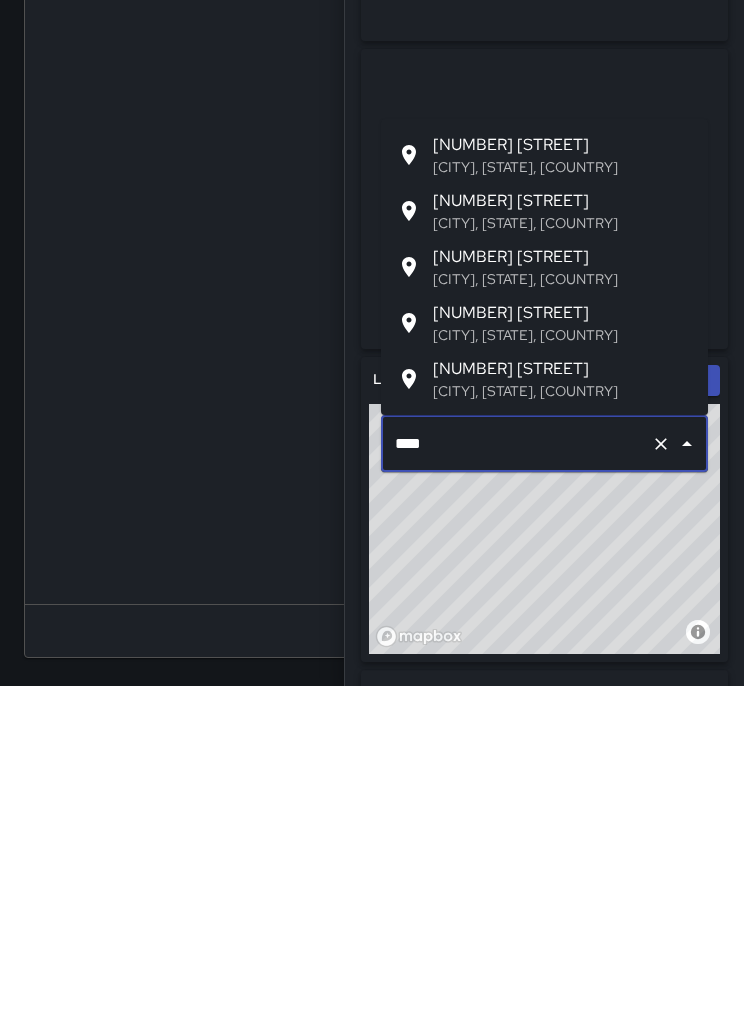 click on "Oakland, CA, USA" at bounding box center (562, 619) 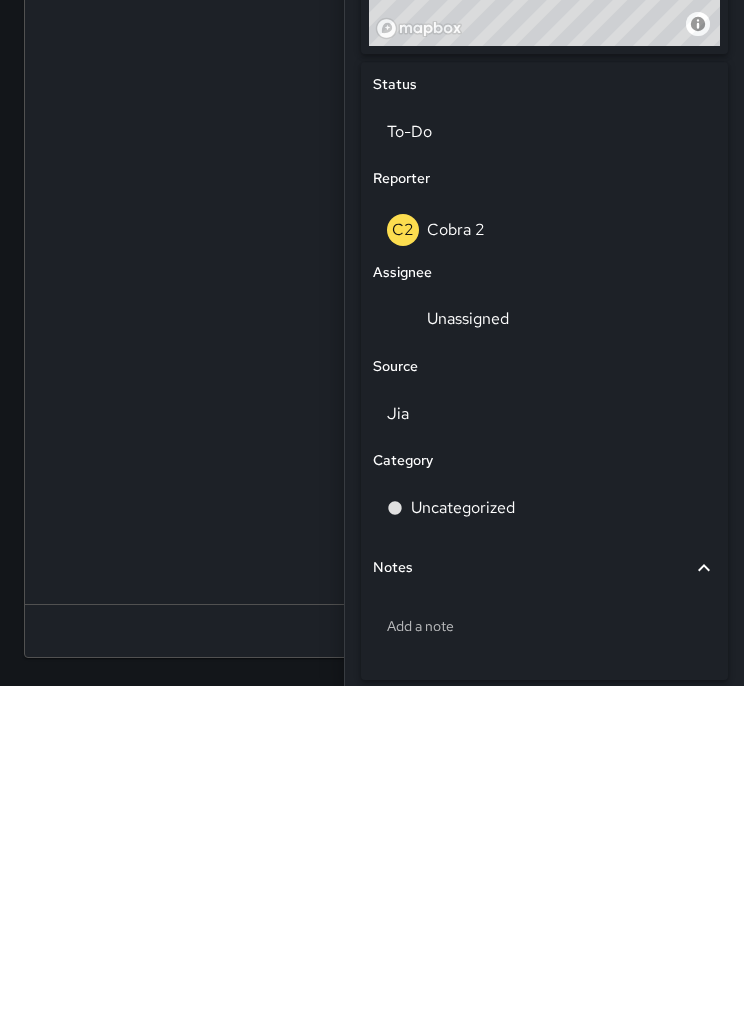 scroll, scrollTop: 625, scrollLeft: 0, axis: vertical 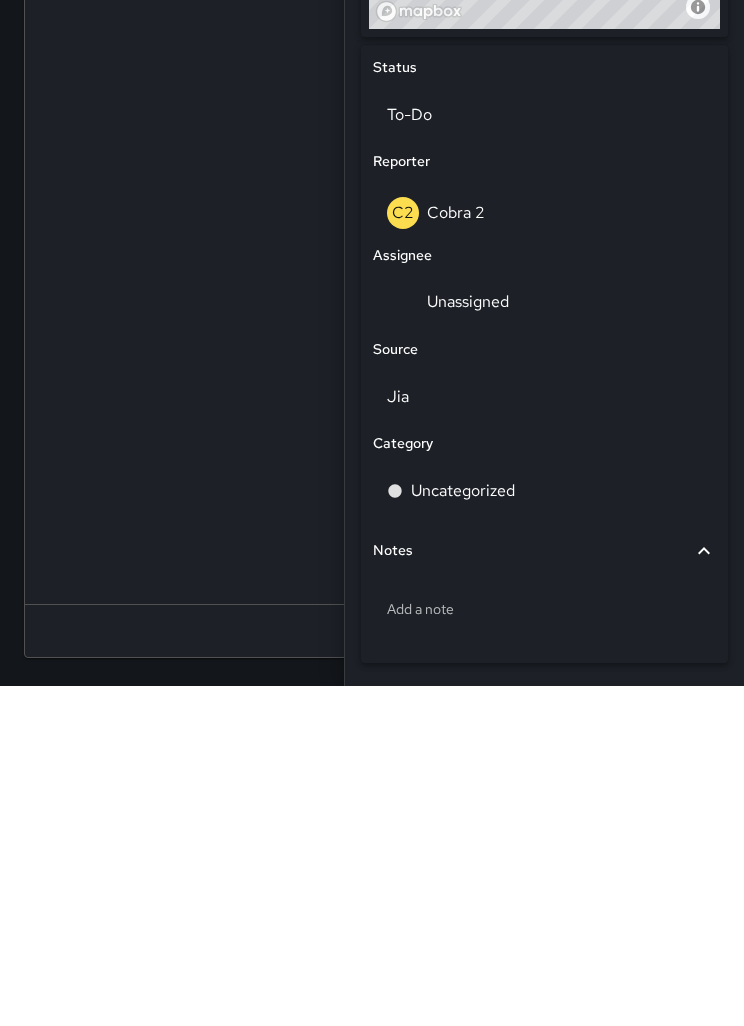 click on "Unassigned" at bounding box center [544, 455] 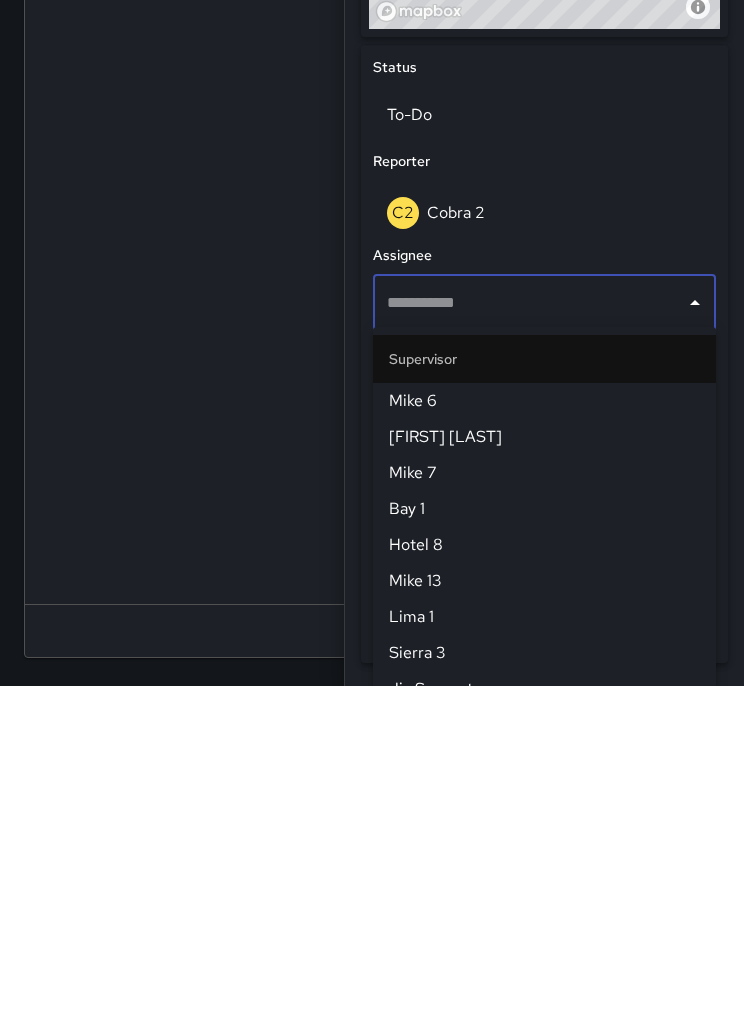 type on "*" 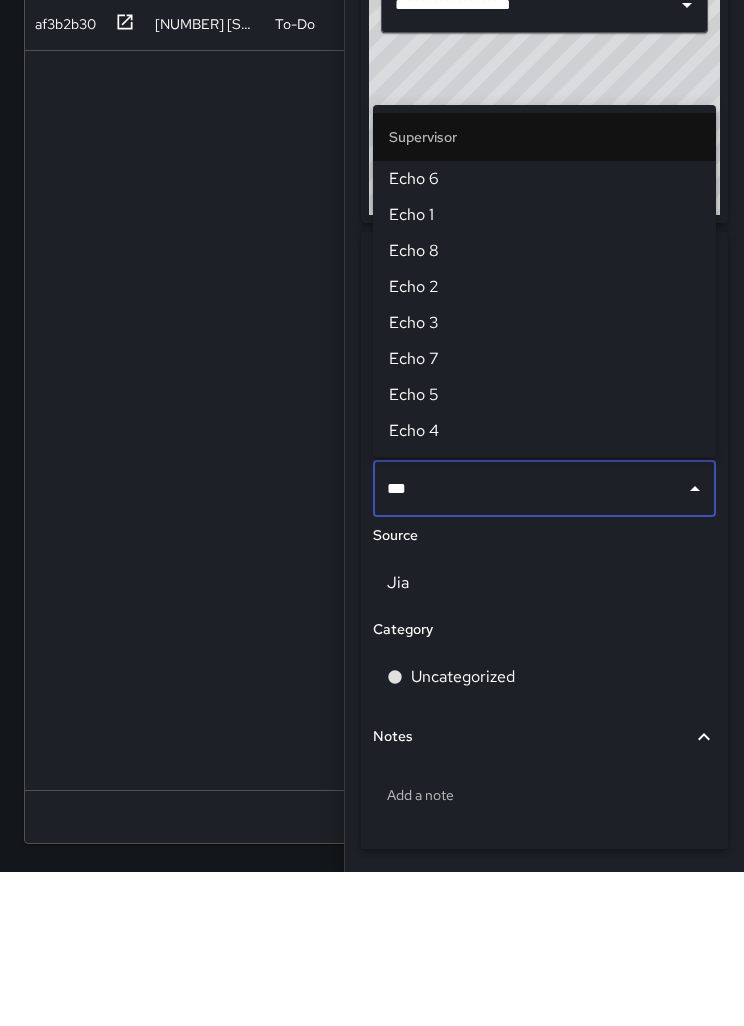 type on "****" 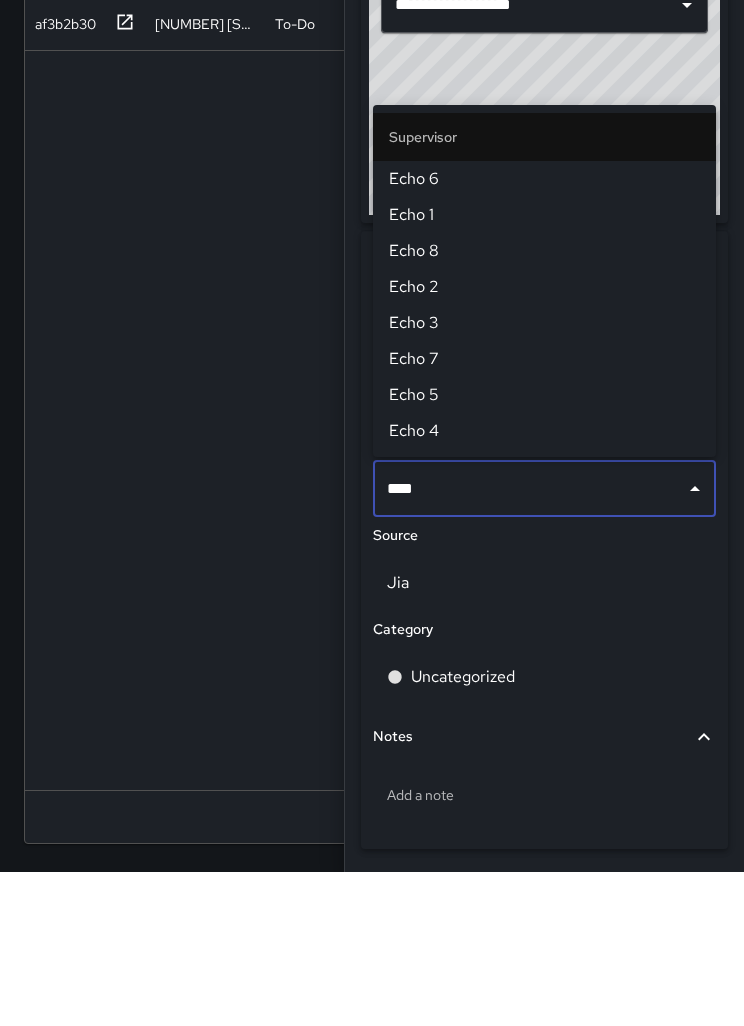 click on "Echo 5" at bounding box center (544, 549) 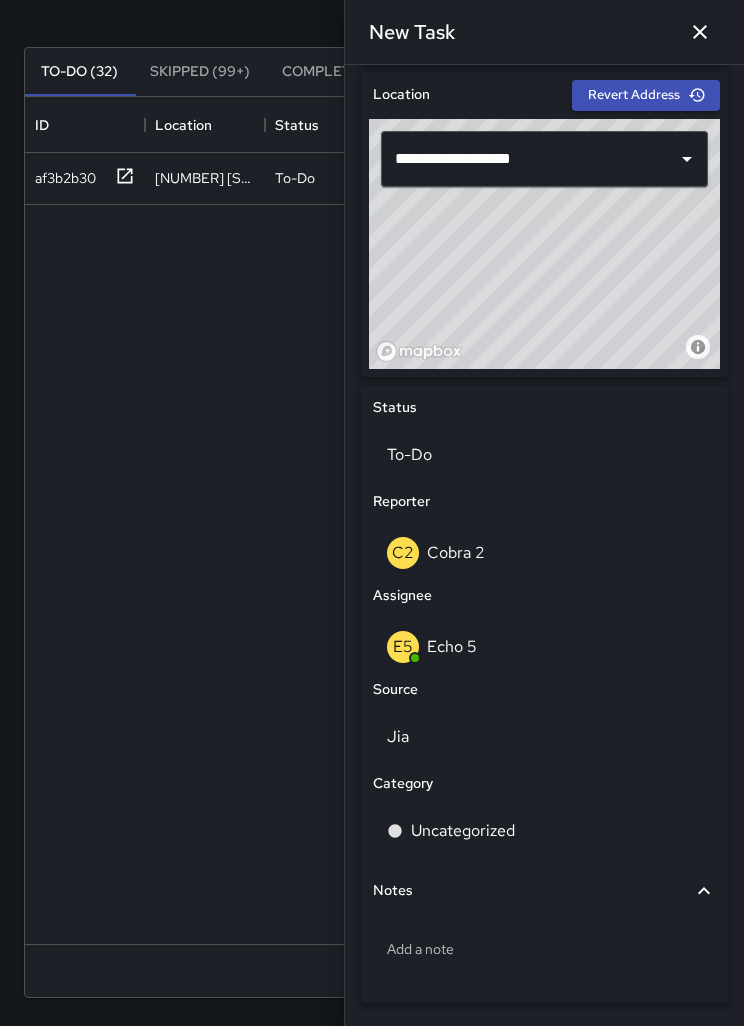 click on "Jia" at bounding box center (544, 455) 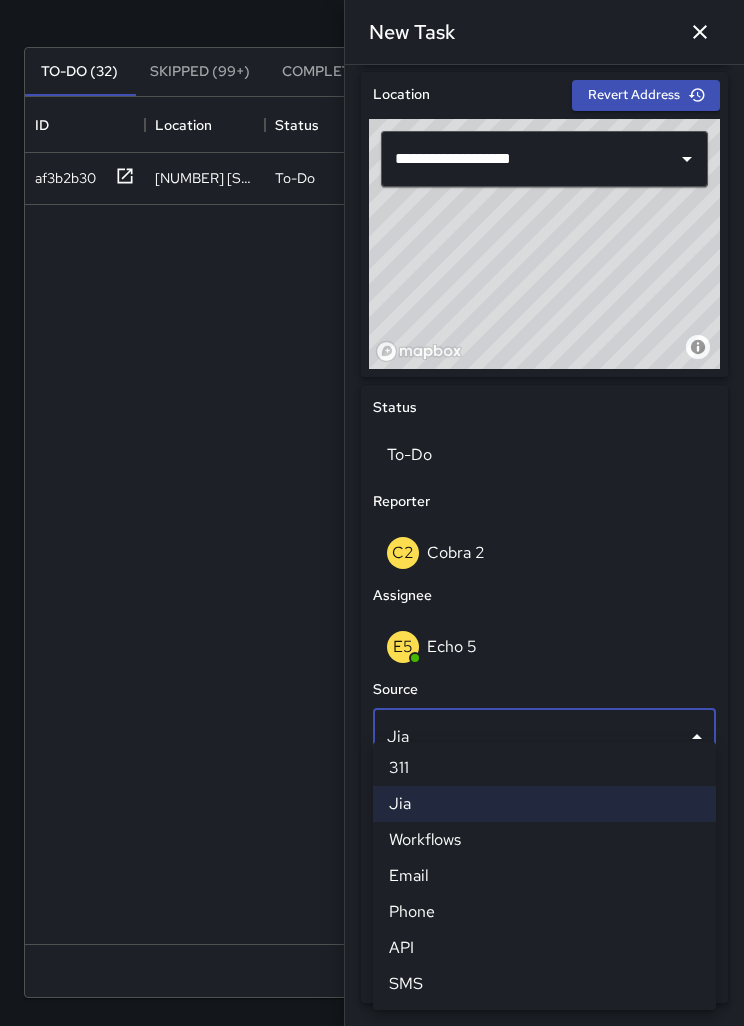 click on "SMS" at bounding box center [544, 984] 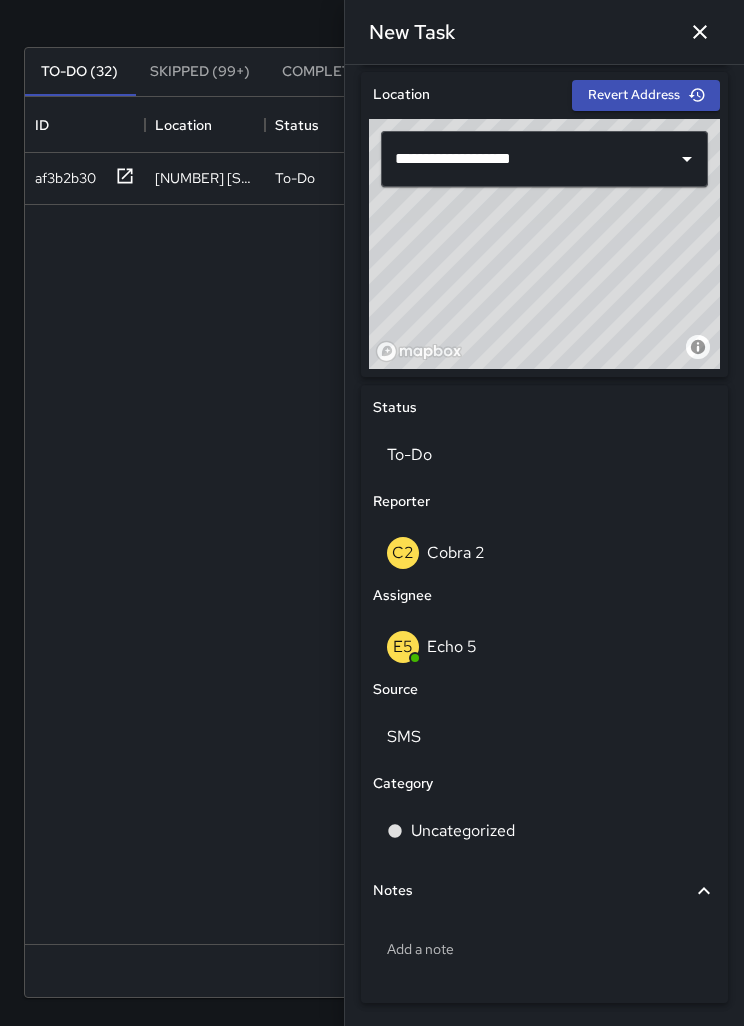 click on "Uncategorized" at bounding box center [463, 831] 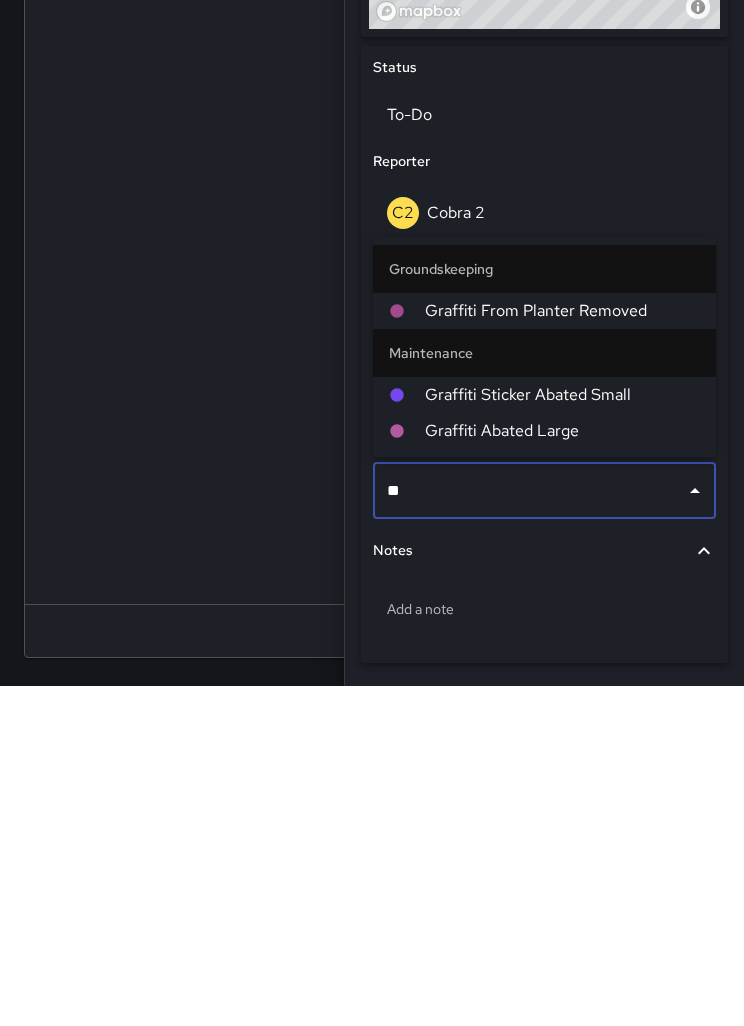 type on "***" 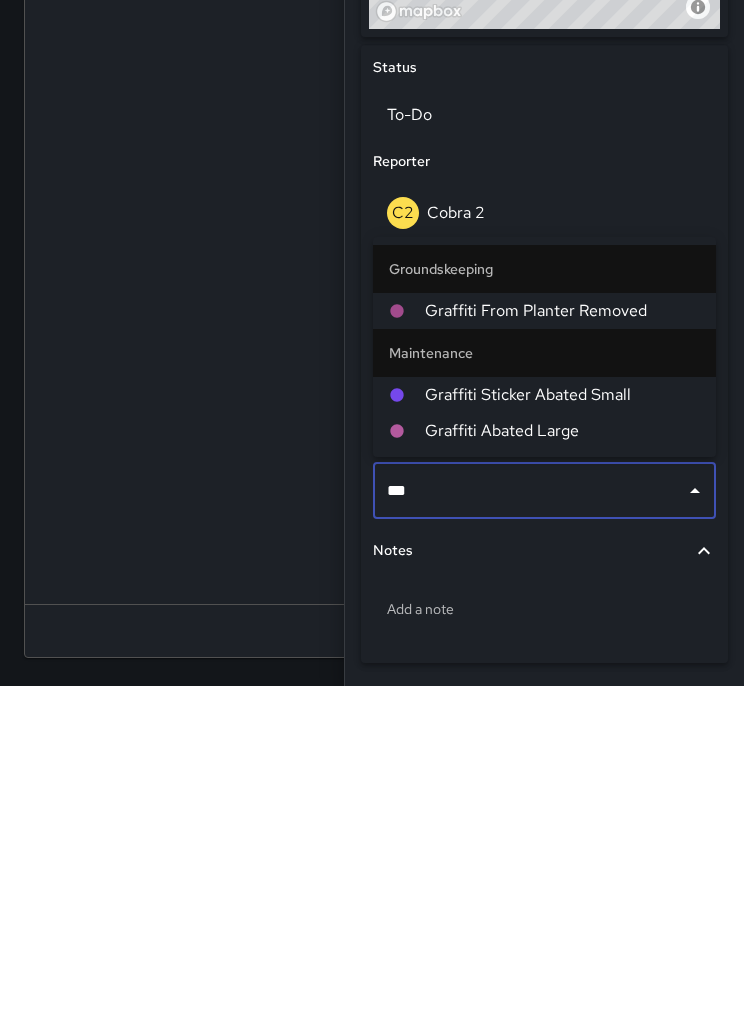 click on "Graffiti Abated Large" at bounding box center [562, 771] 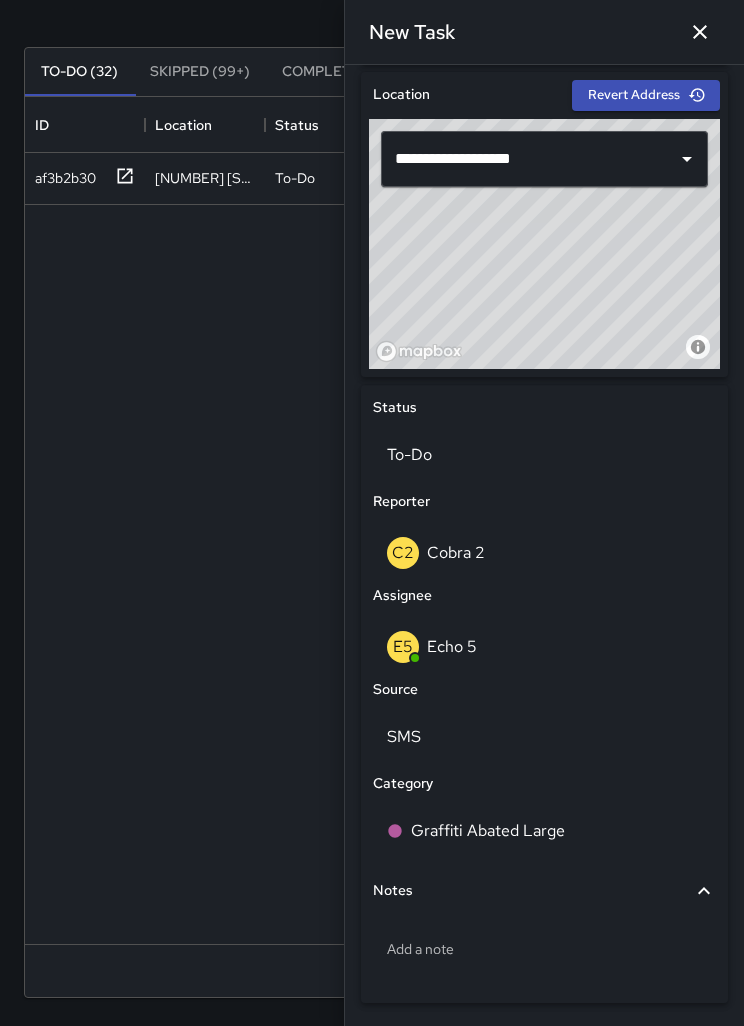click on "Add a note" at bounding box center (544, 949) 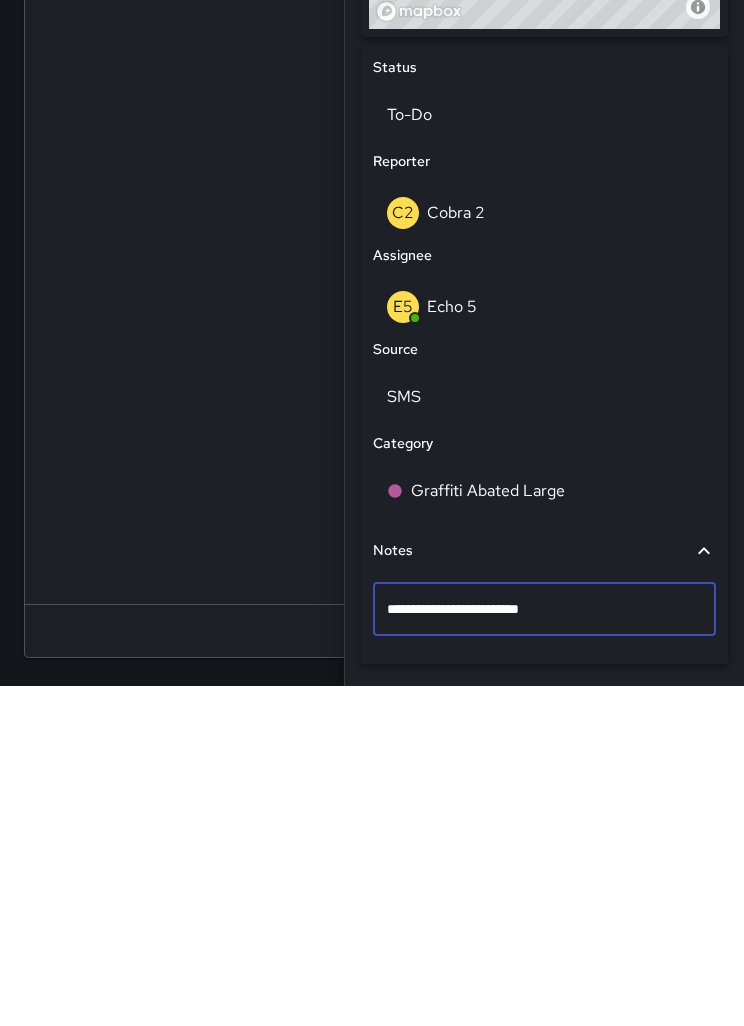 type on "**********" 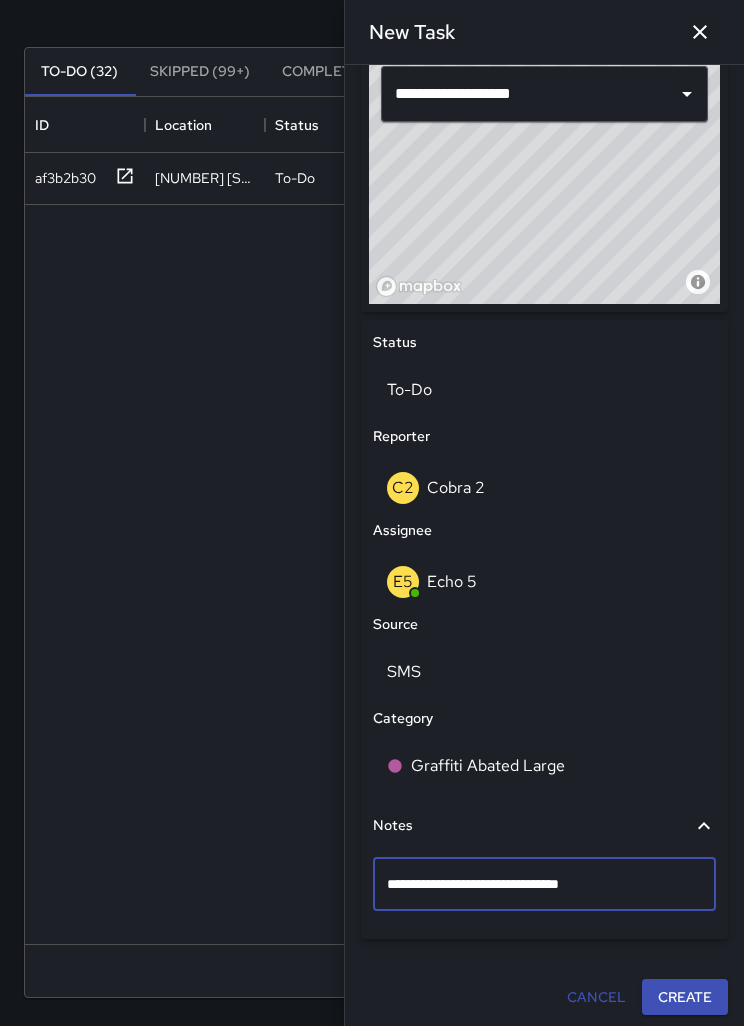 scroll, scrollTop: 689, scrollLeft: 0, axis: vertical 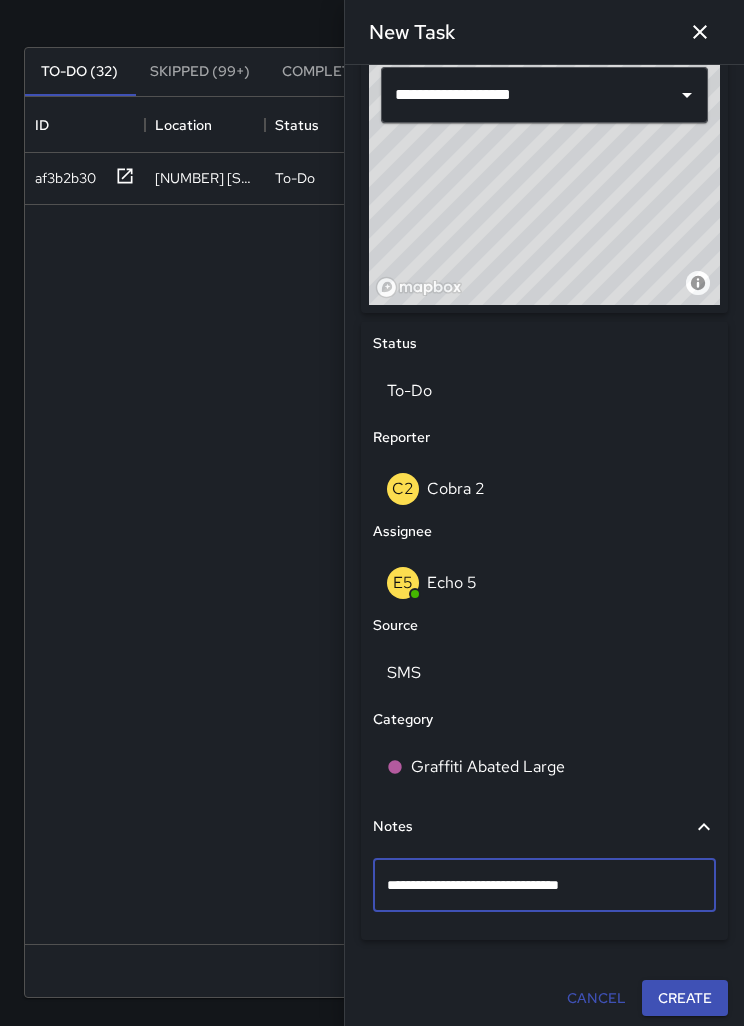 click on "**********" at bounding box center [544, 204] 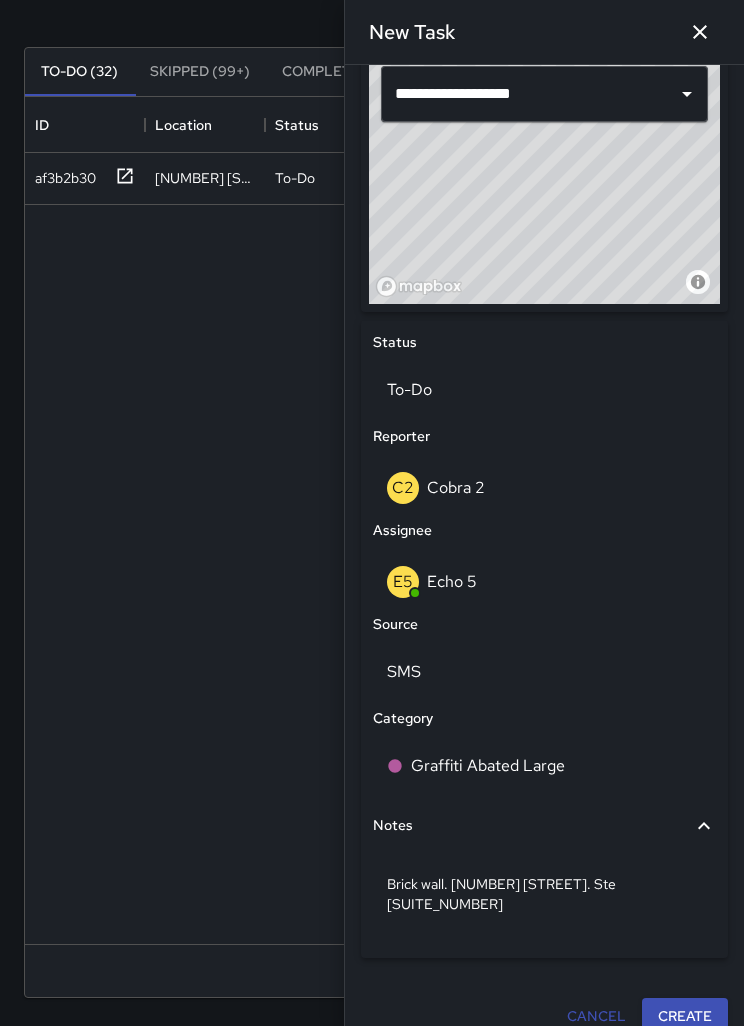 scroll, scrollTop: 688, scrollLeft: 0, axis: vertical 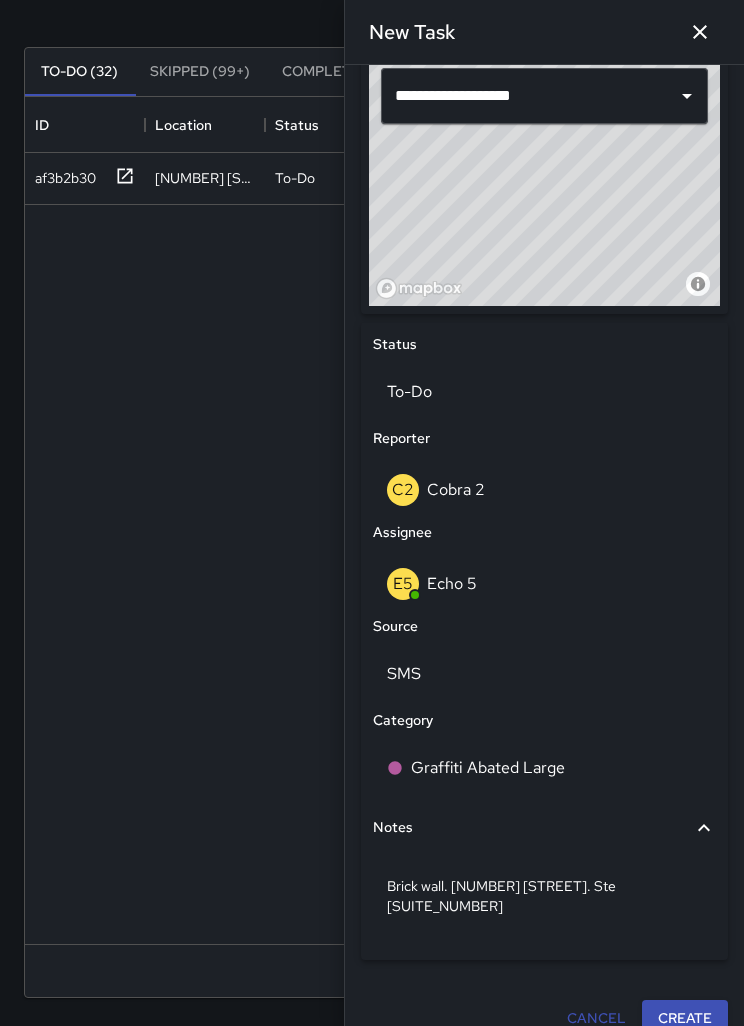 click on "Create" at bounding box center (685, 1018) 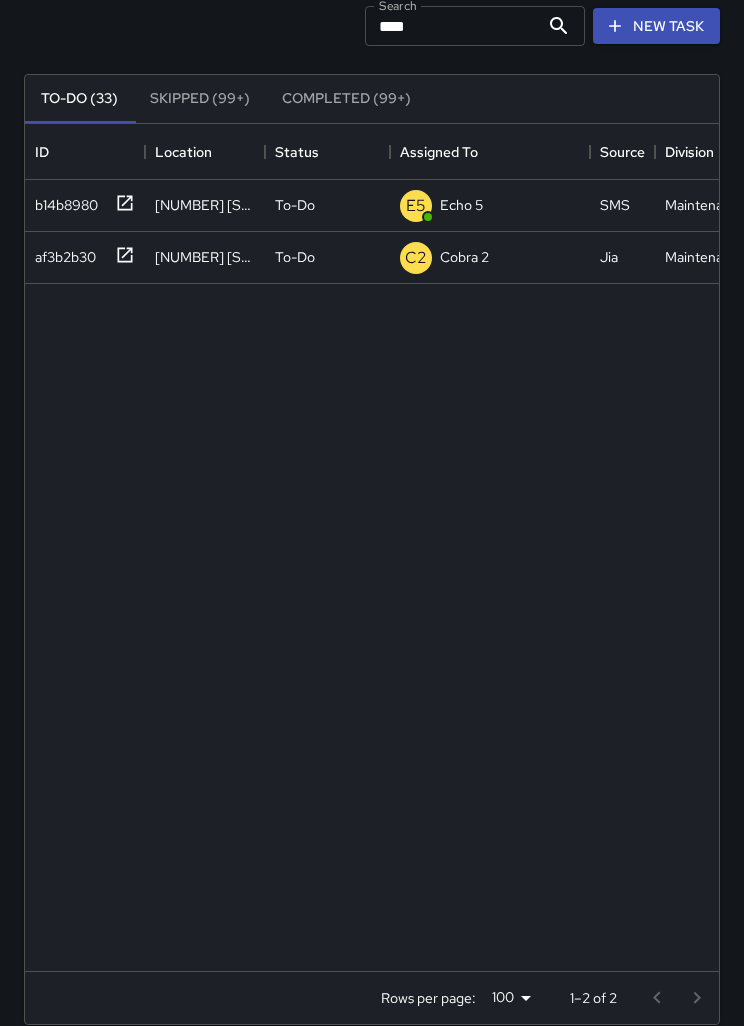 scroll, scrollTop: 0, scrollLeft: 0, axis: both 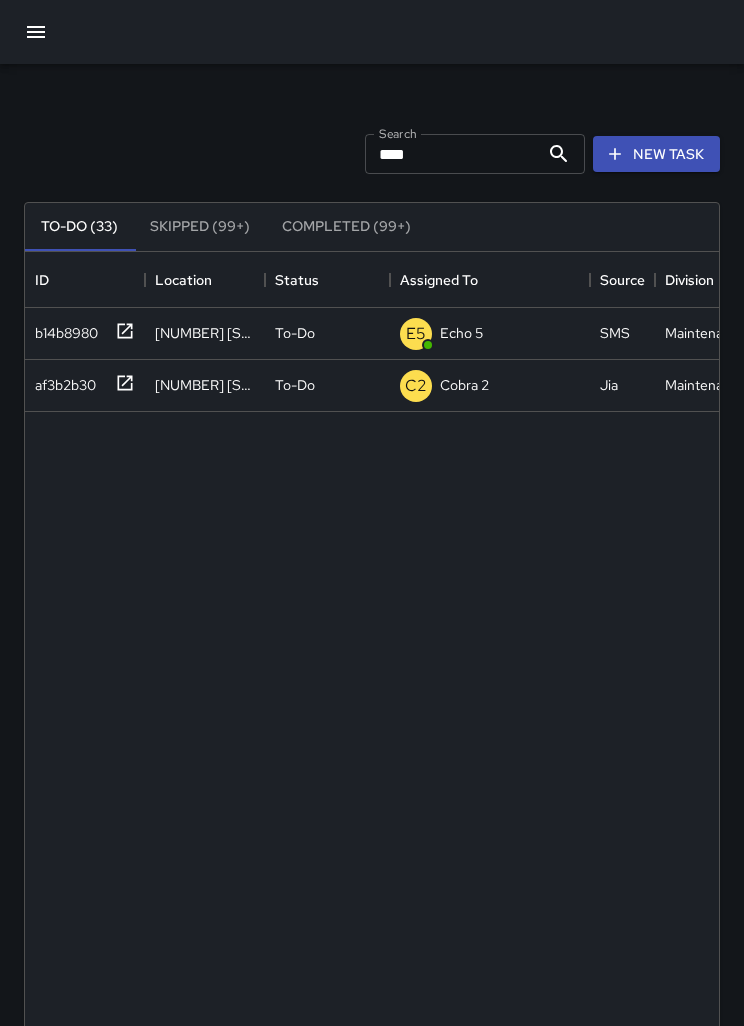 click on "****" at bounding box center [452, 154] 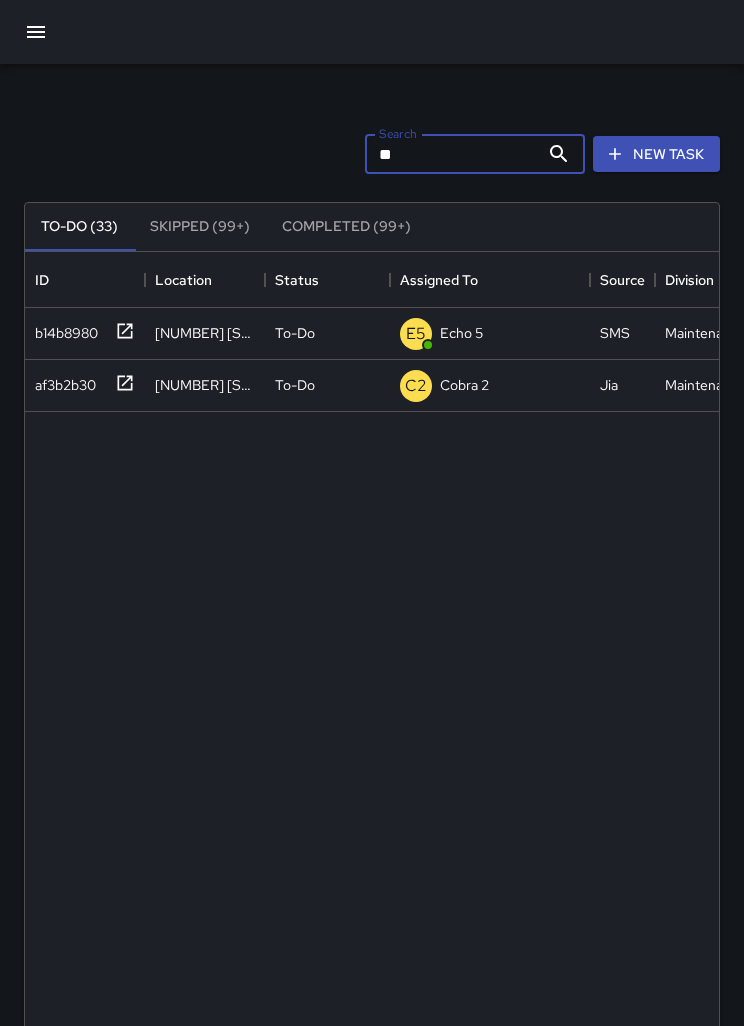 type on "*" 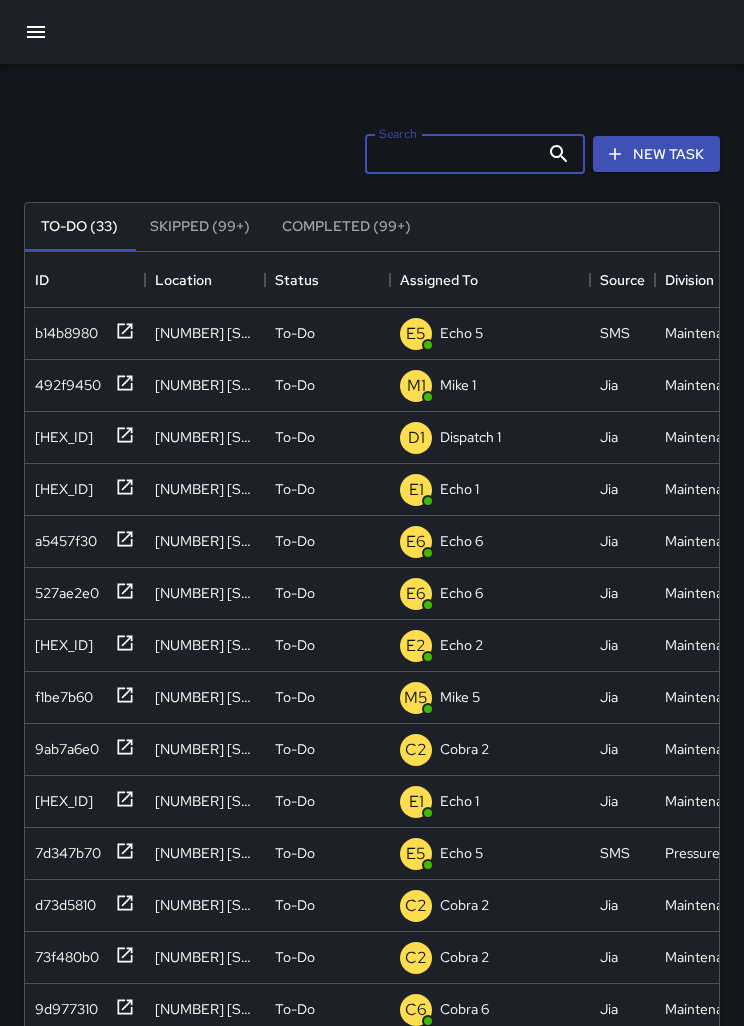 type 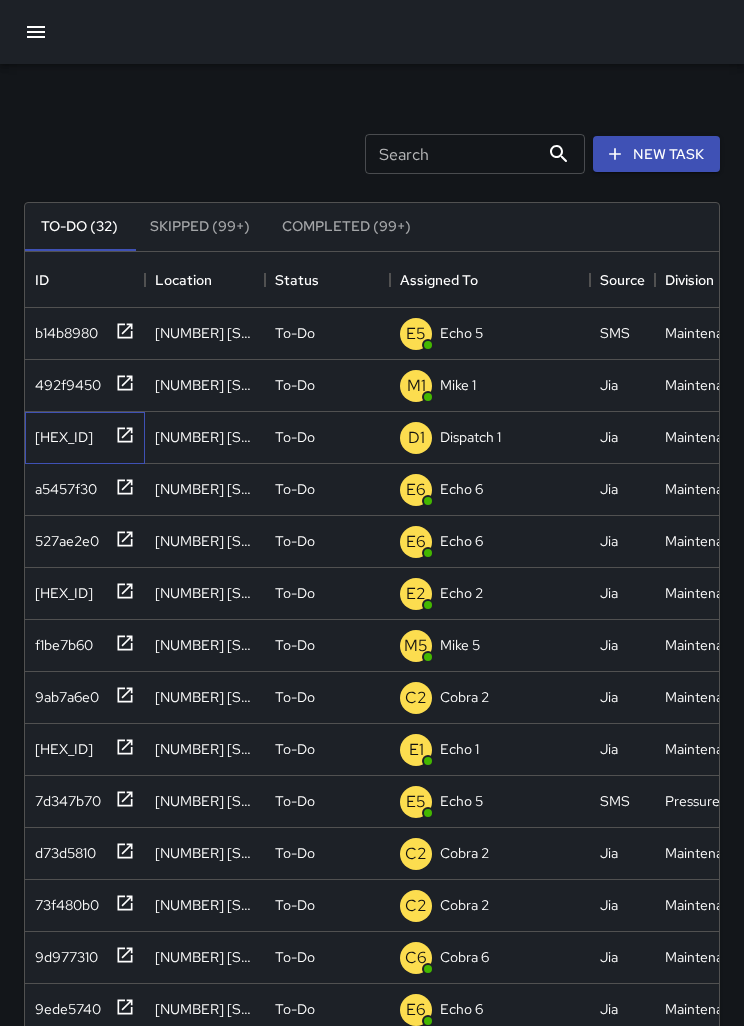 click on "a3c1e0e0" at bounding box center [85, 334] 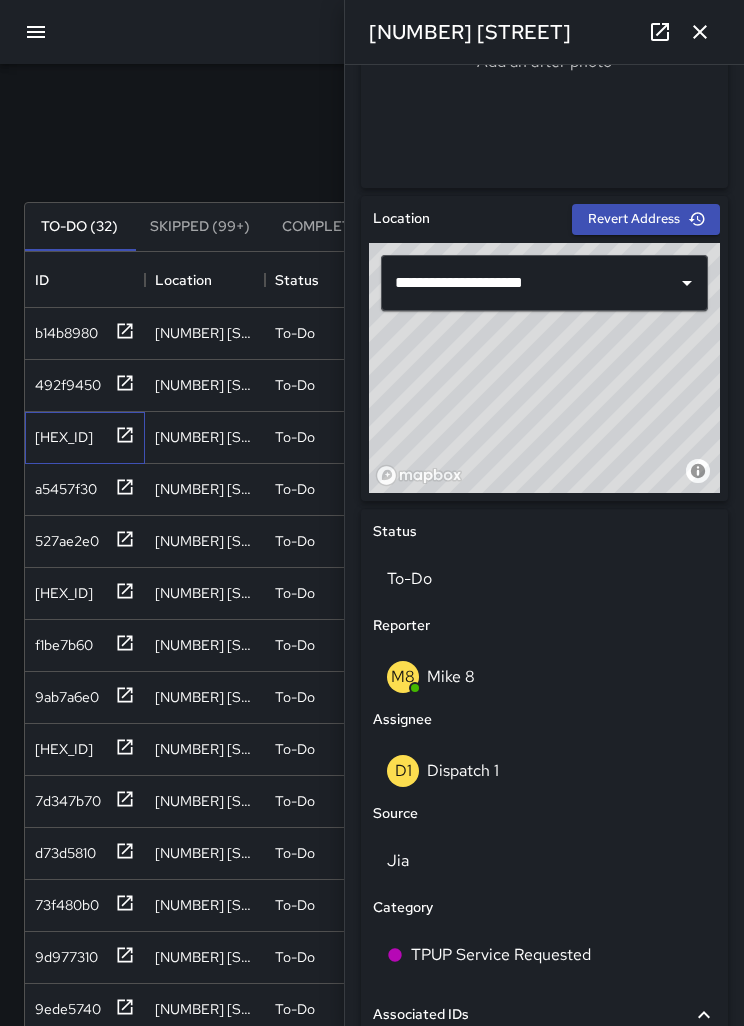 scroll, scrollTop: 508, scrollLeft: 0, axis: vertical 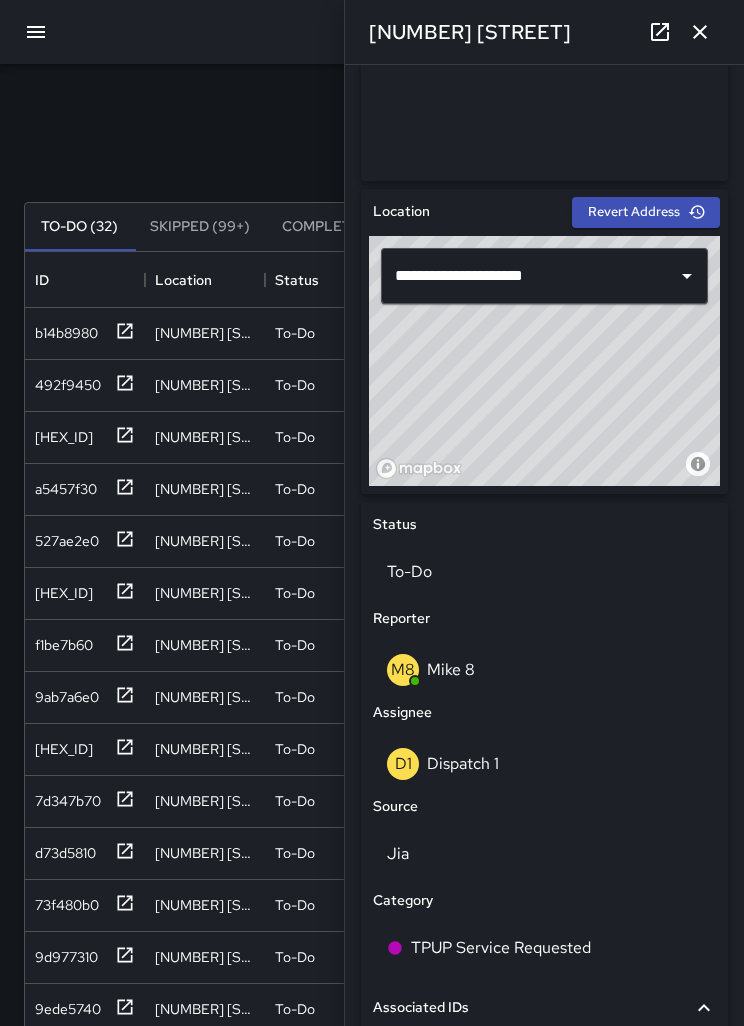 click on "D1 Dispatch 1" at bounding box center (544, 764) 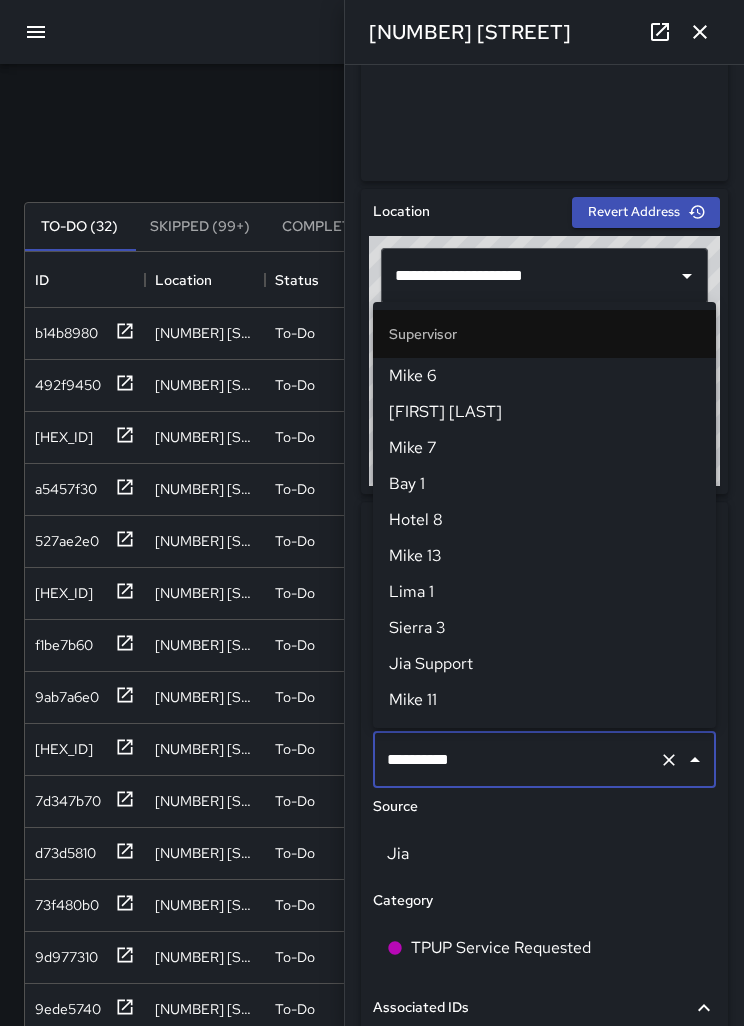 scroll, scrollTop: 73, scrollLeft: 0, axis: vertical 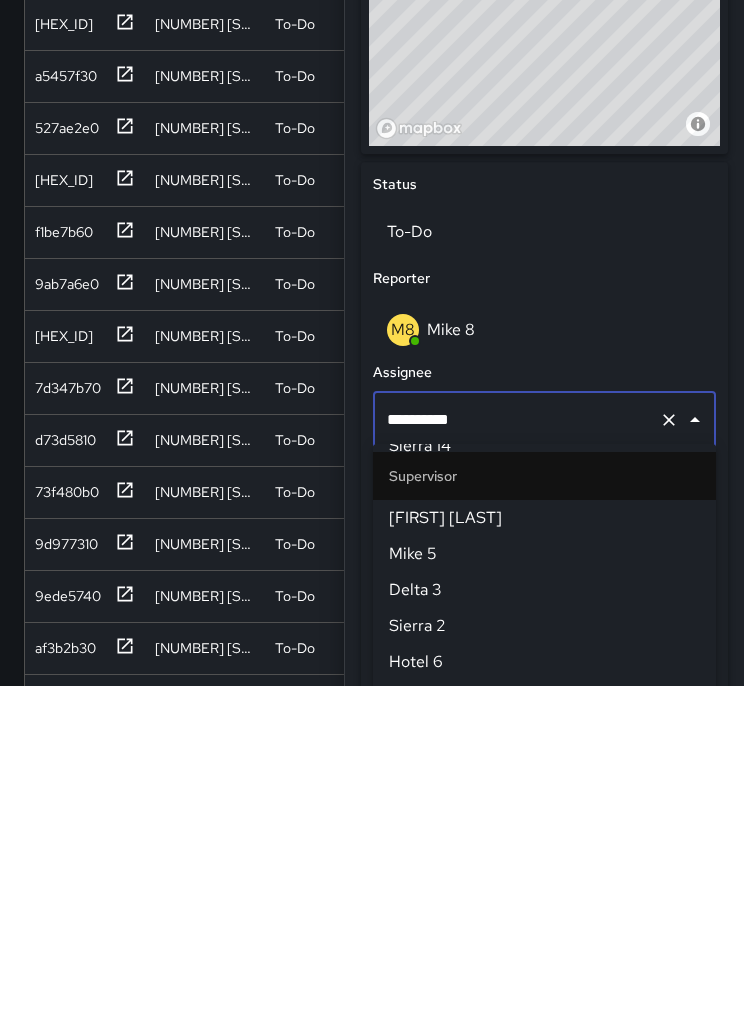 click at bounding box center (669, 760) 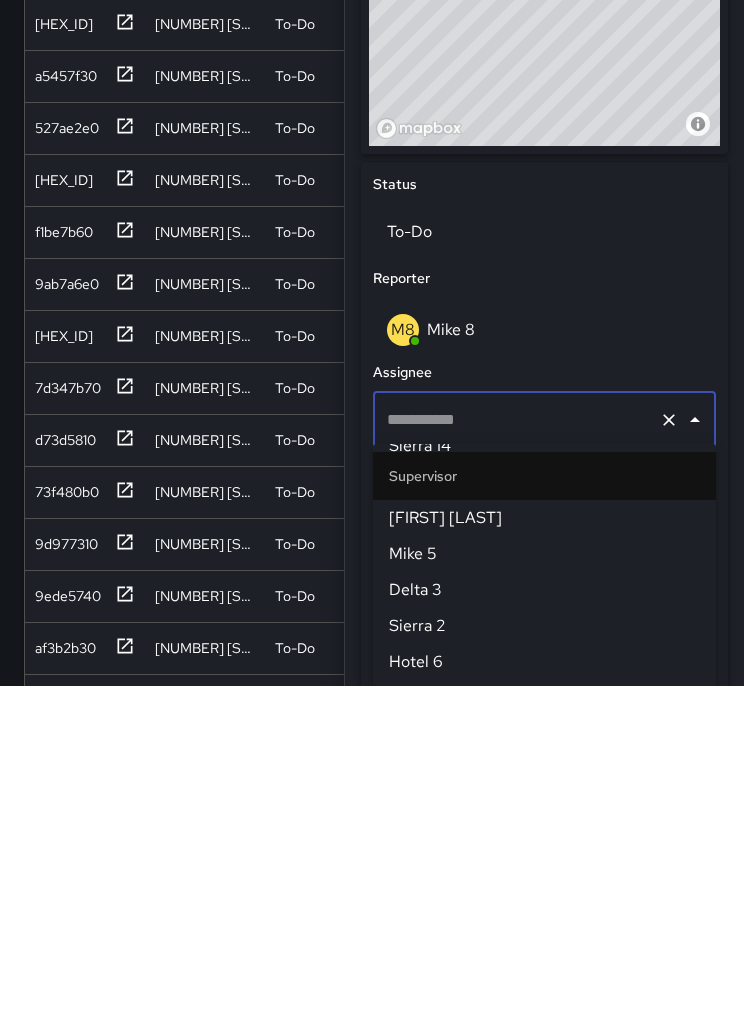 scroll, scrollTop: 0, scrollLeft: 0, axis: both 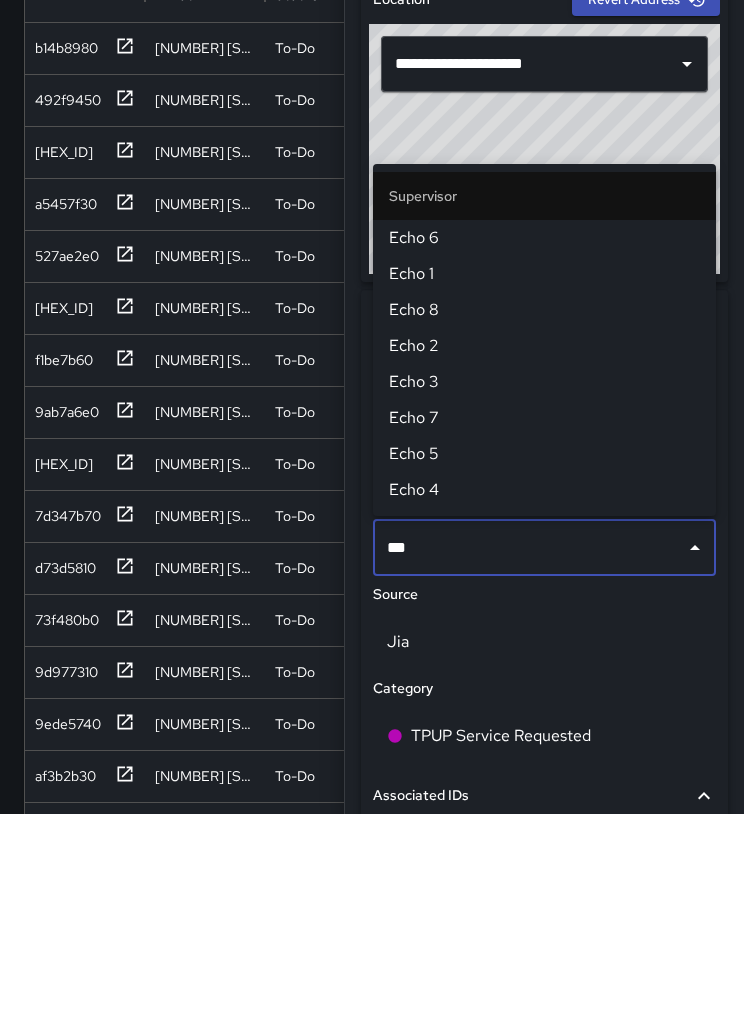 type on "****" 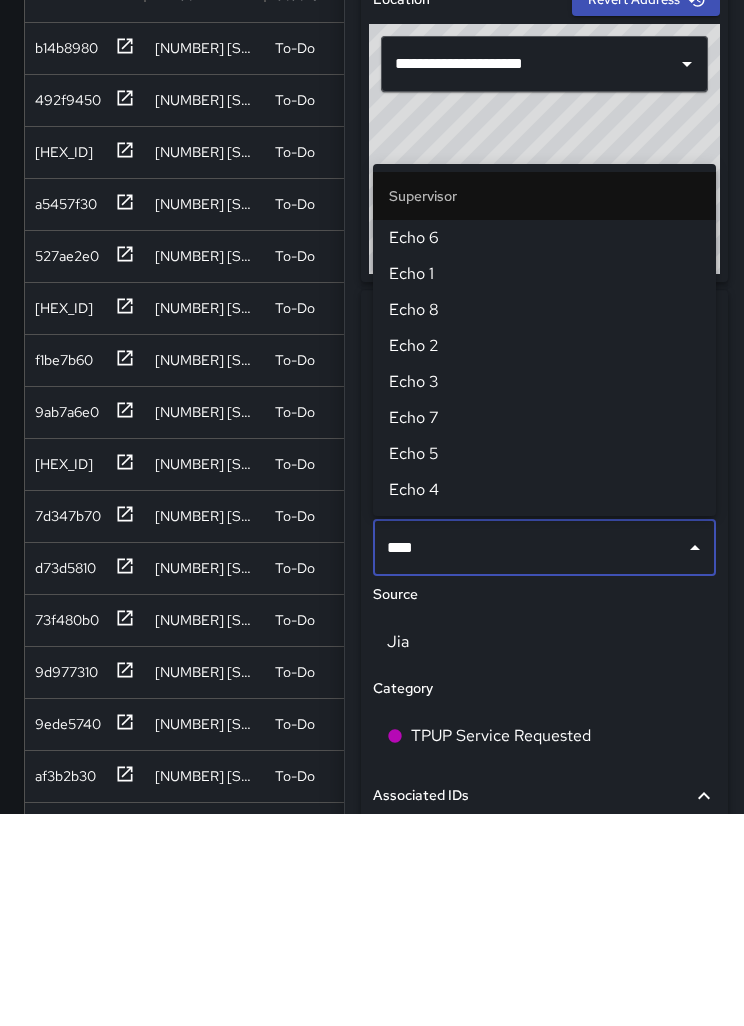 click on "Echo 1" at bounding box center (544, 486) 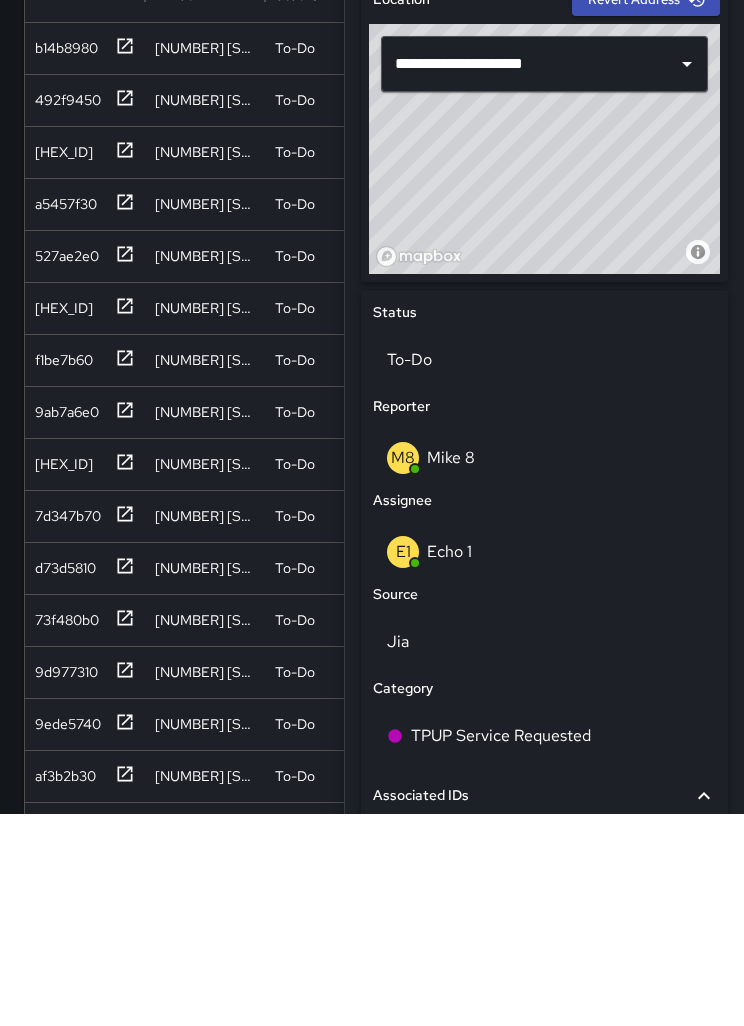 scroll, scrollTop: 155, scrollLeft: 0, axis: vertical 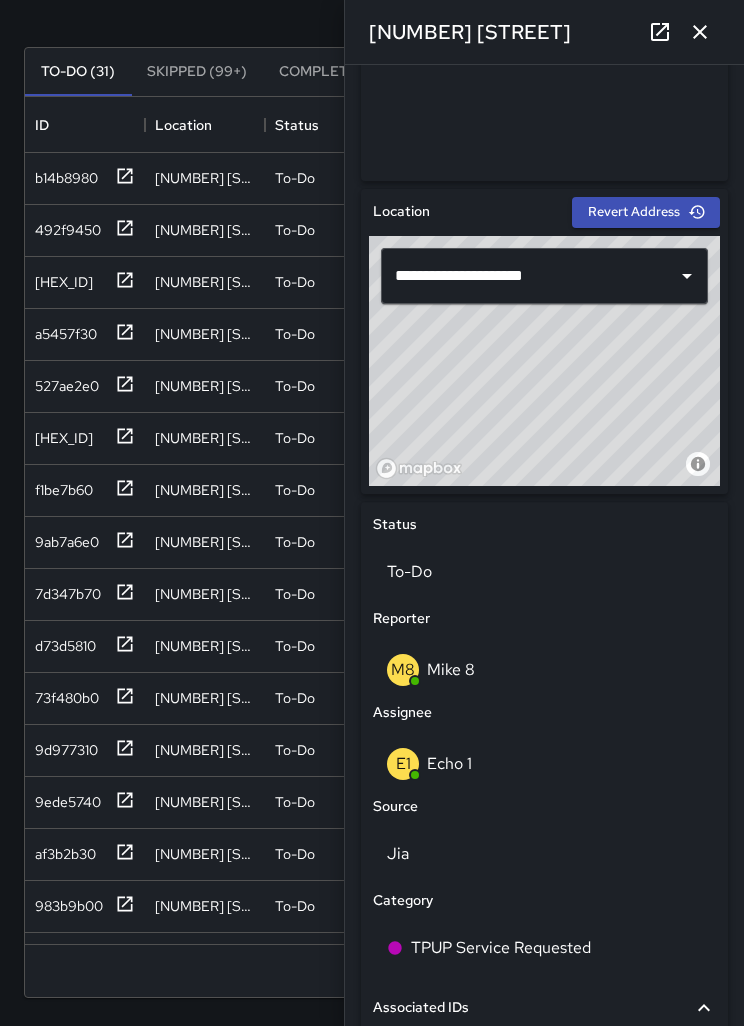 click at bounding box center [700, 32] 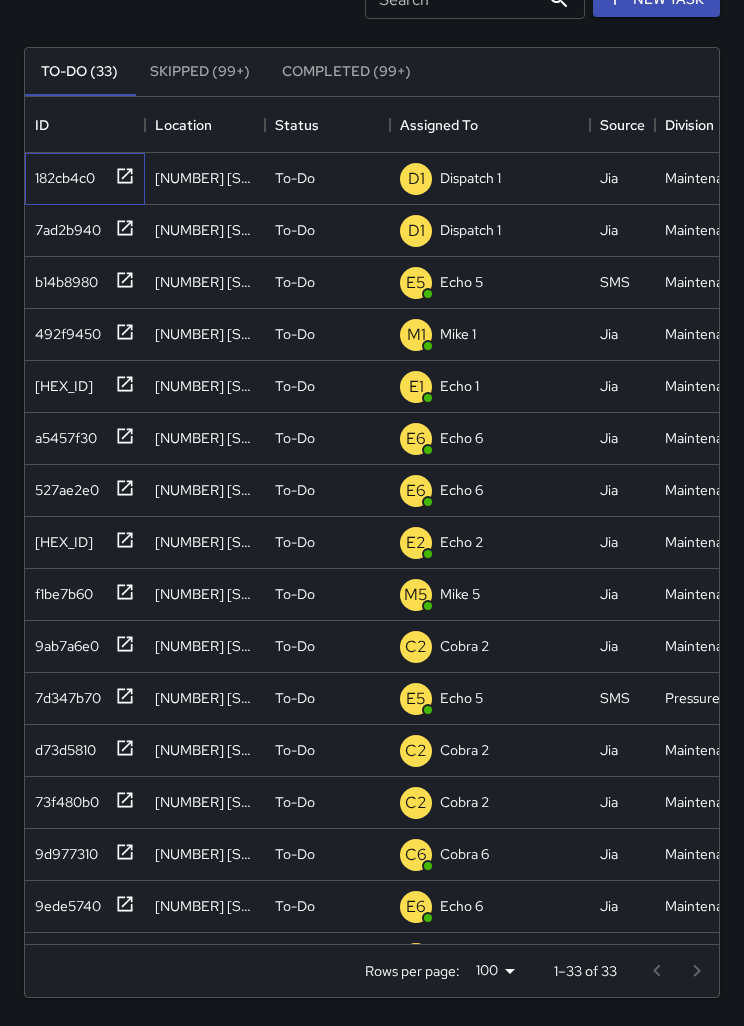 click on "182cb4c0" at bounding box center [61, 174] 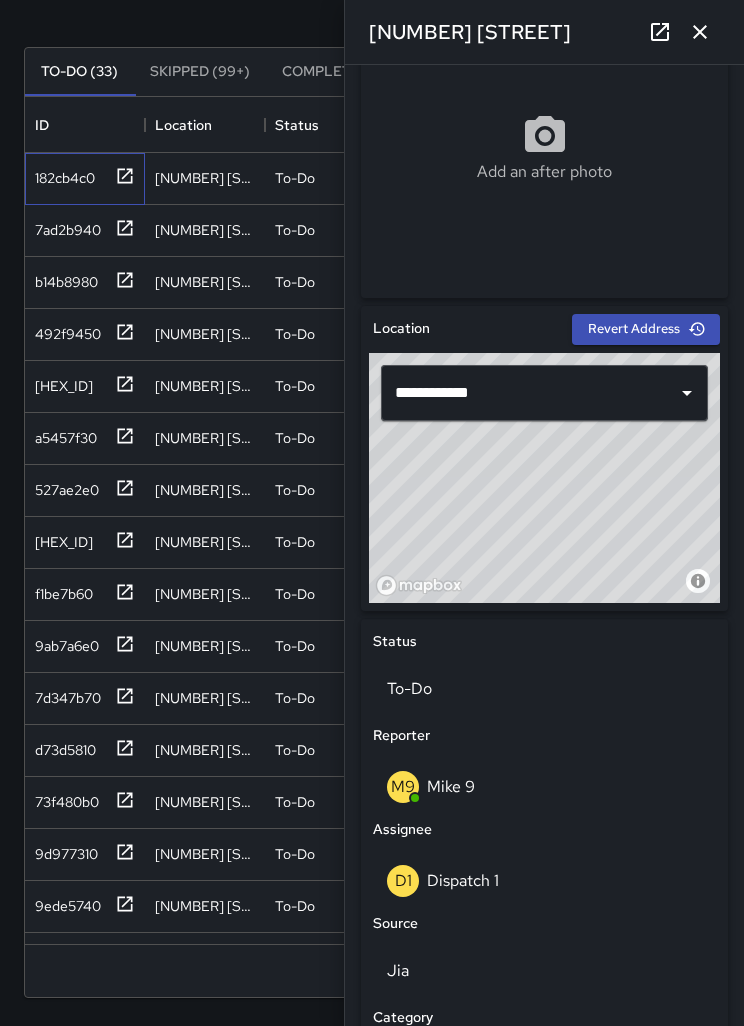scroll, scrollTop: 441, scrollLeft: 0, axis: vertical 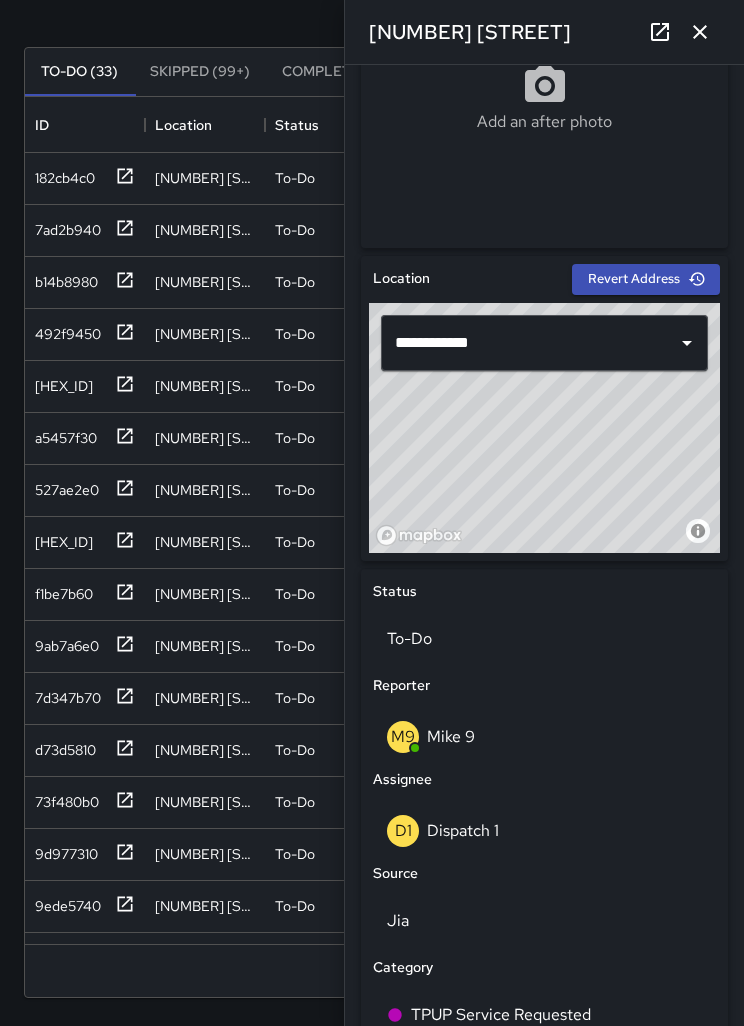 click on "D1 Dispatch 1" at bounding box center [544, 831] 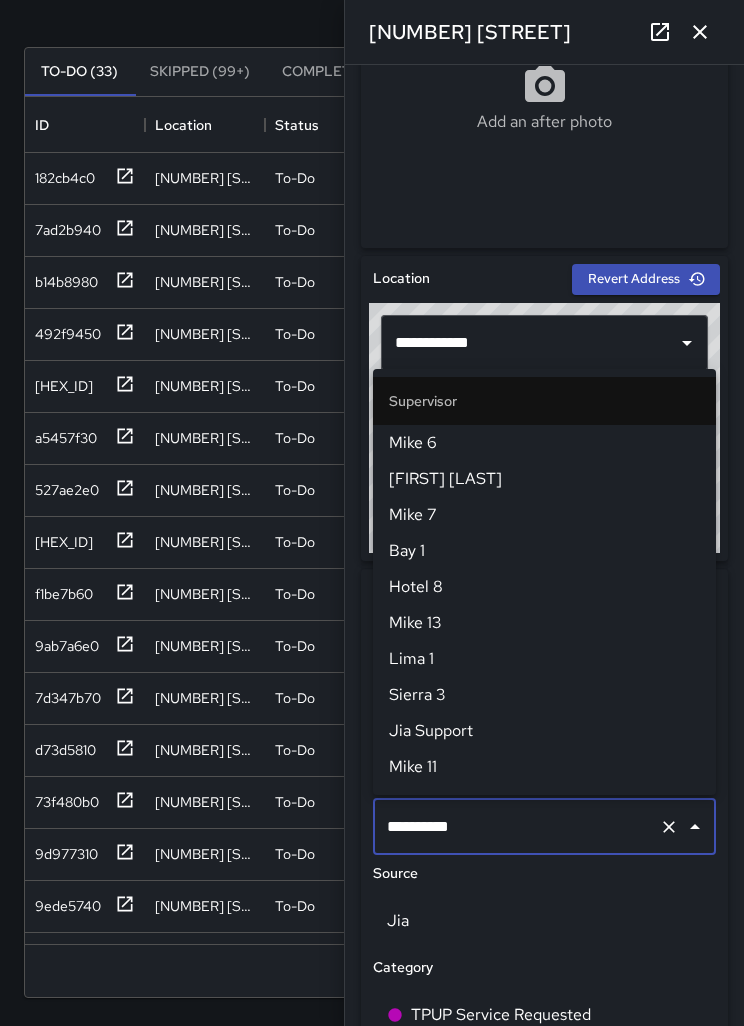 scroll, scrollTop: 1224, scrollLeft: 0, axis: vertical 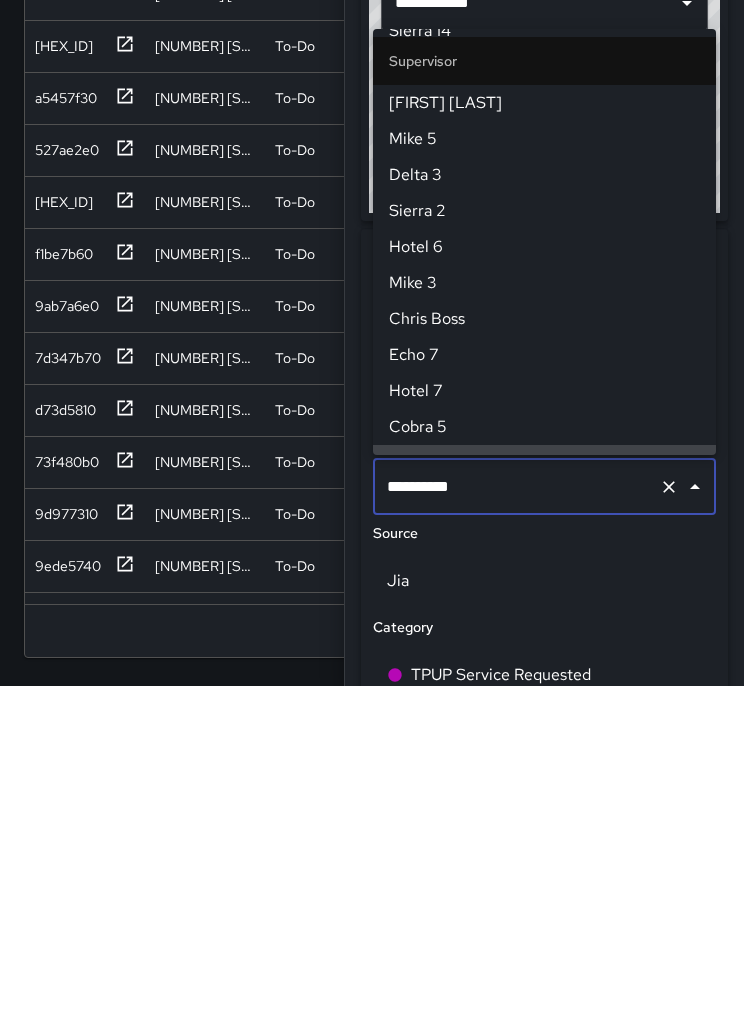 click at bounding box center (669, 827) 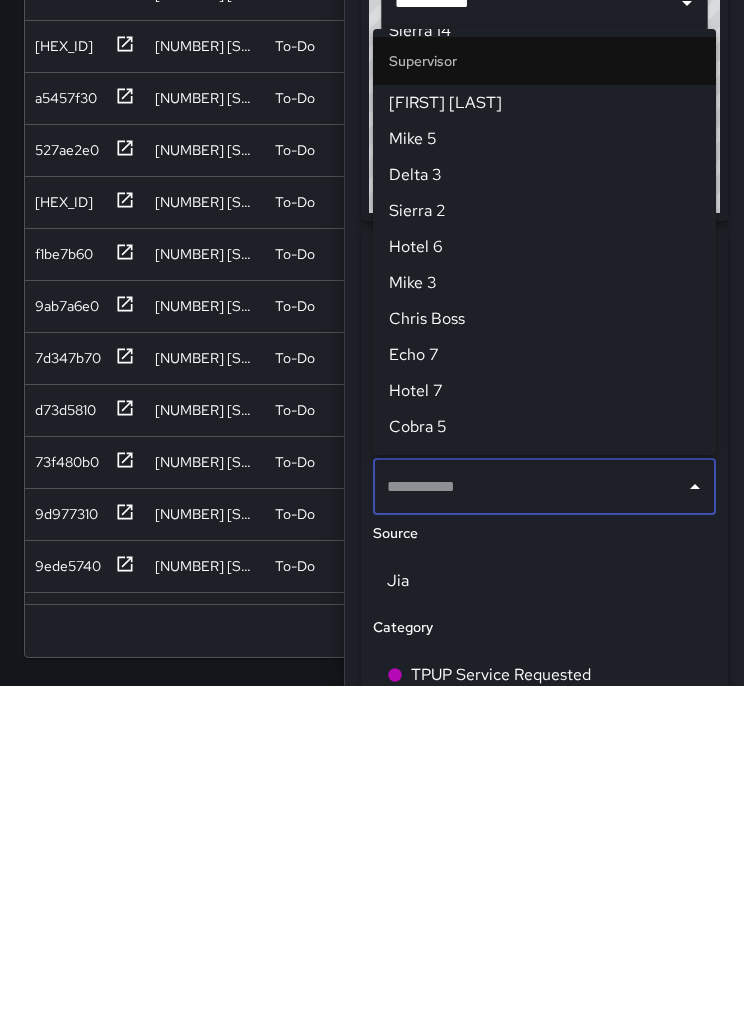 scroll, scrollTop: 0, scrollLeft: 0, axis: both 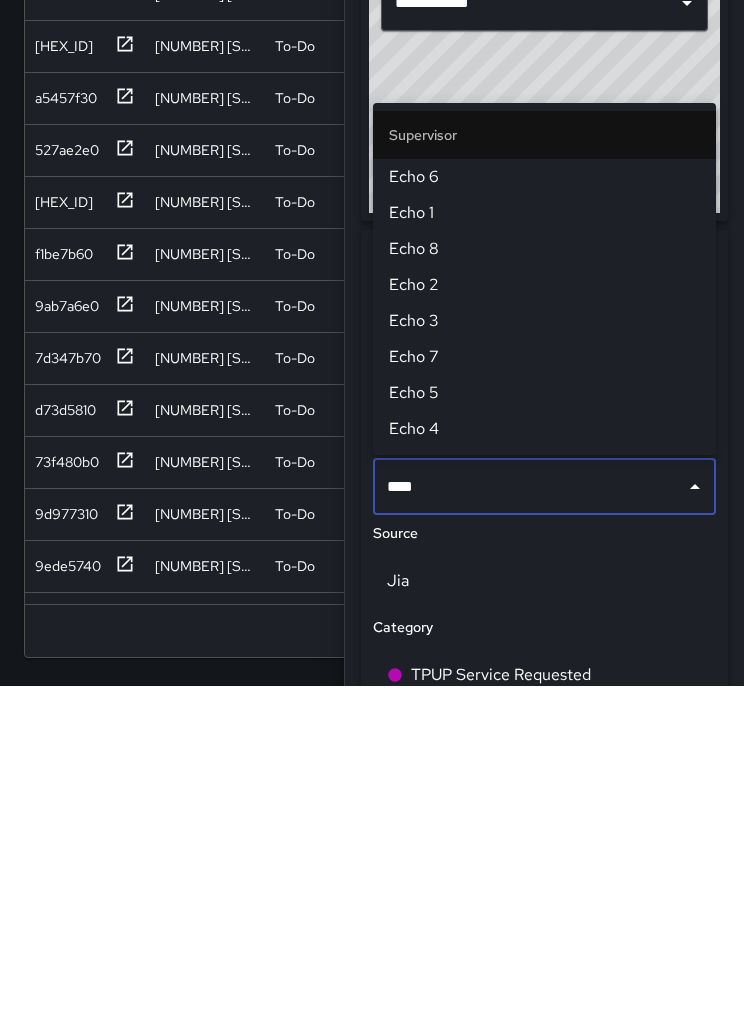 type on "****" 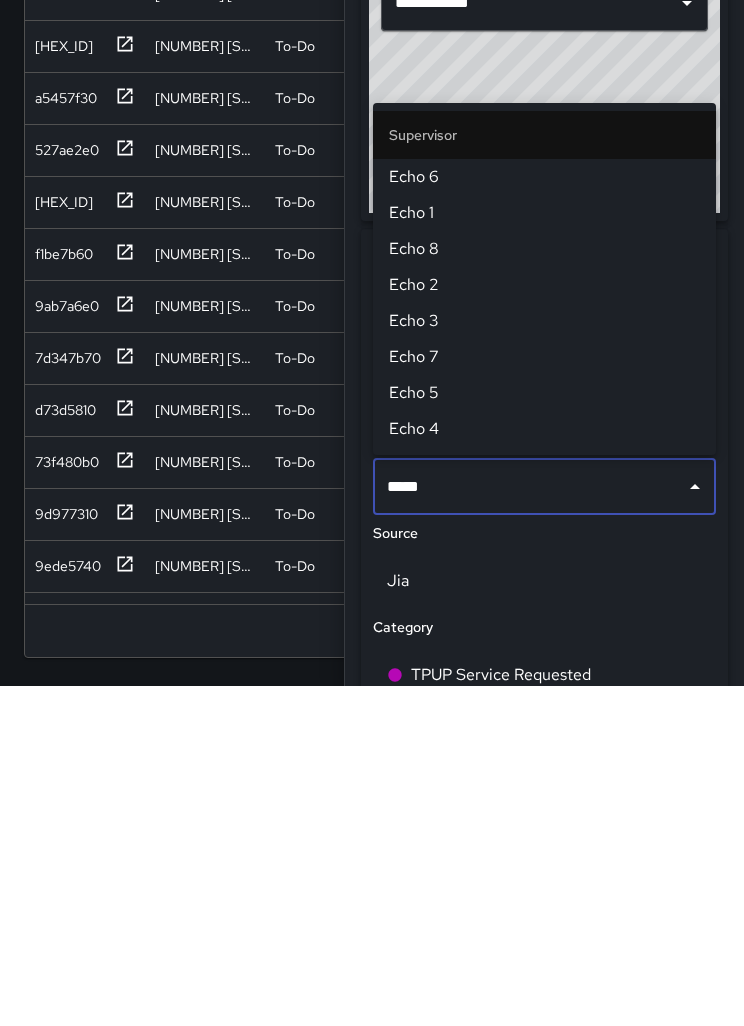 click on "Echo 1" at bounding box center (544, 553) 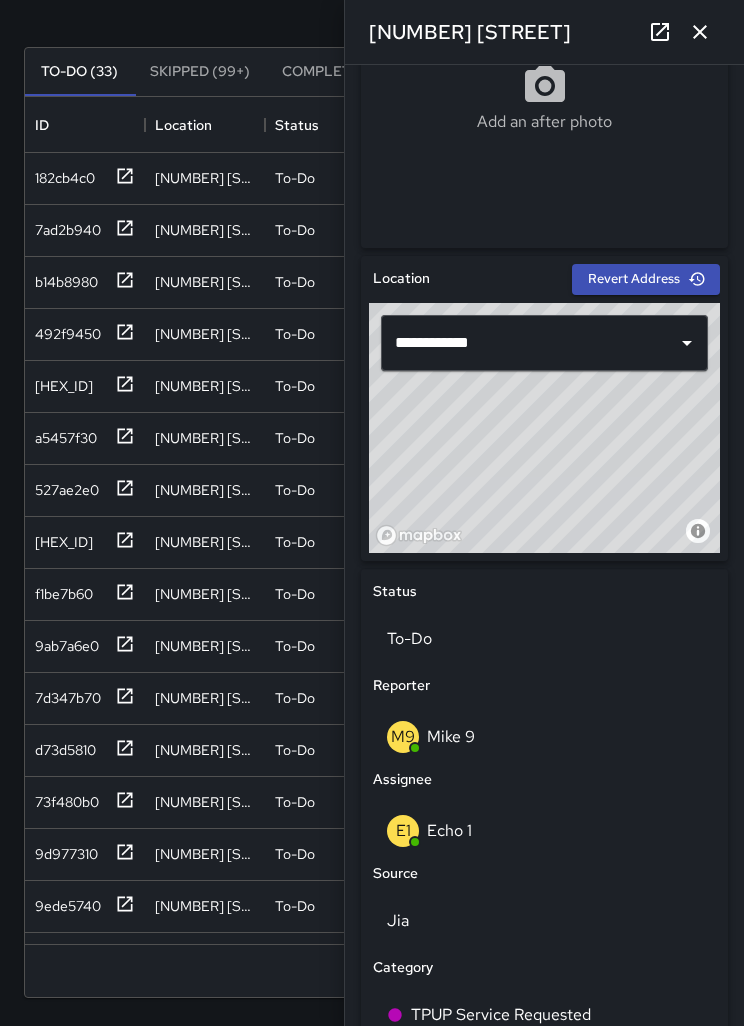 click at bounding box center (700, 32) 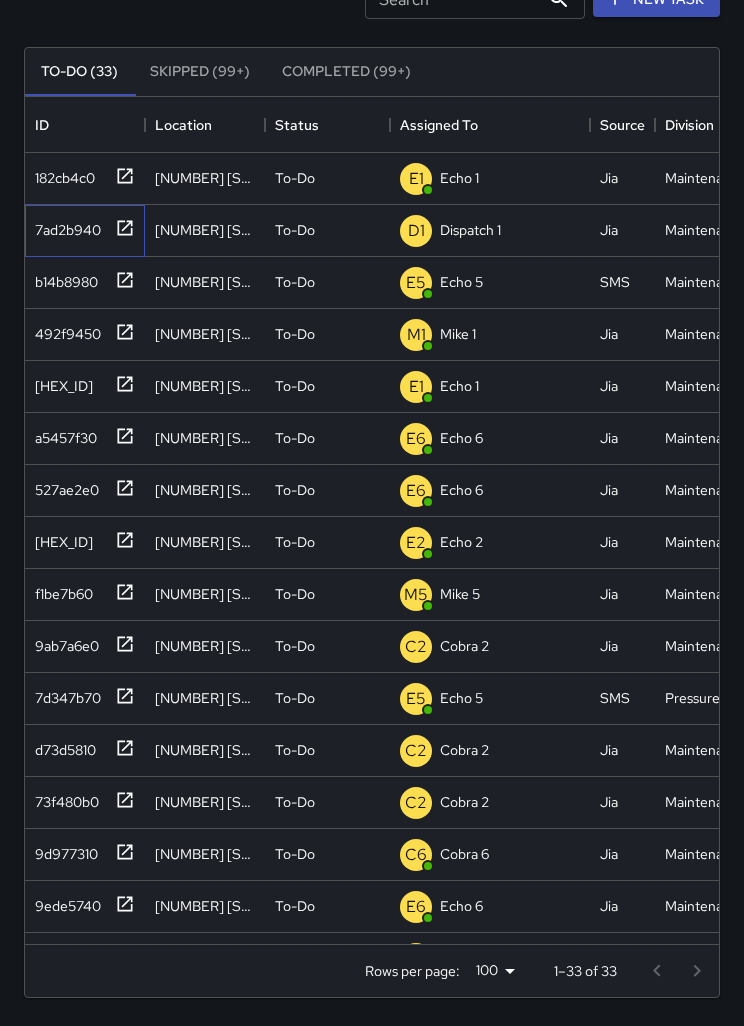 click on "7ad2b940" at bounding box center [61, 174] 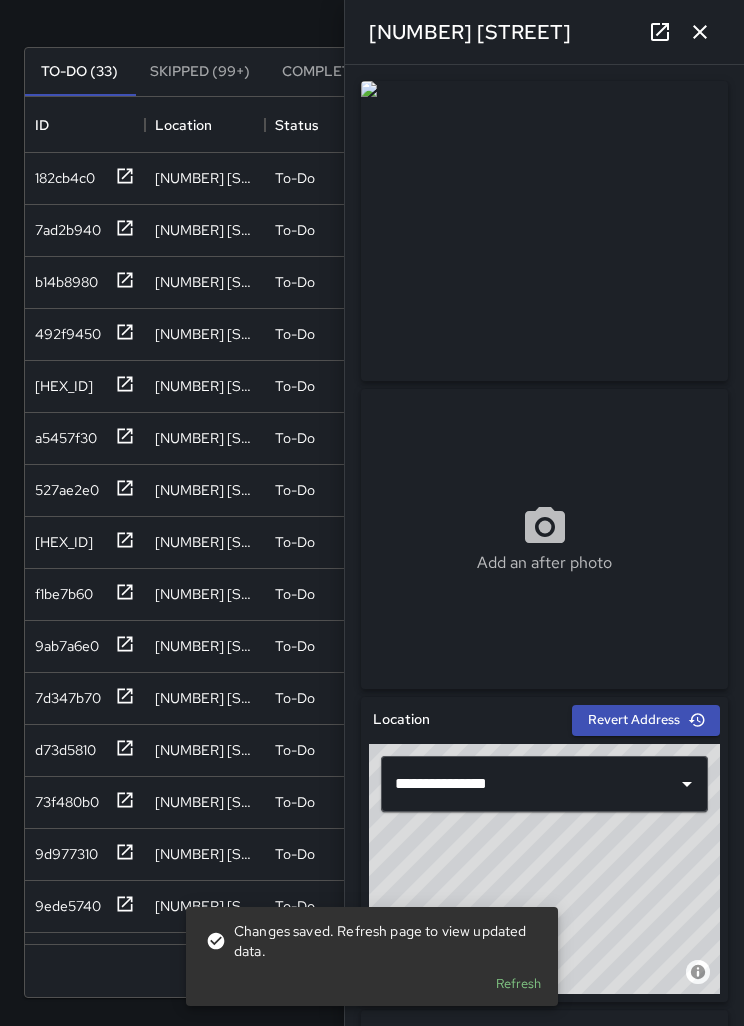 click at bounding box center (700, 32) 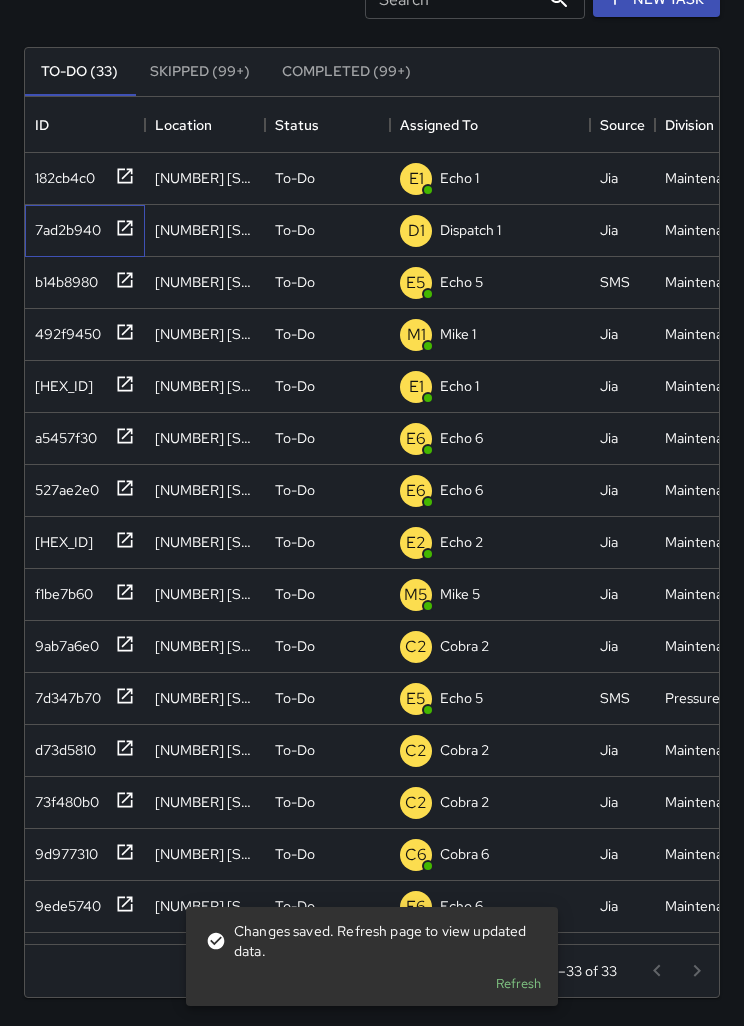 click on "7ad2b940" at bounding box center (61, 174) 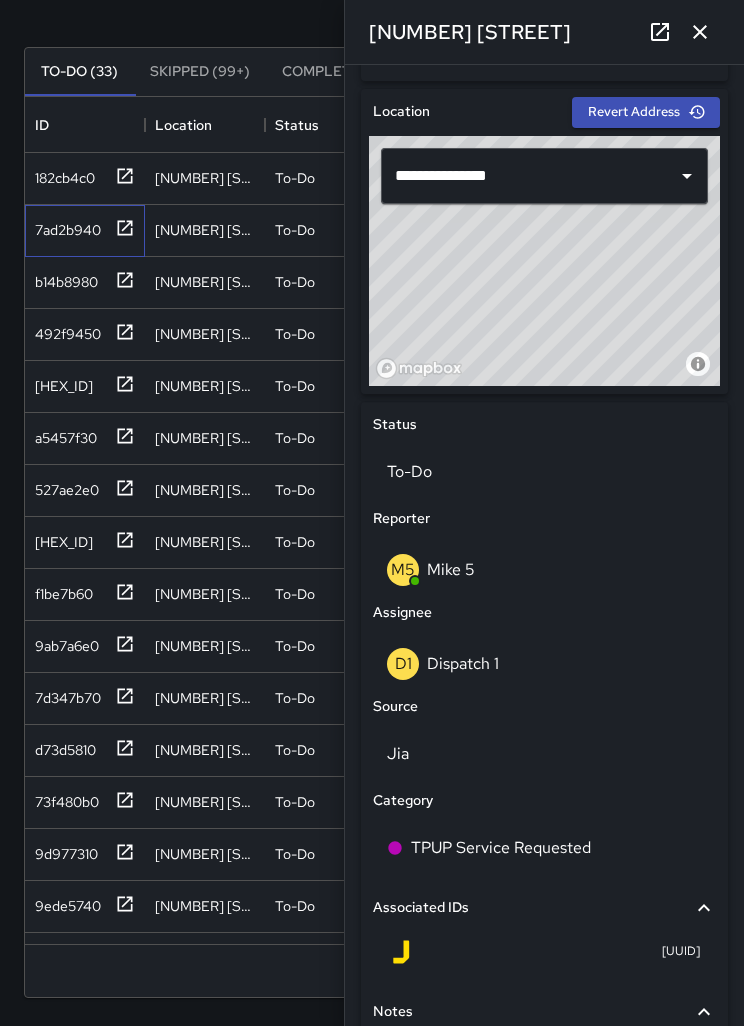 scroll, scrollTop: 637, scrollLeft: 0, axis: vertical 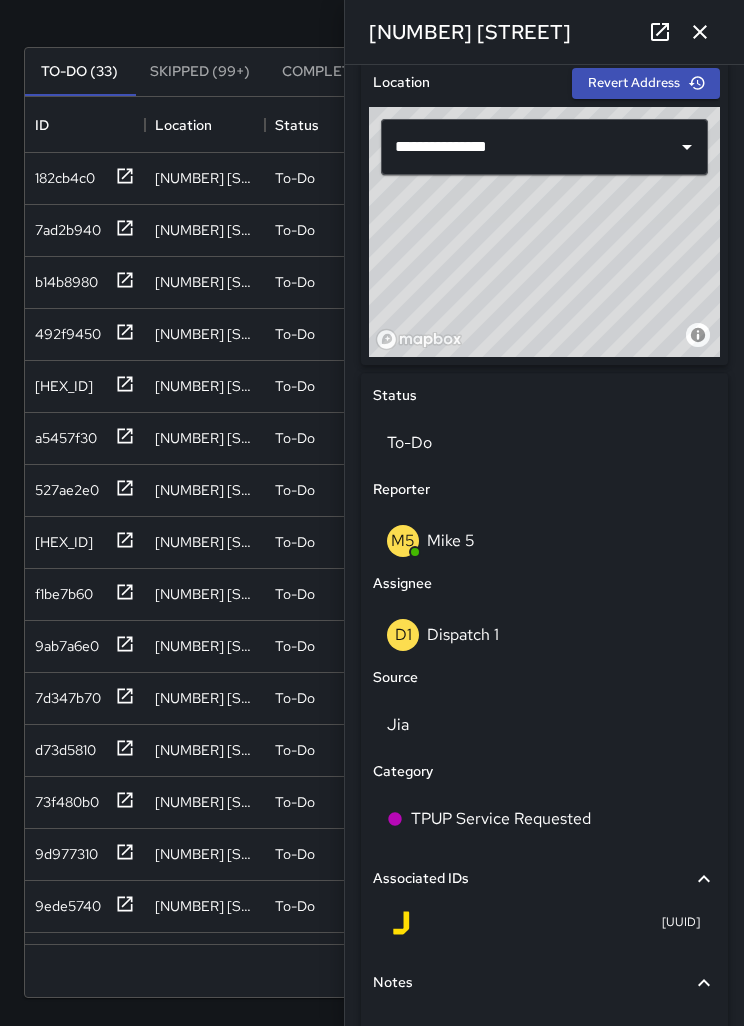 click on "D1 Dispatch 1" at bounding box center [544, 635] 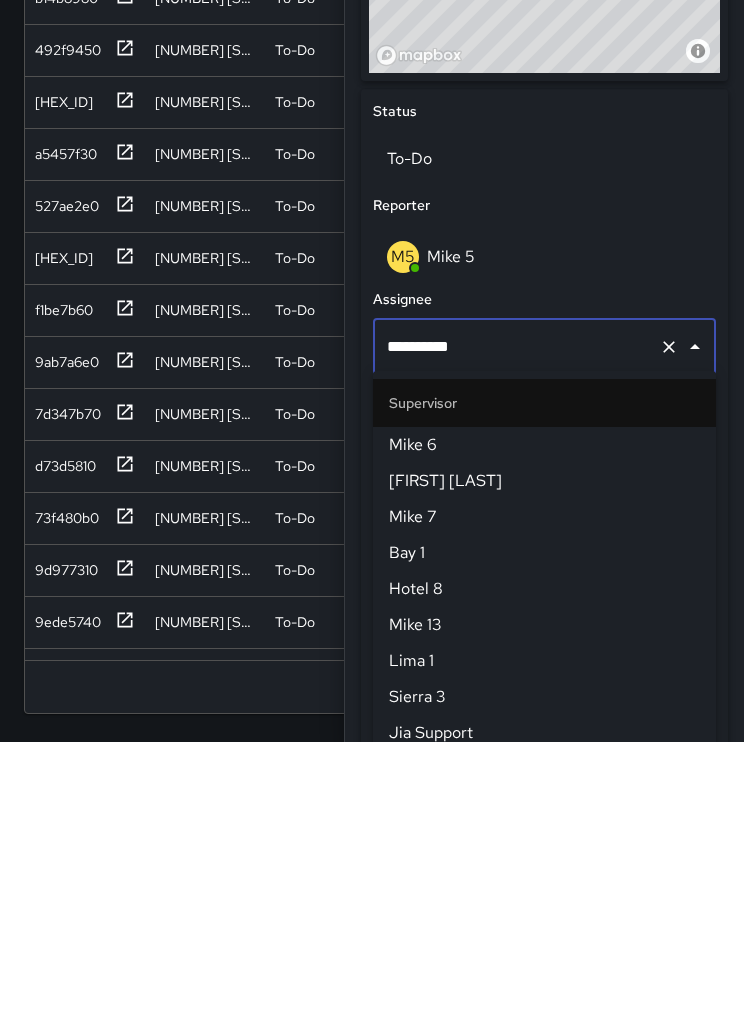 scroll, scrollTop: 1224, scrollLeft: 0, axis: vertical 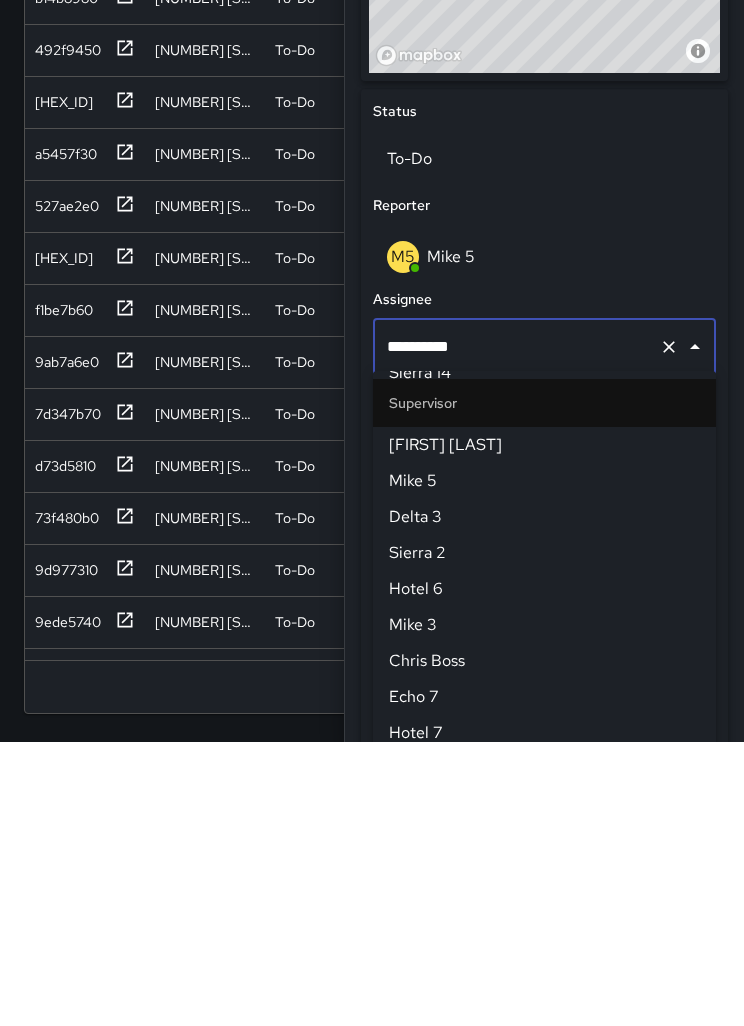 click at bounding box center [669, 631] 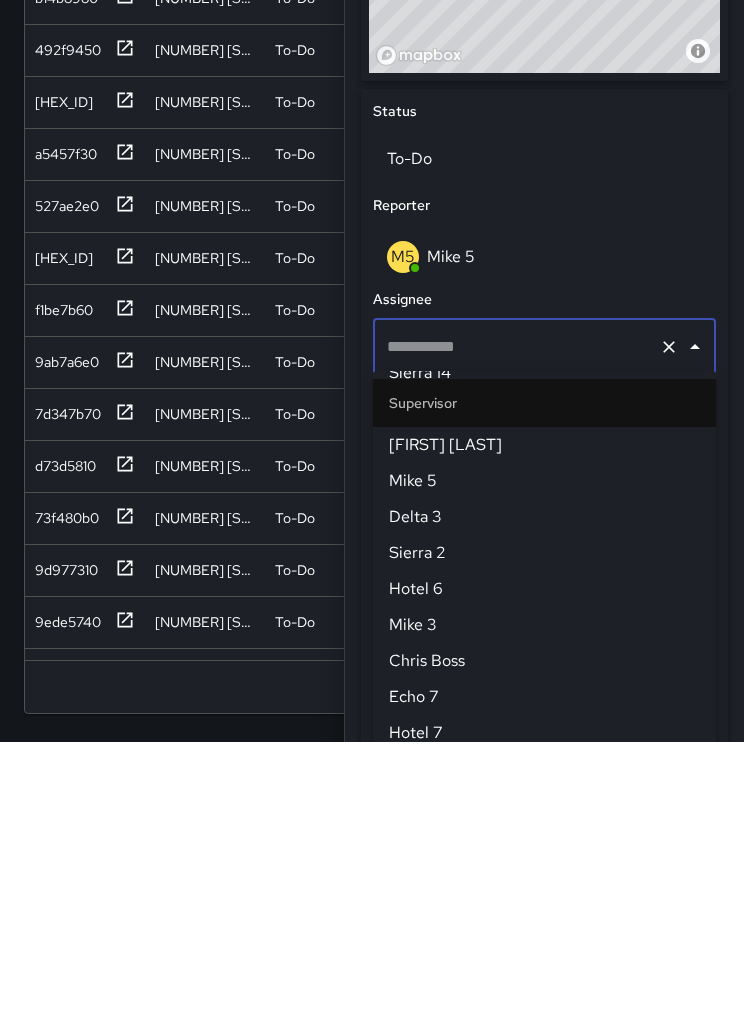 scroll, scrollTop: 0, scrollLeft: 0, axis: both 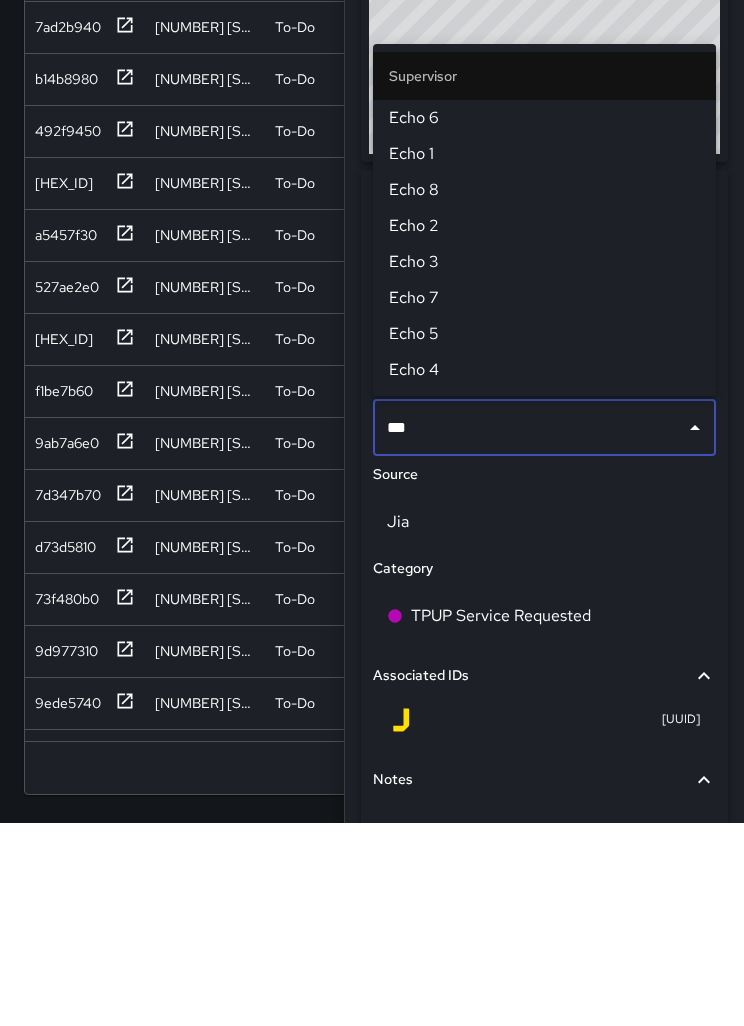 type on "****" 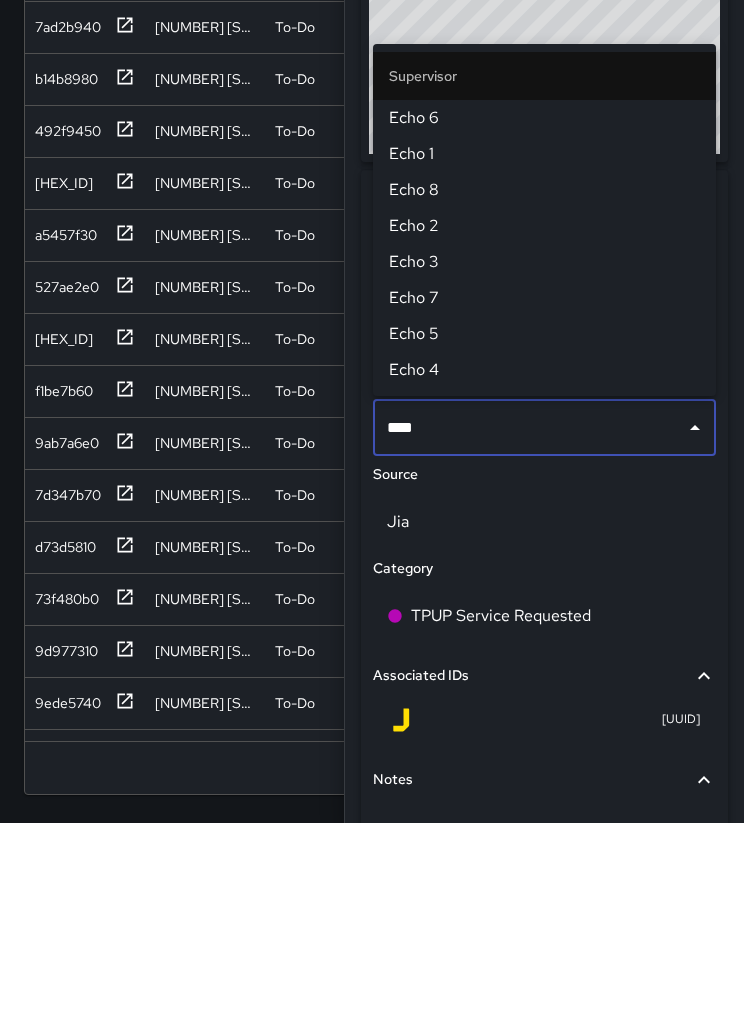 click on "Echo 1" at bounding box center (544, 357) 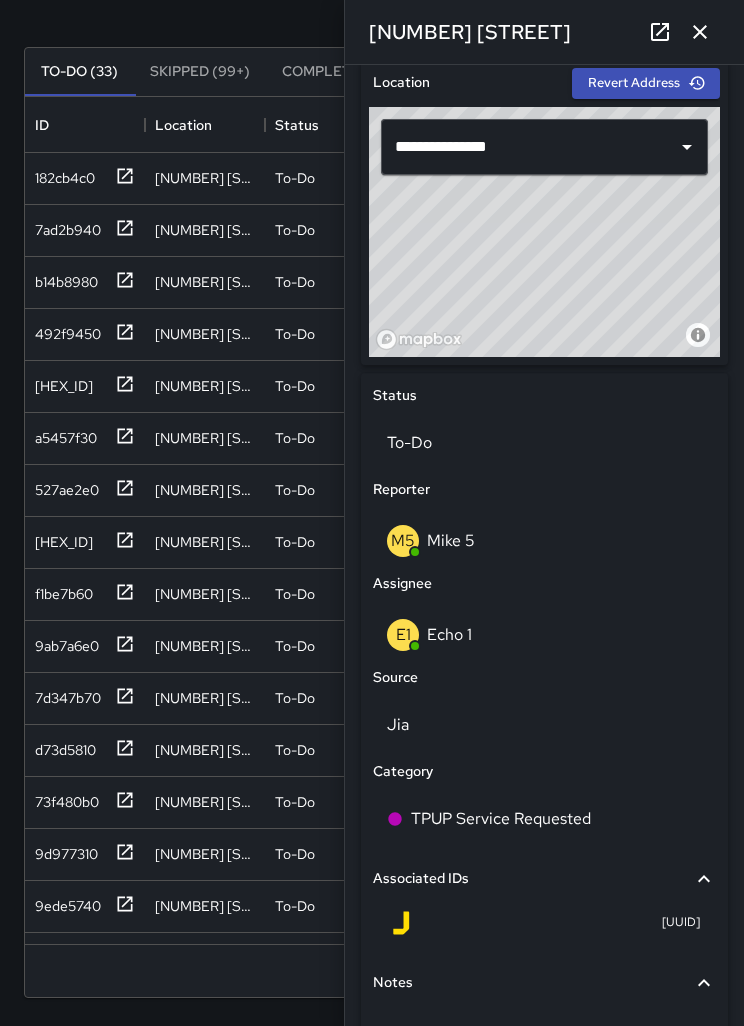 click at bounding box center [700, 32] 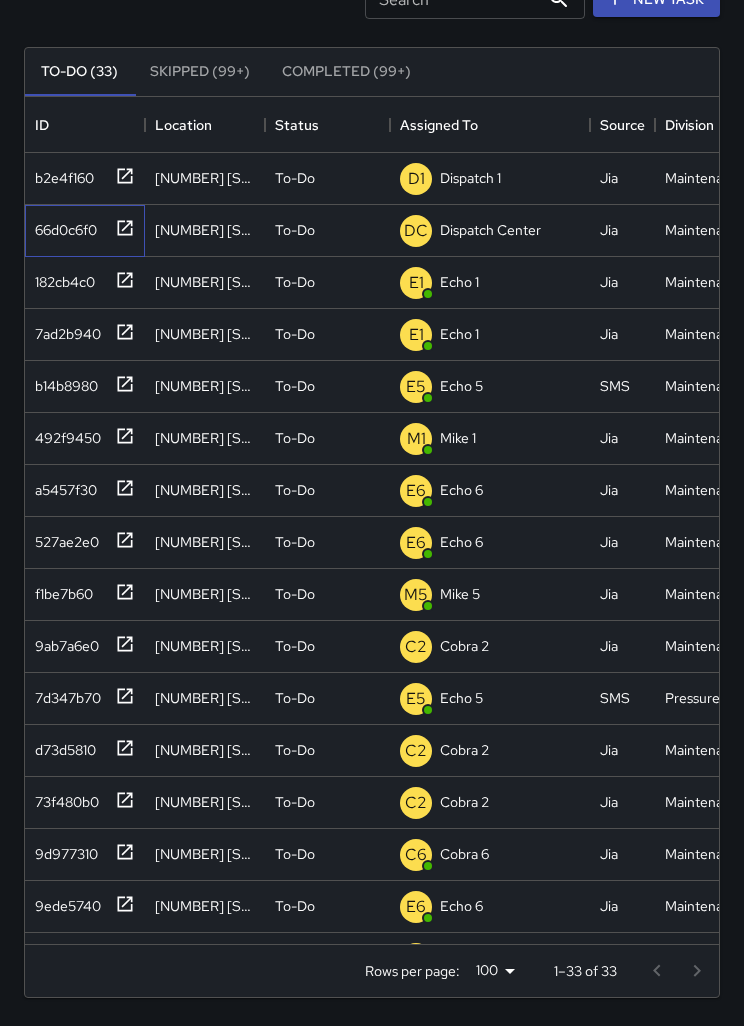 click on "66d0c6f0" at bounding box center (60, 174) 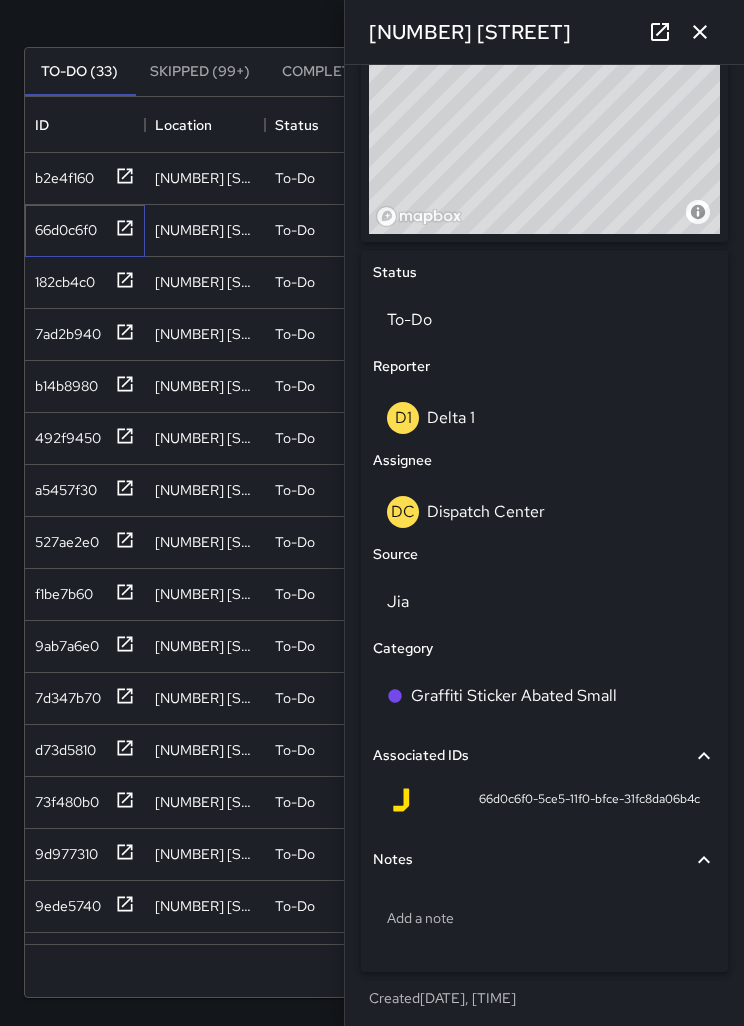 scroll, scrollTop: 760, scrollLeft: 0, axis: vertical 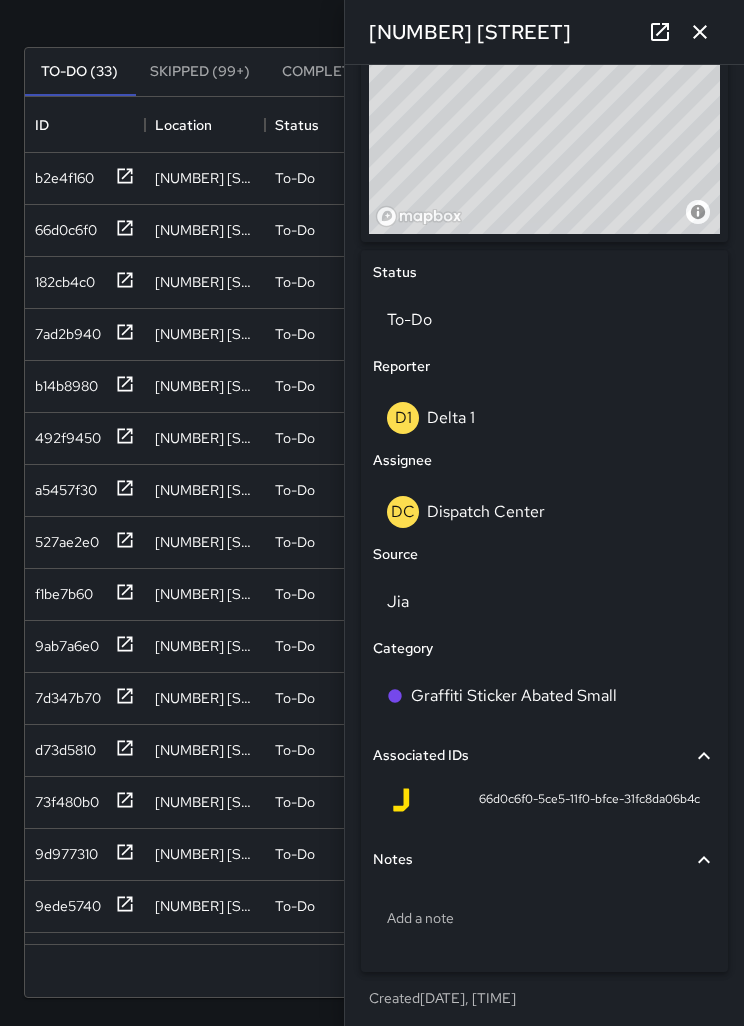 click on "DC Dispatch Center" at bounding box center (544, 512) 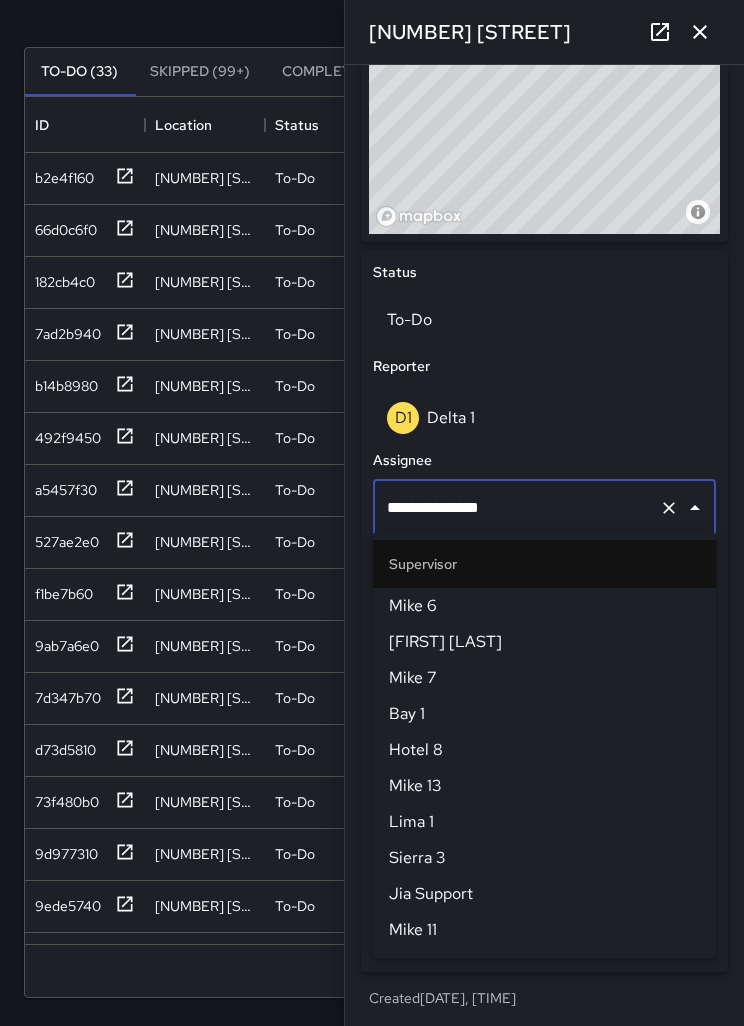 scroll, scrollTop: 1944, scrollLeft: 0, axis: vertical 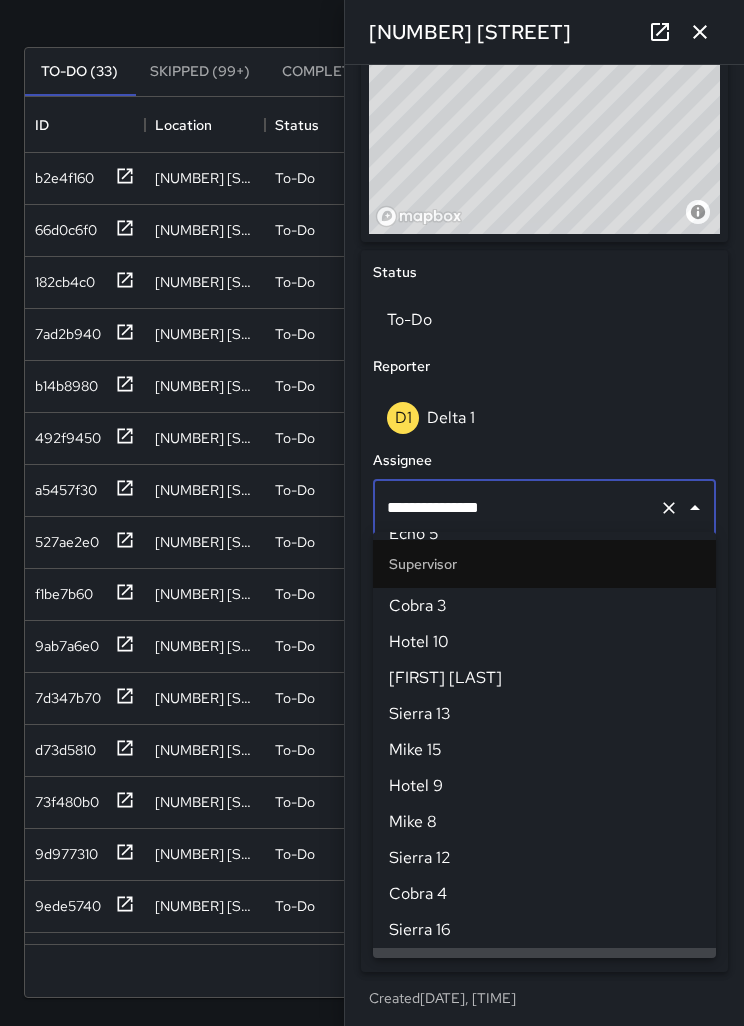 click at bounding box center (695, 508) 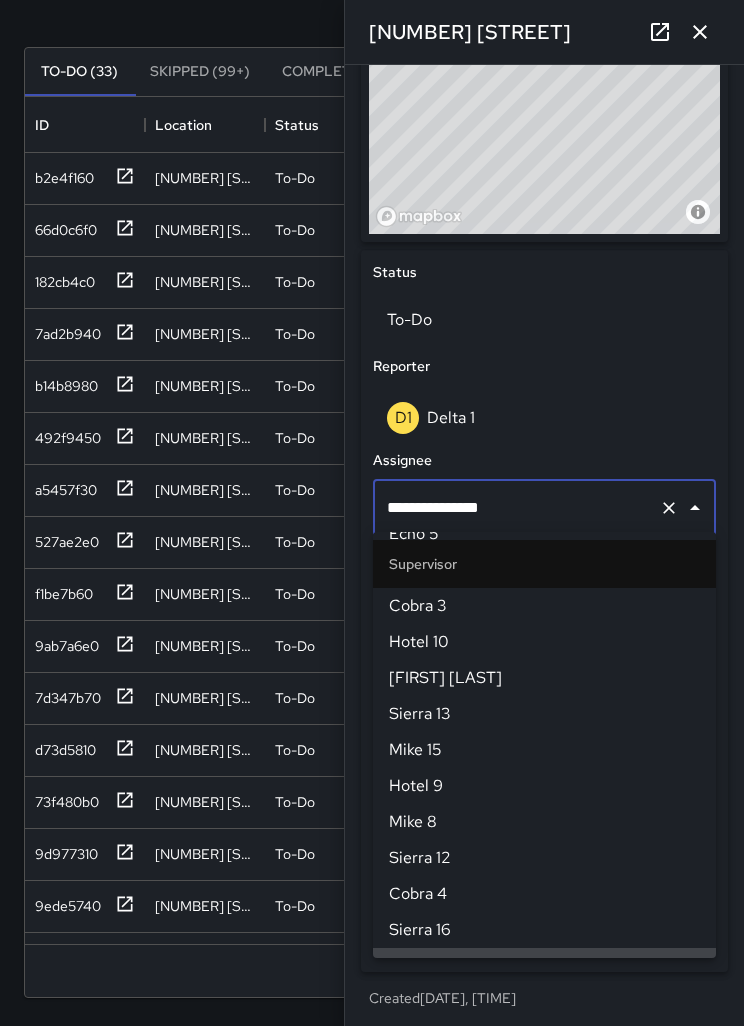 click at bounding box center [669, 508] 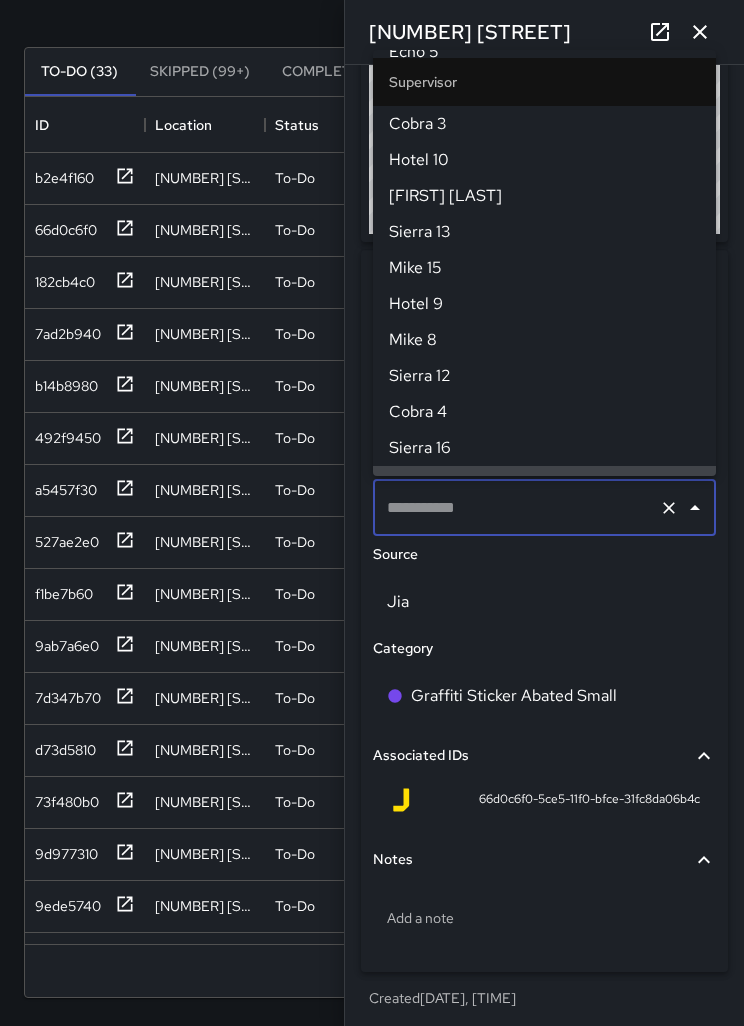 scroll, scrollTop: 0, scrollLeft: 0, axis: both 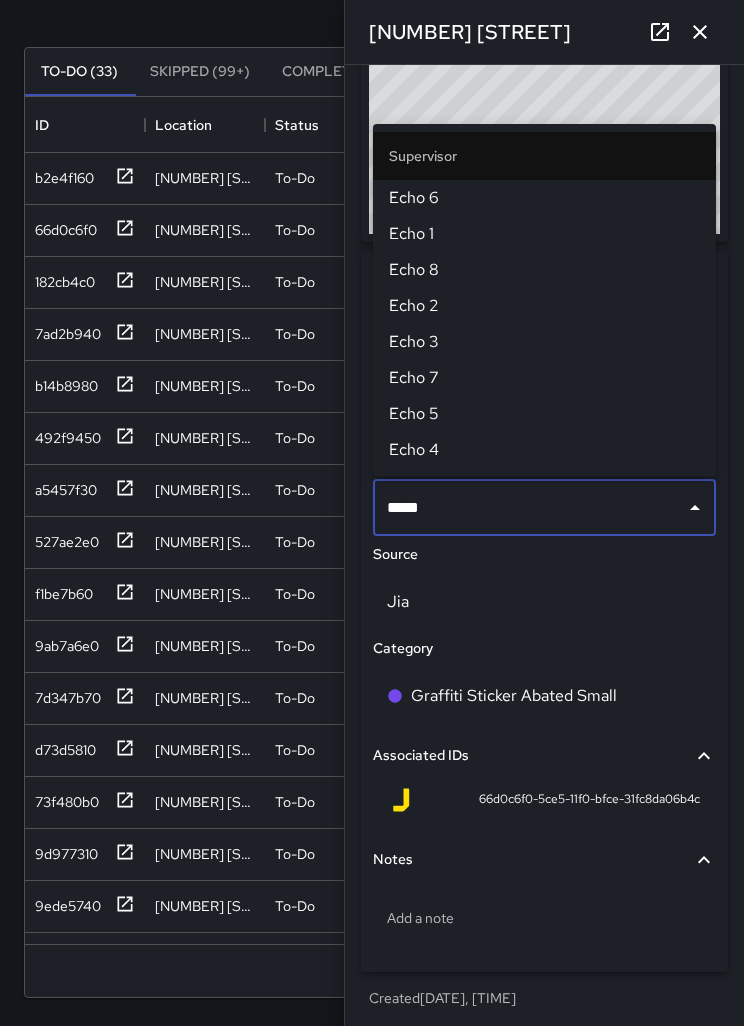 type on "******" 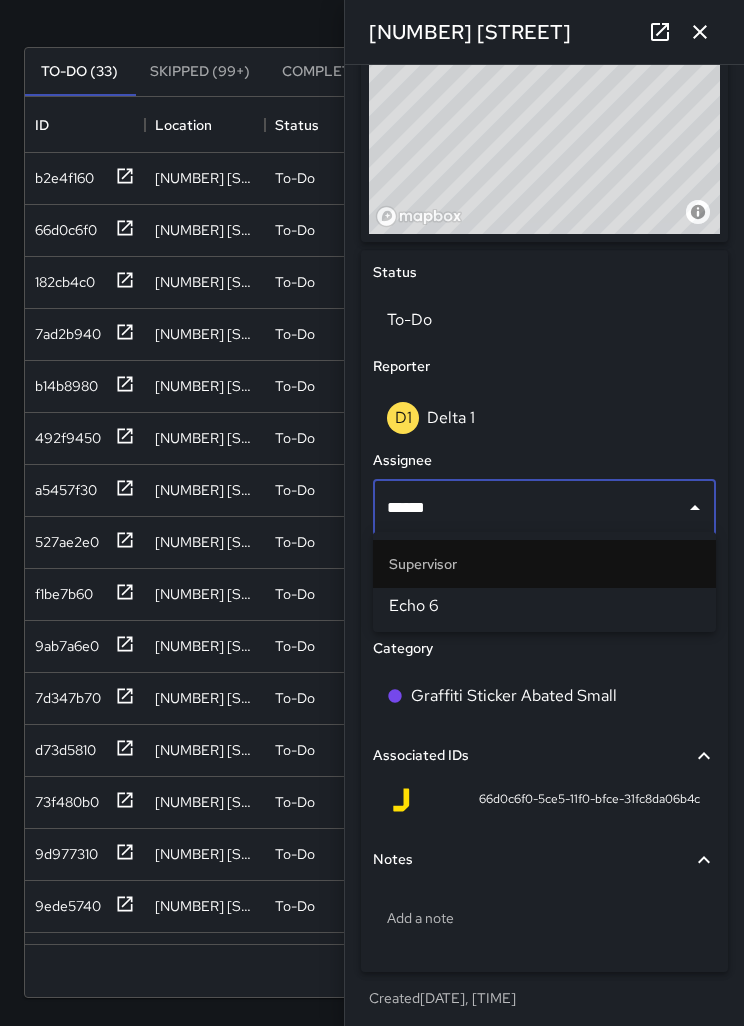 click on "Echo 6" at bounding box center (544, 606) 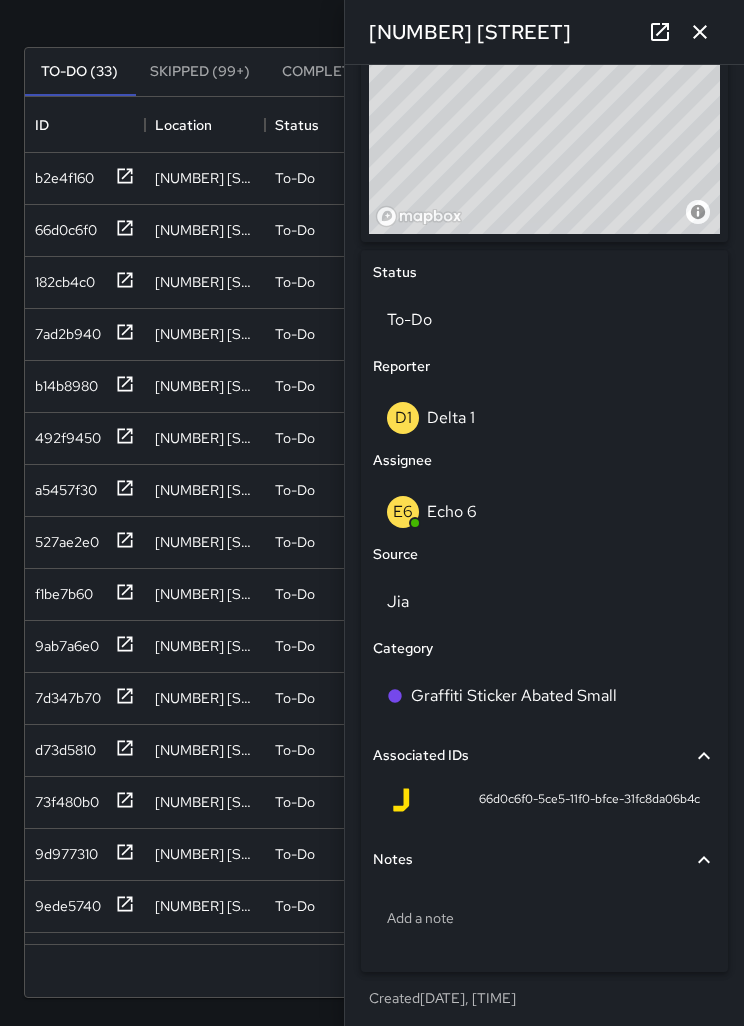 click at bounding box center (700, 32) 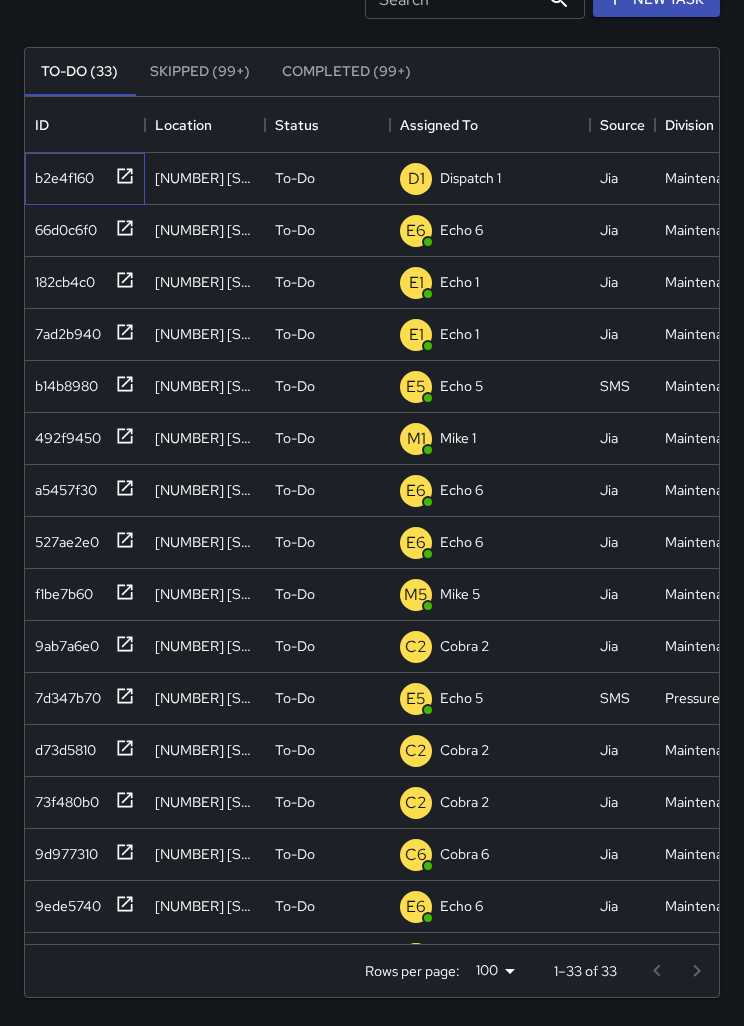 click on "b2e4f160" at bounding box center (81, 174) 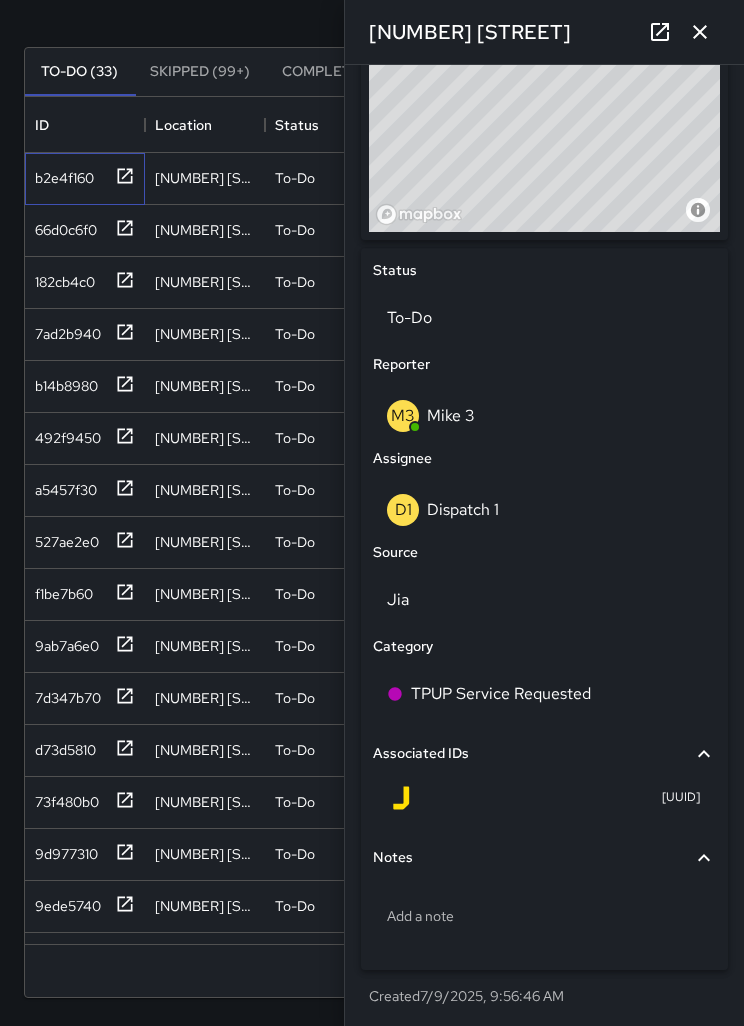 scroll, scrollTop: 760, scrollLeft: 0, axis: vertical 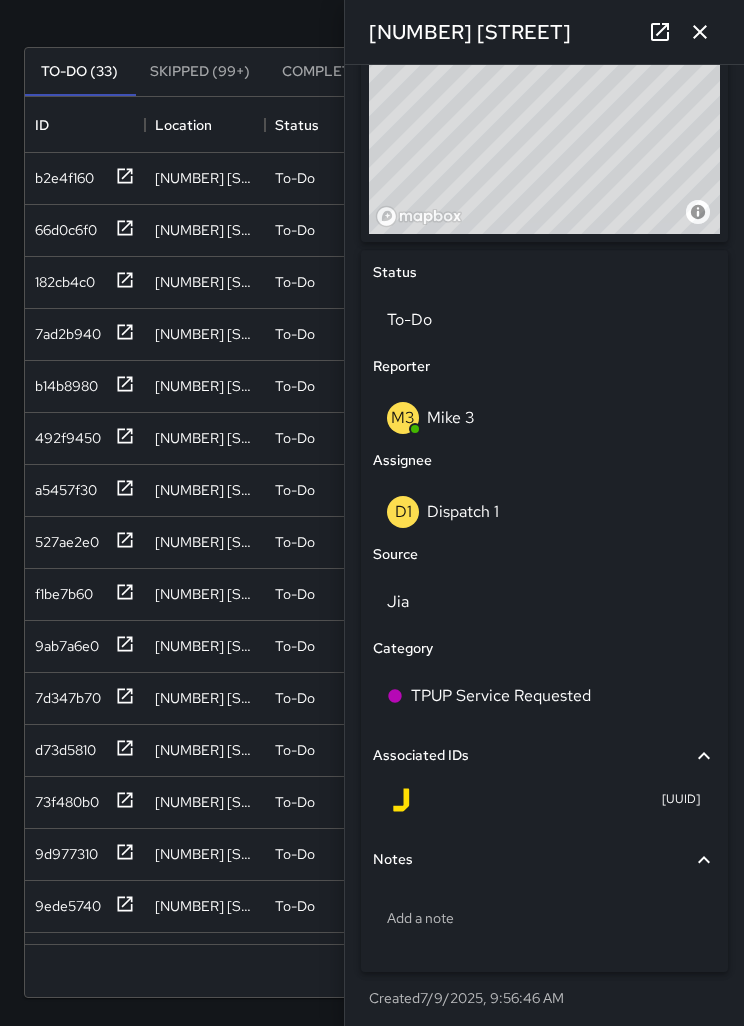 click on "D1 Dispatch 1" at bounding box center [544, 512] 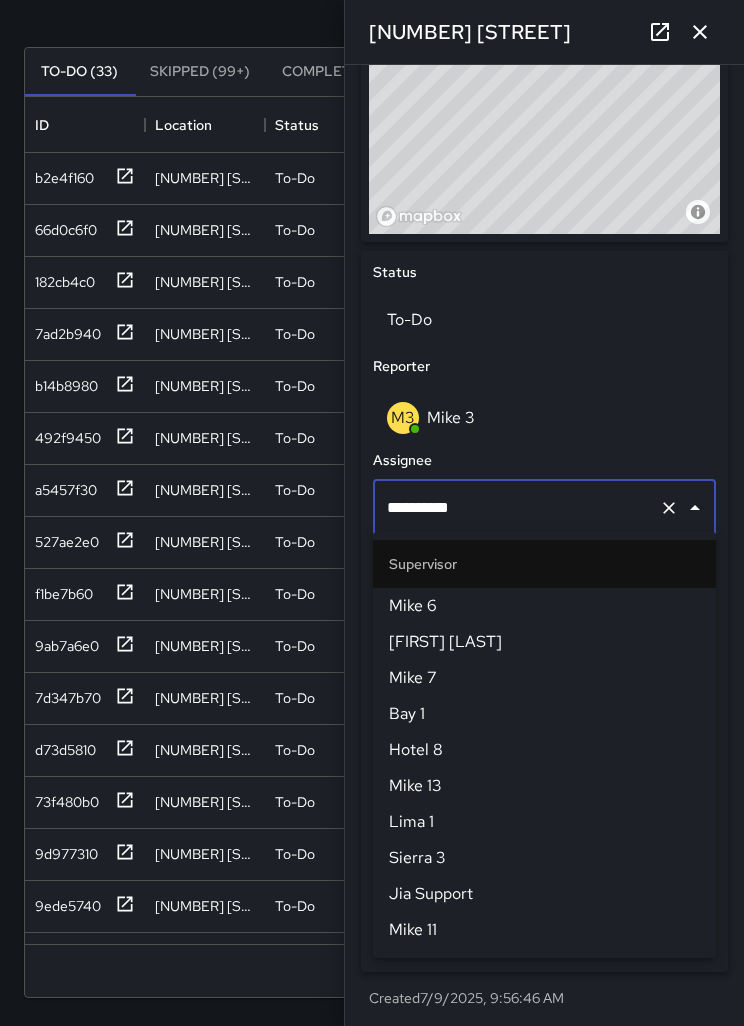 scroll, scrollTop: 1224, scrollLeft: 0, axis: vertical 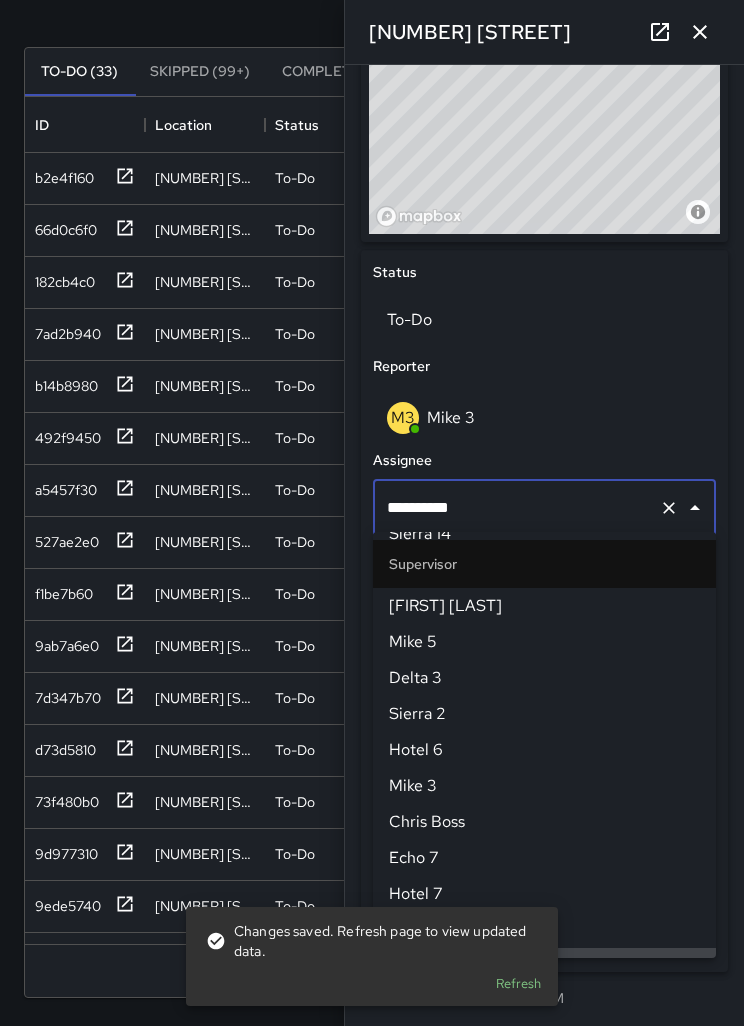 click at bounding box center (695, 508) 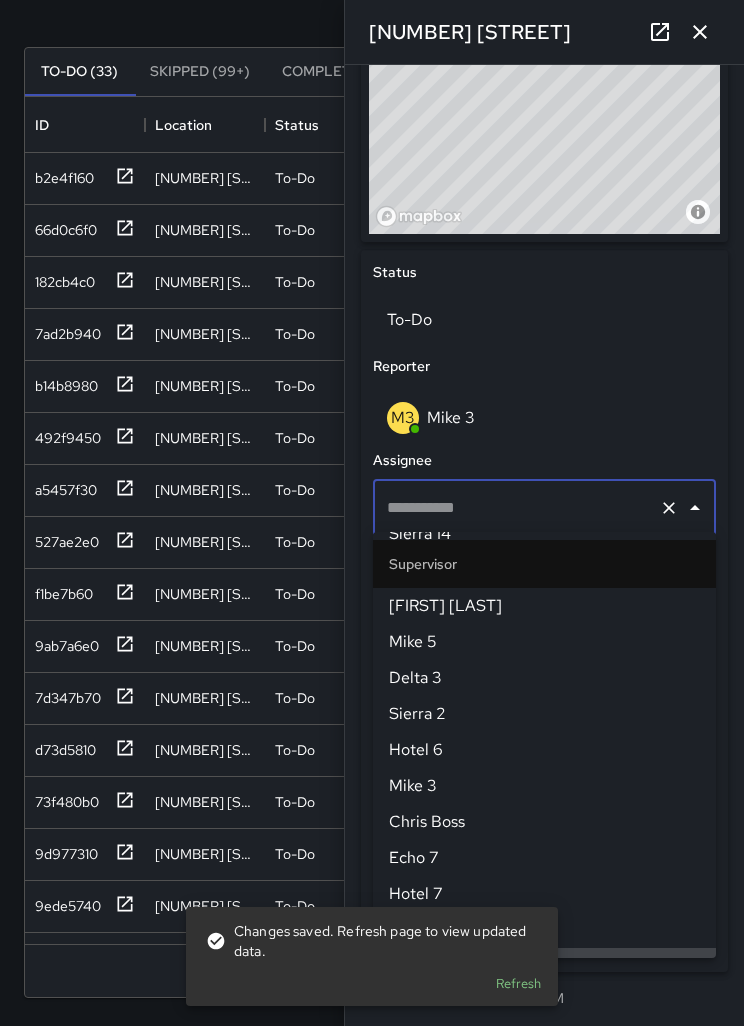 scroll, scrollTop: 0, scrollLeft: 0, axis: both 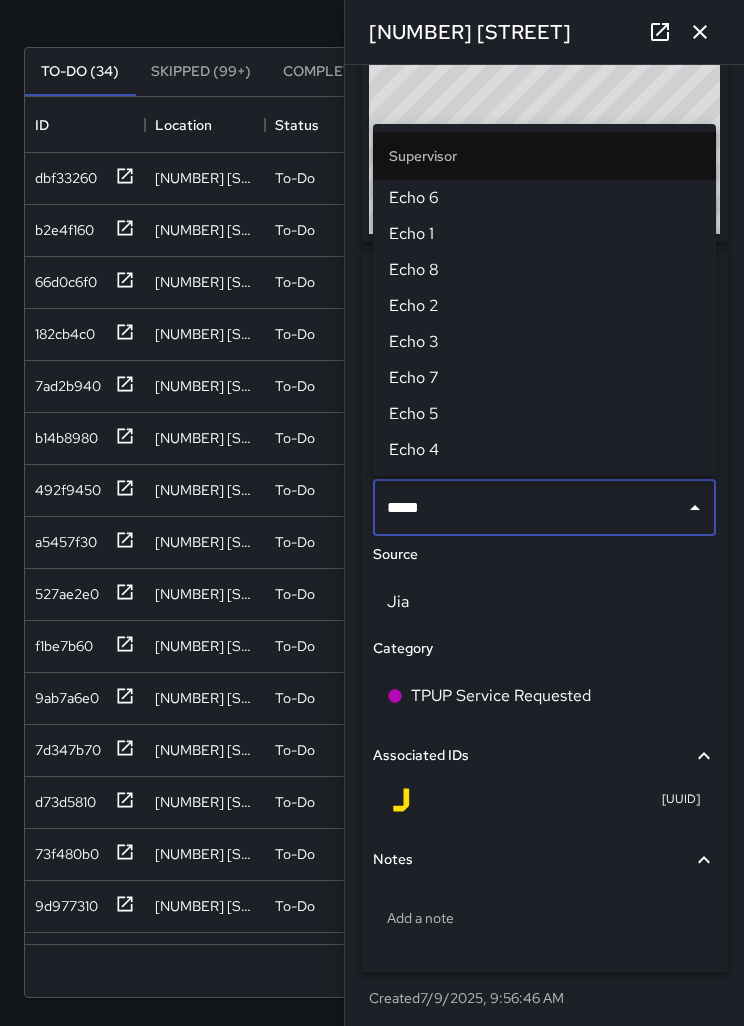 type on "******" 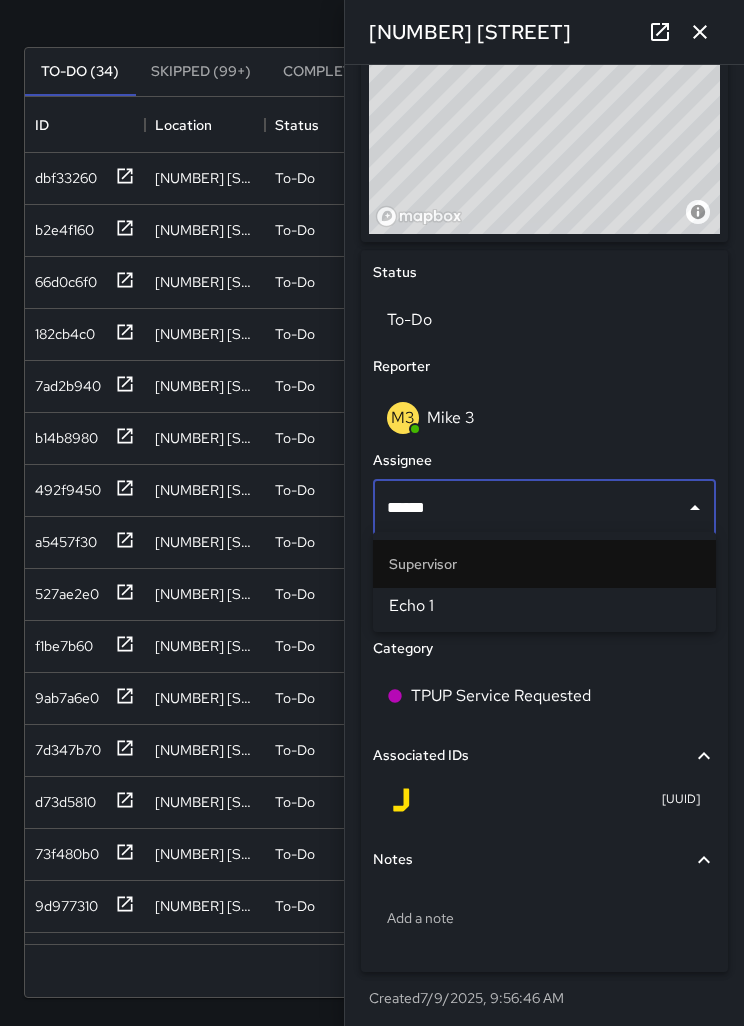 click on "Echo 1" at bounding box center [544, 606] 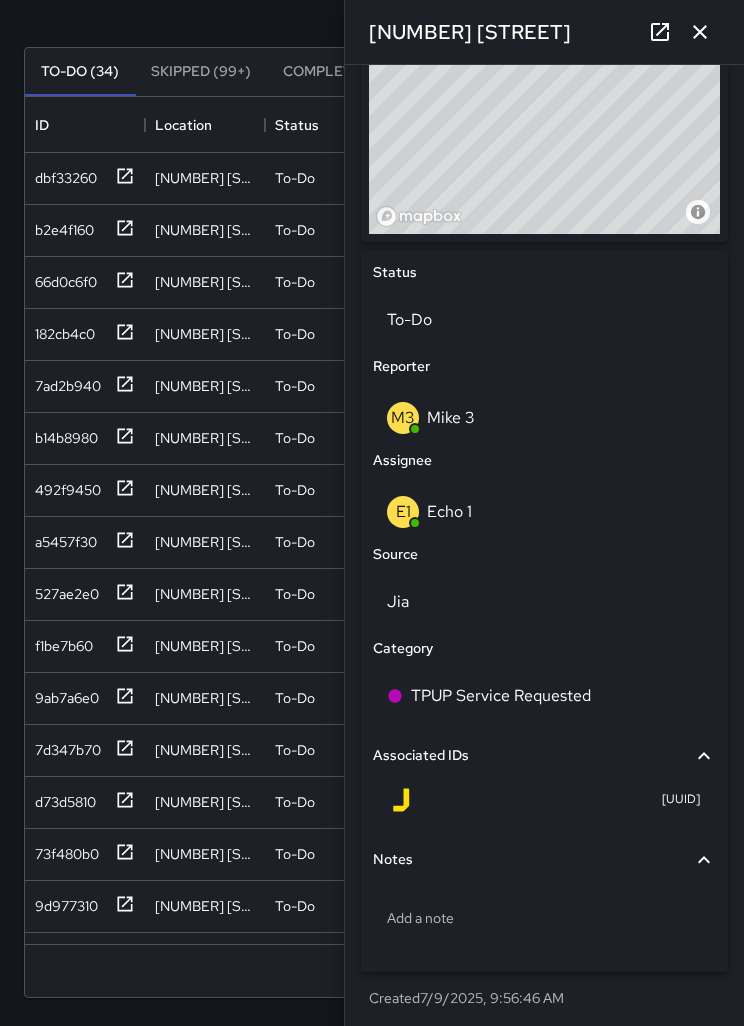 click on "© Mapbox   © OpenStreetMap   Improve this map" at bounding box center [544, 109] 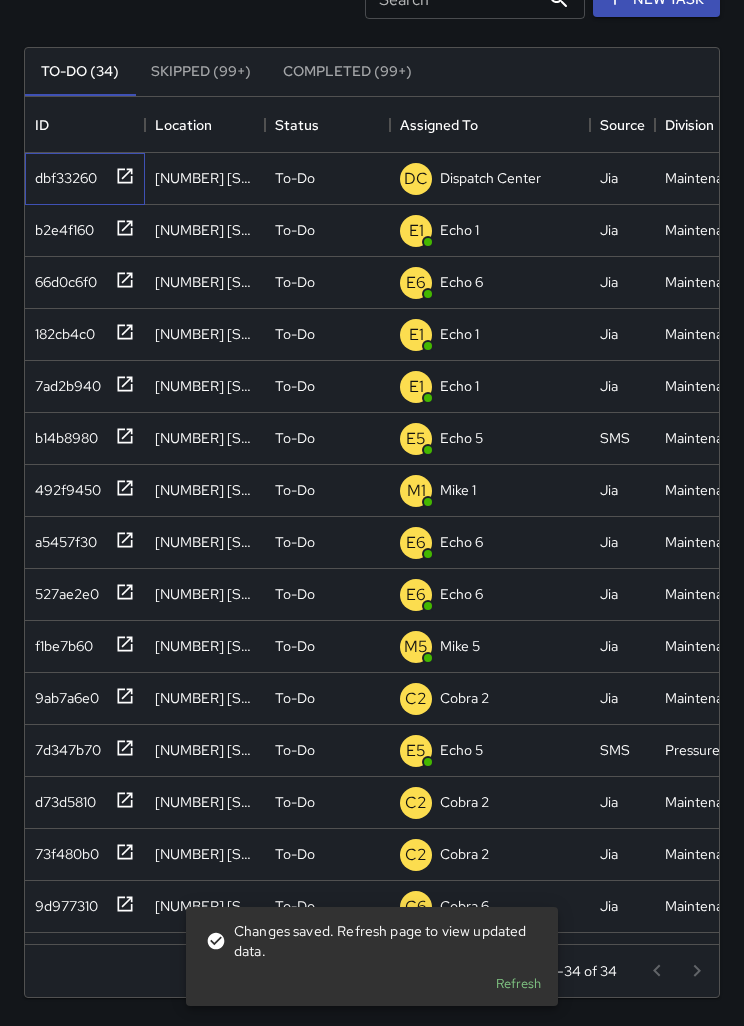 click on "dbf33260" at bounding box center (62, 174) 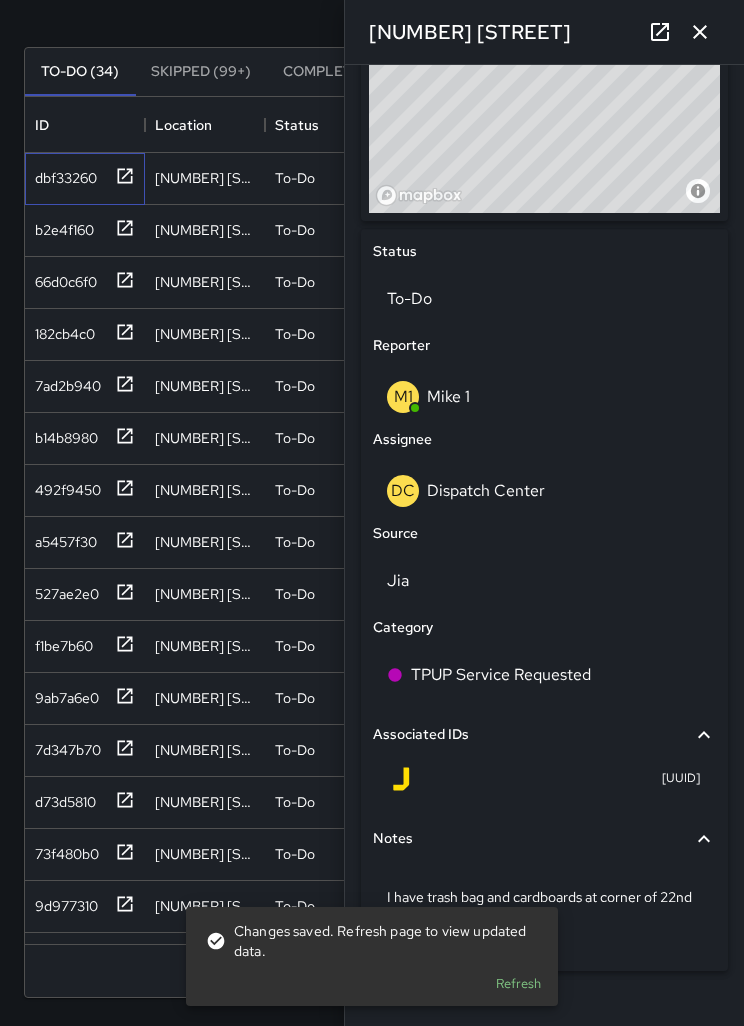 scroll, scrollTop: 780, scrollLeft: 0, axis: vertical 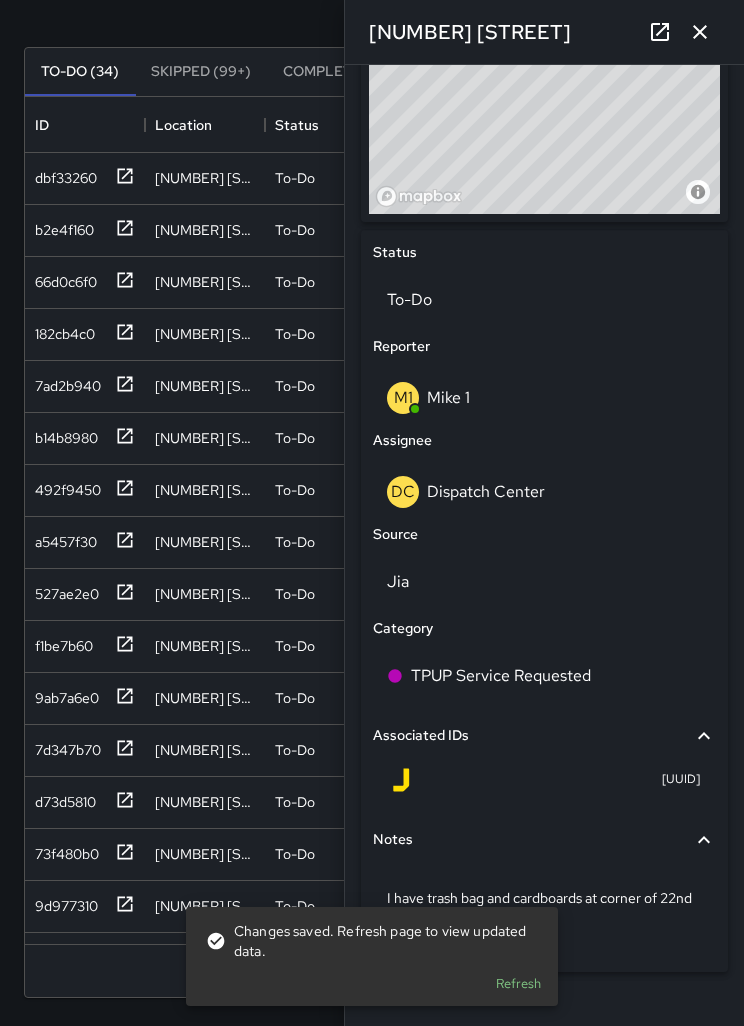 click on "DC Dispatch Center" at bounding box center (544, 492) 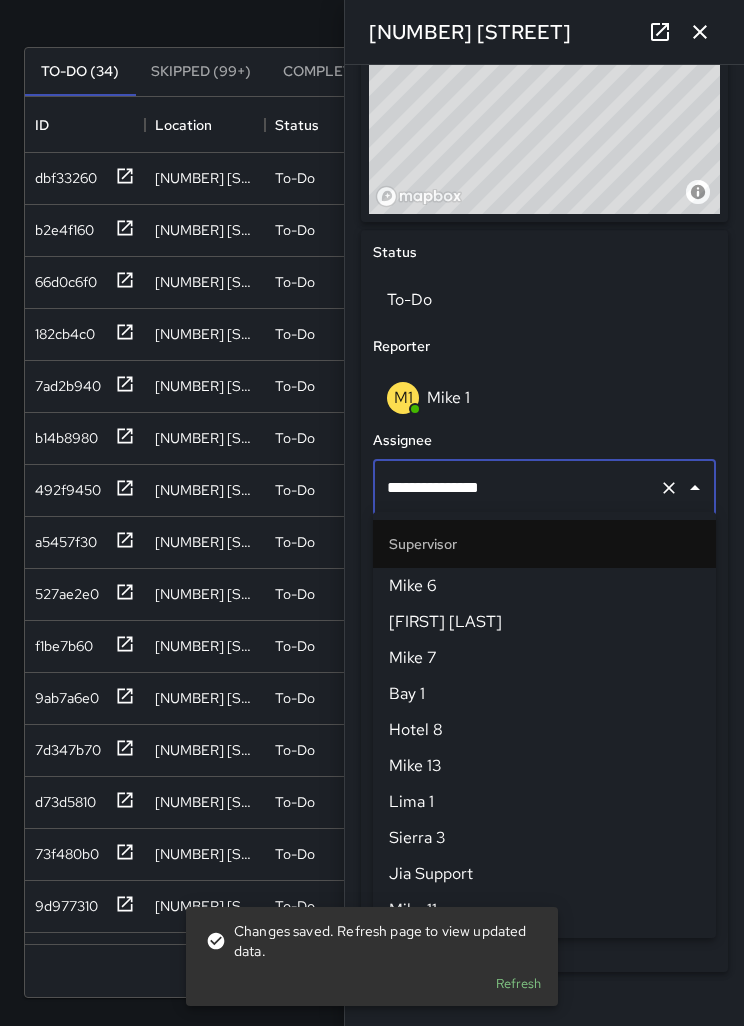 scroll, scrollTop: 1944, scrollLeft: 0, axis: vertical 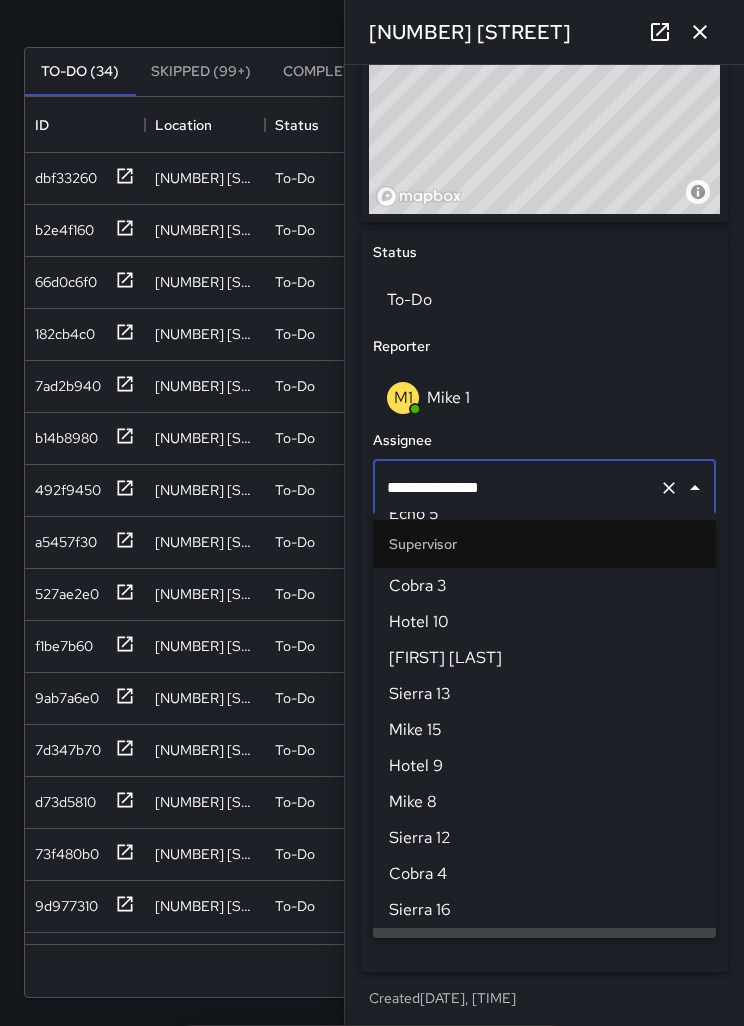 click at bounding box center [695, 488] 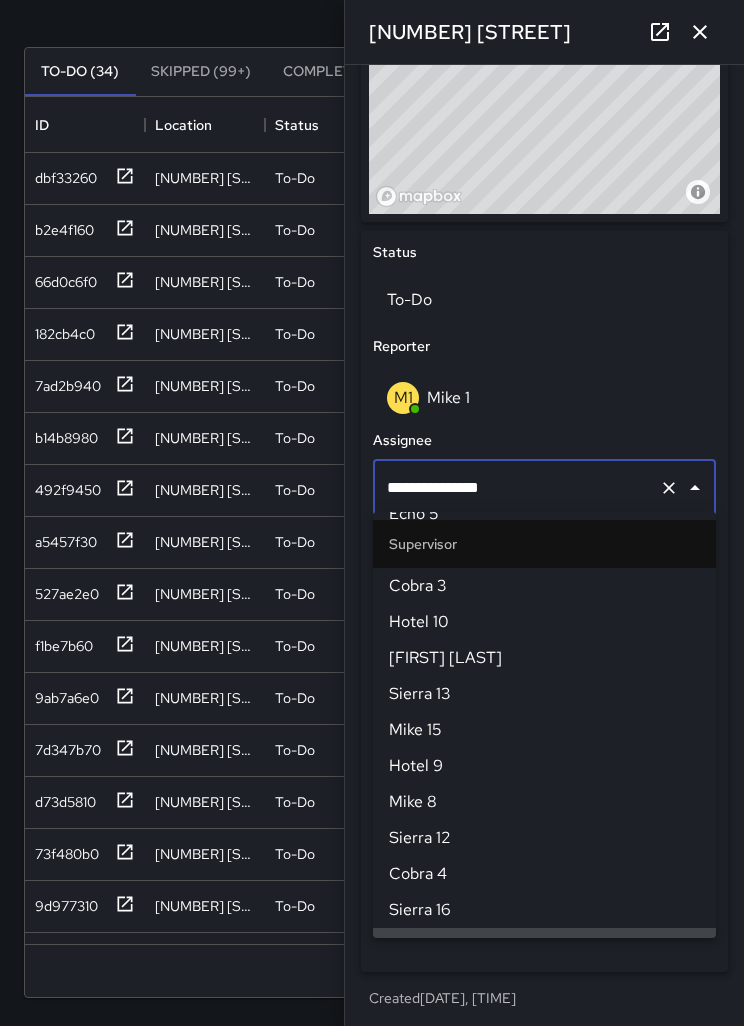 click at bounding box center (669, 488) 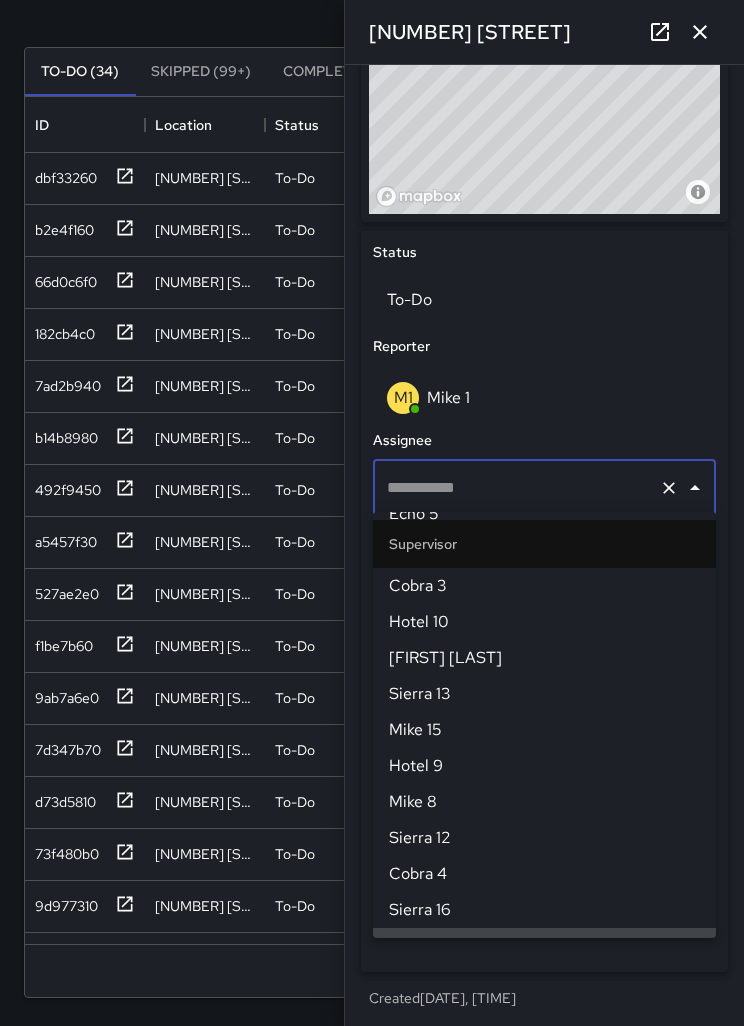 scroll, scrollTop: 0, scrollLeft: 0, axis: both 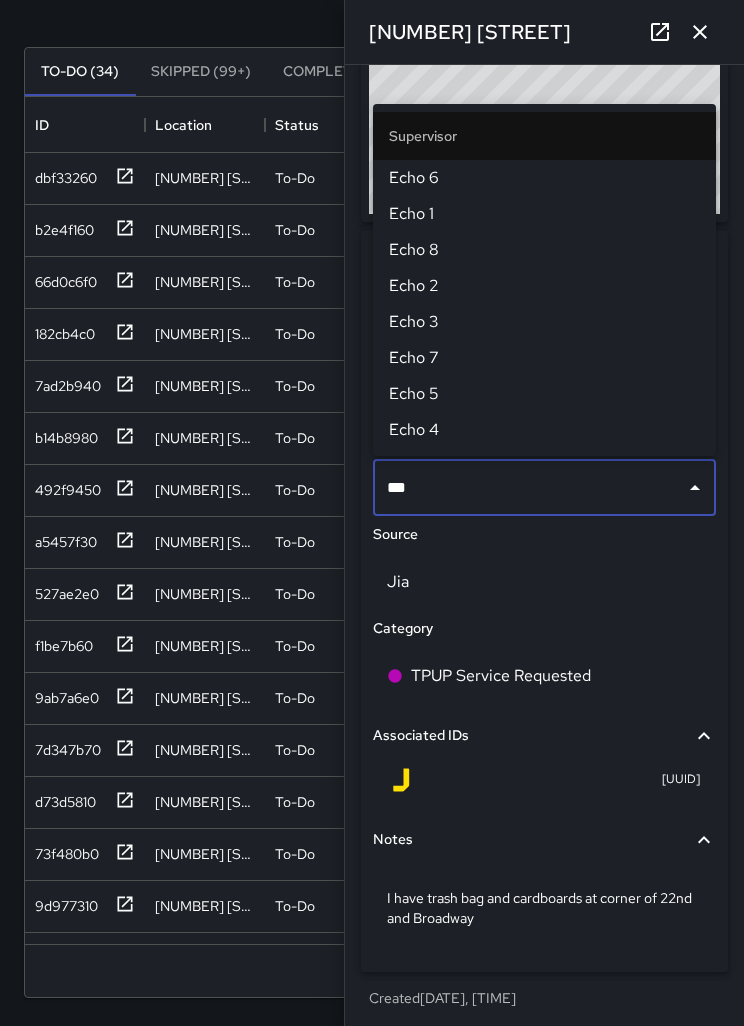 type on "****" 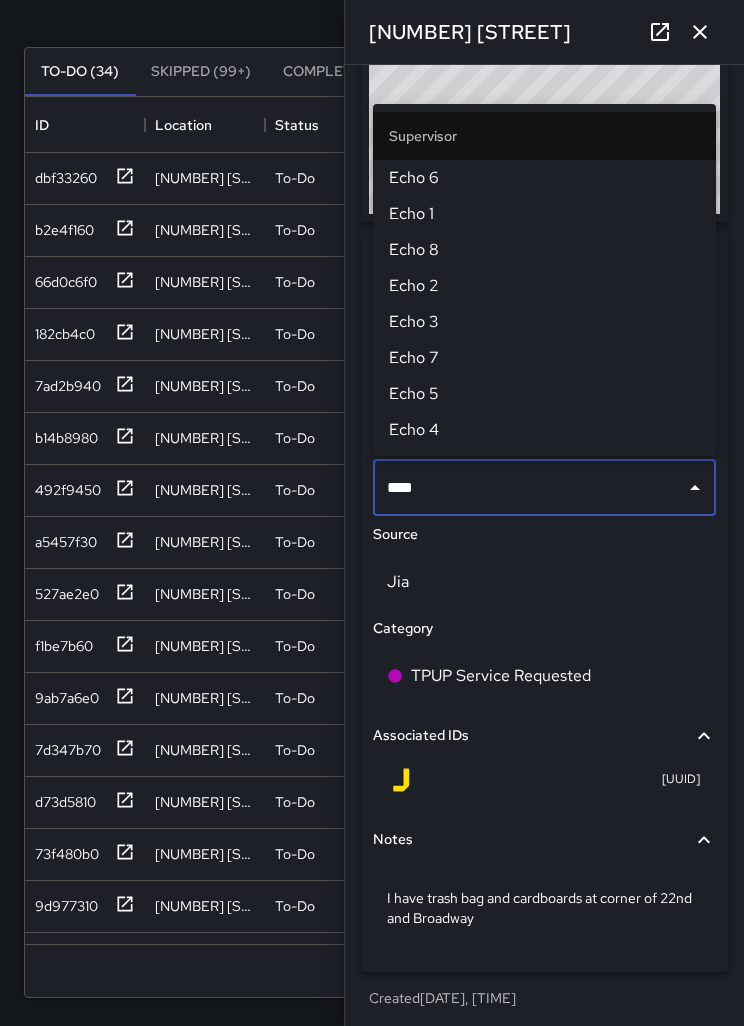 click on "Echo 8" at bounding box center (544, 250) 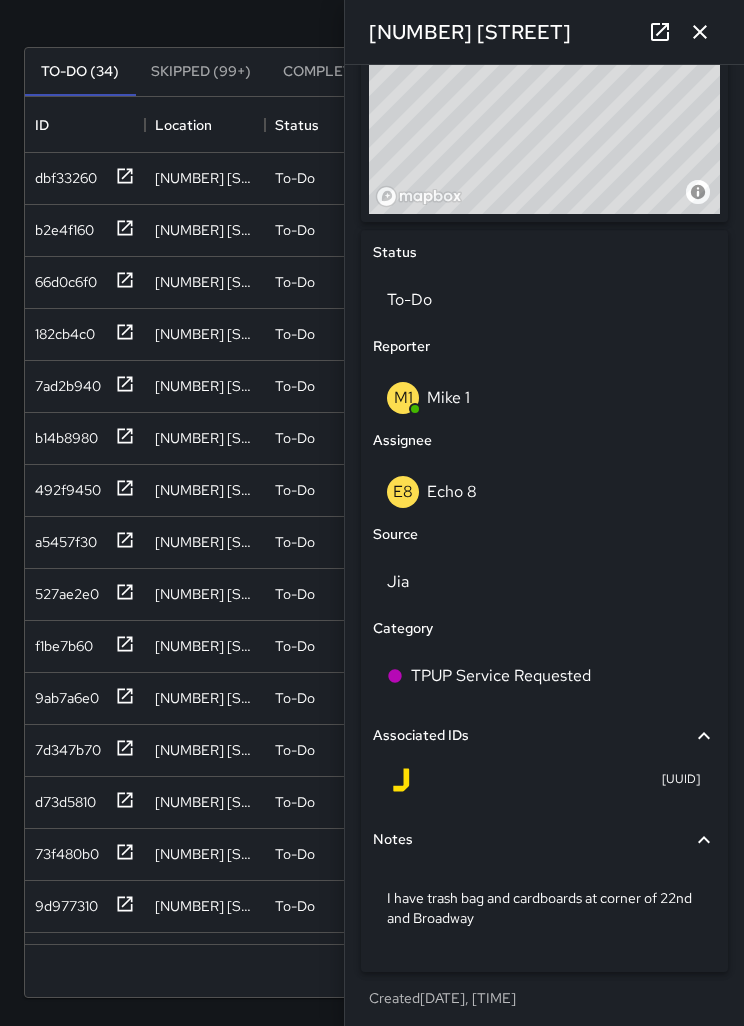 click at bounding box center (700, 32) 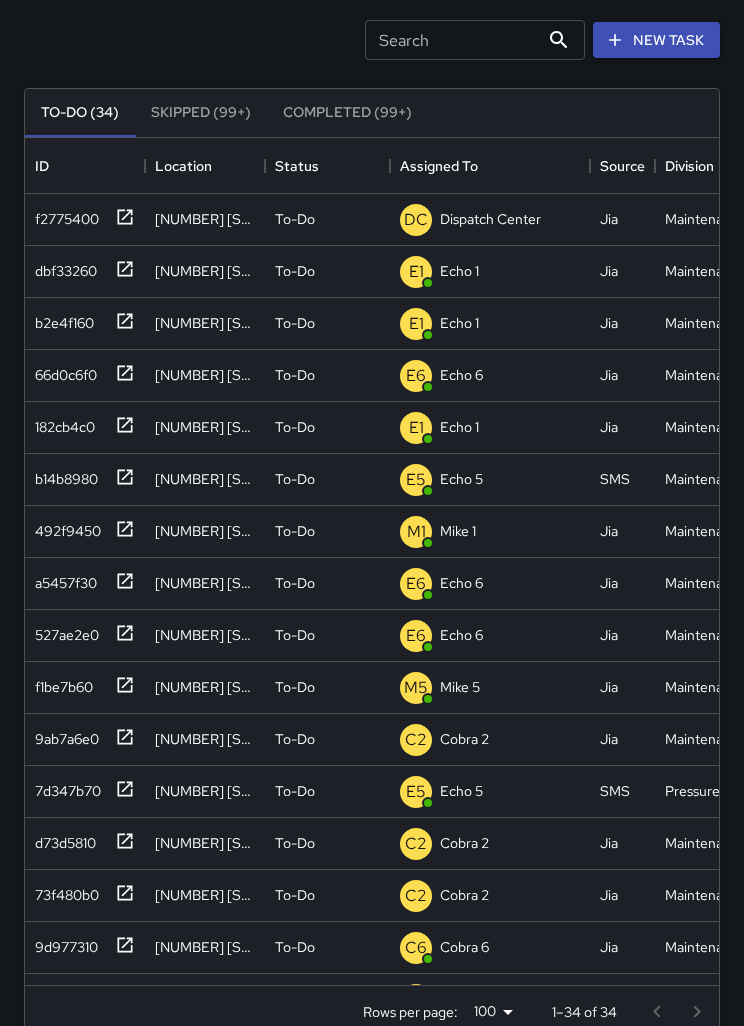 scroll, scrollTop: 0, scrollLeft: 0, axis: both 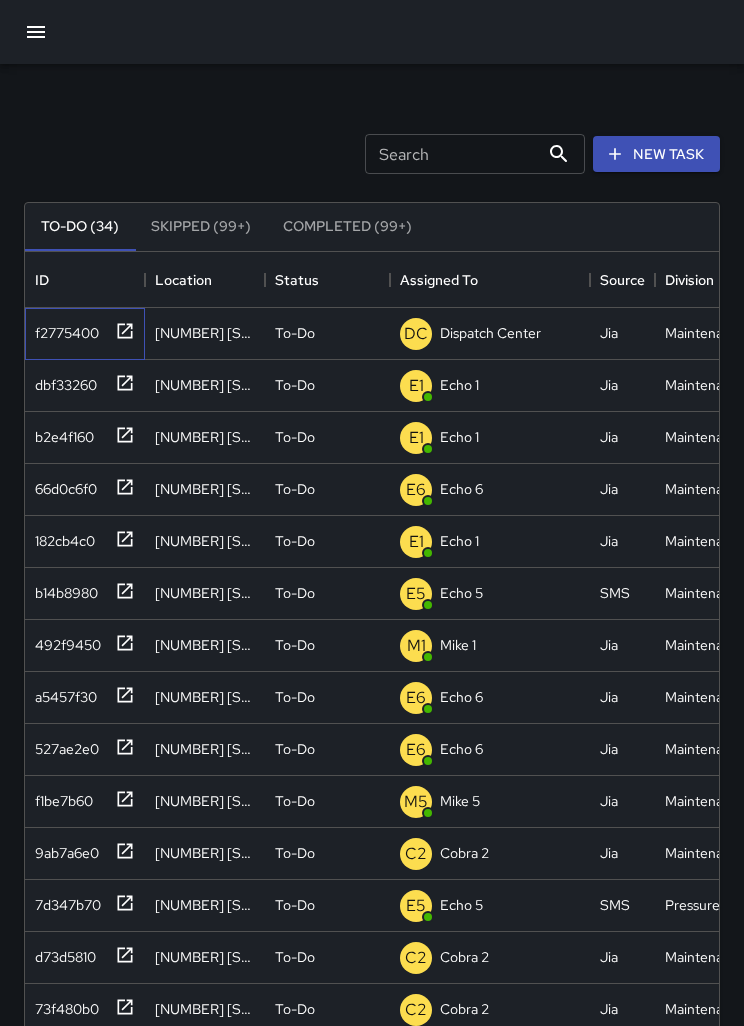 click on "f2775400" at bounding box center (63, 329) 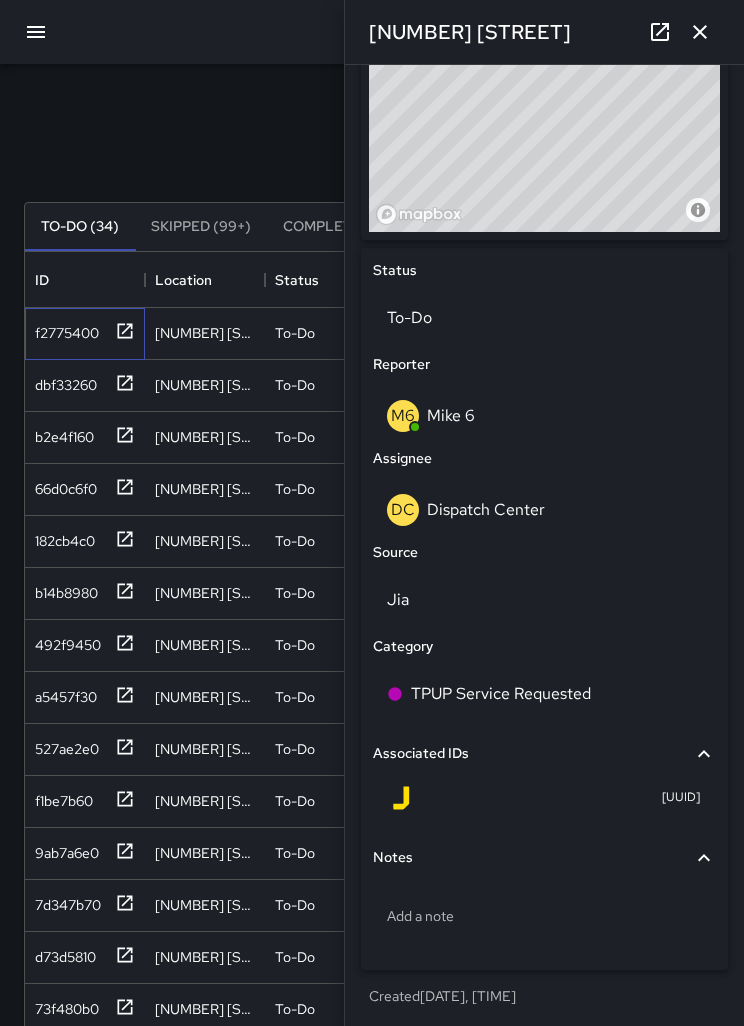 scroll, scrollTop: 760, scrollLeft: 0, axis: vertical 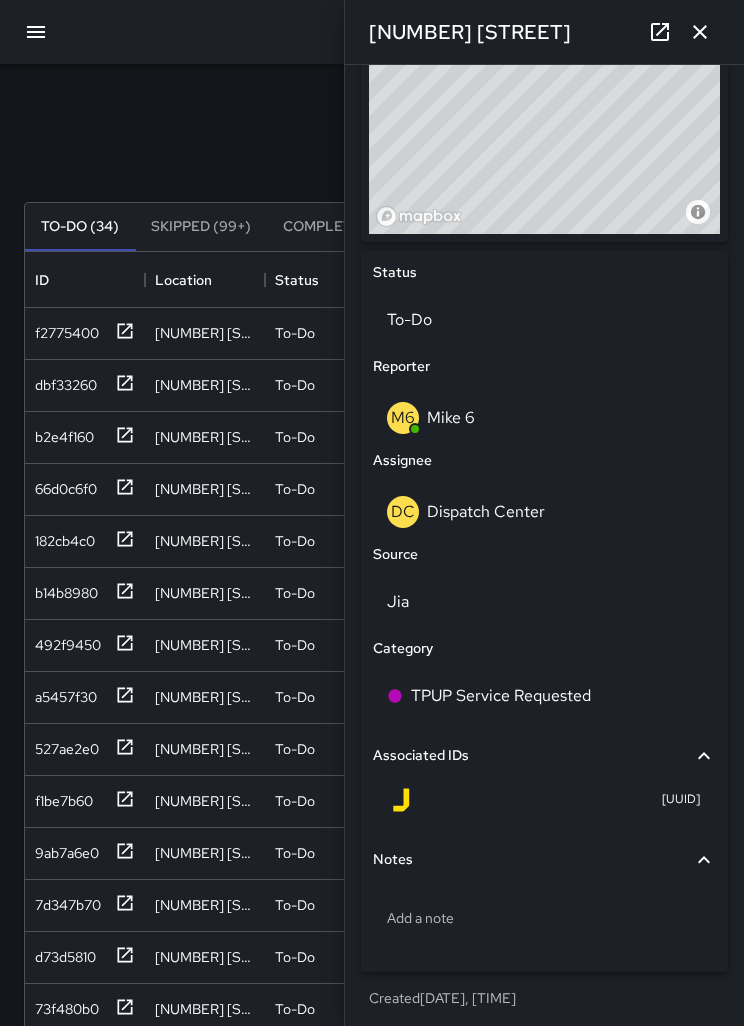 click on "DC Dispatch Center" at bounding box center (544, 512) 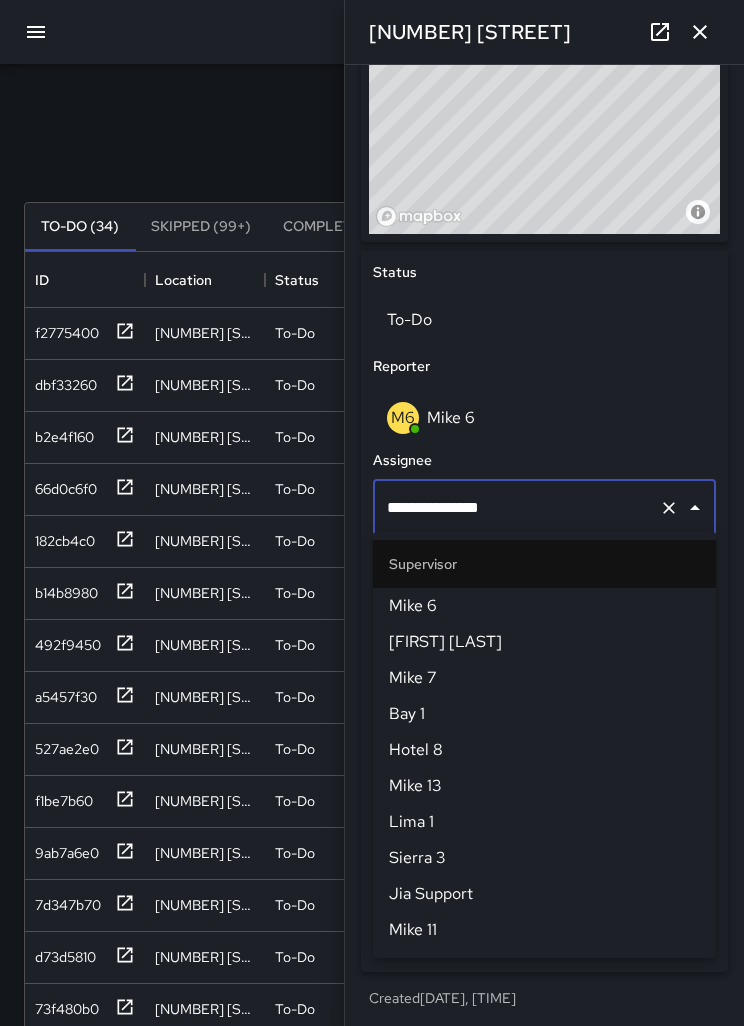 scroll, scrollTop: 1944, scrollLeft: 0, axis: vertical 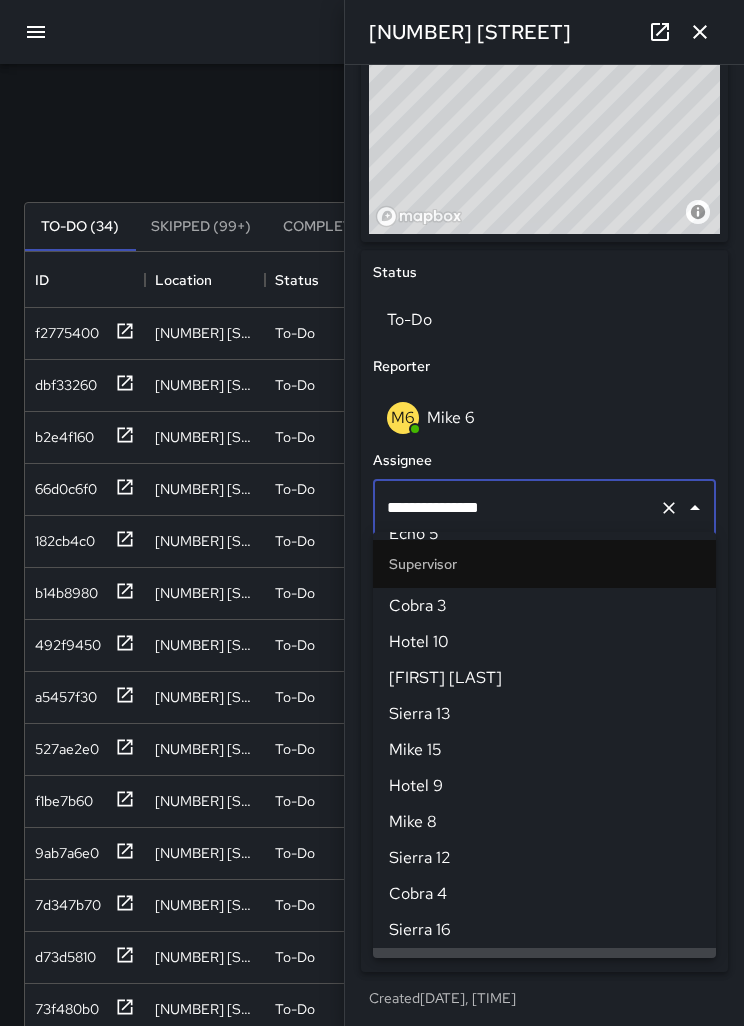 click on "**********" at bounding box center (516, 508) 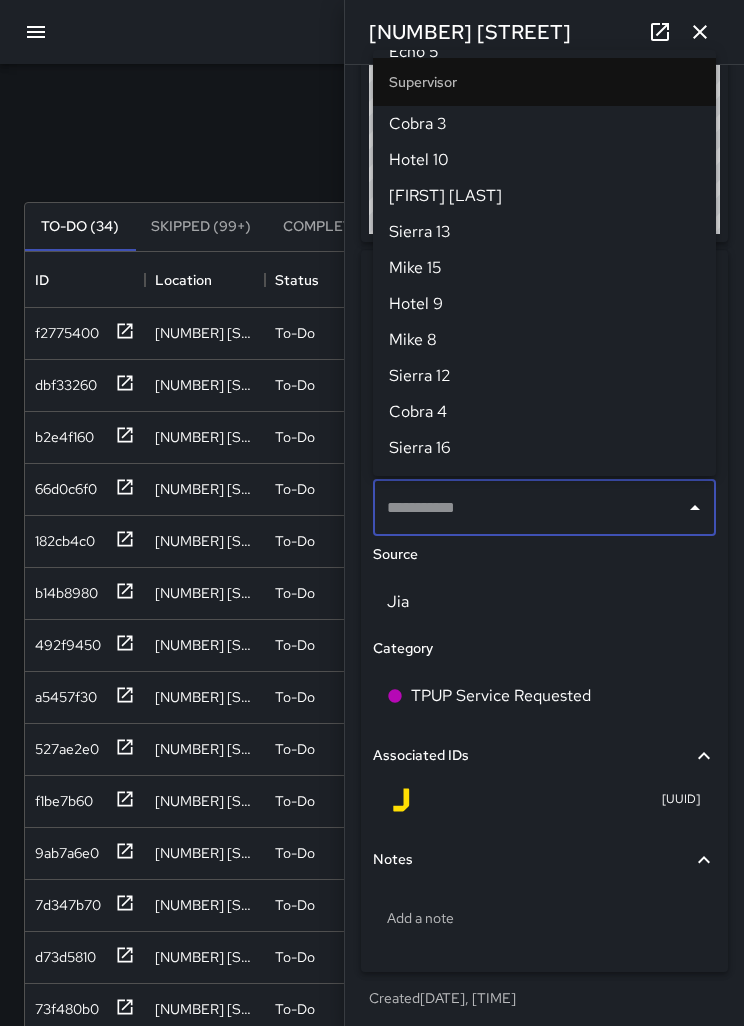 scroll, scrollTop: 0, scrollLeft: 0, axis: both 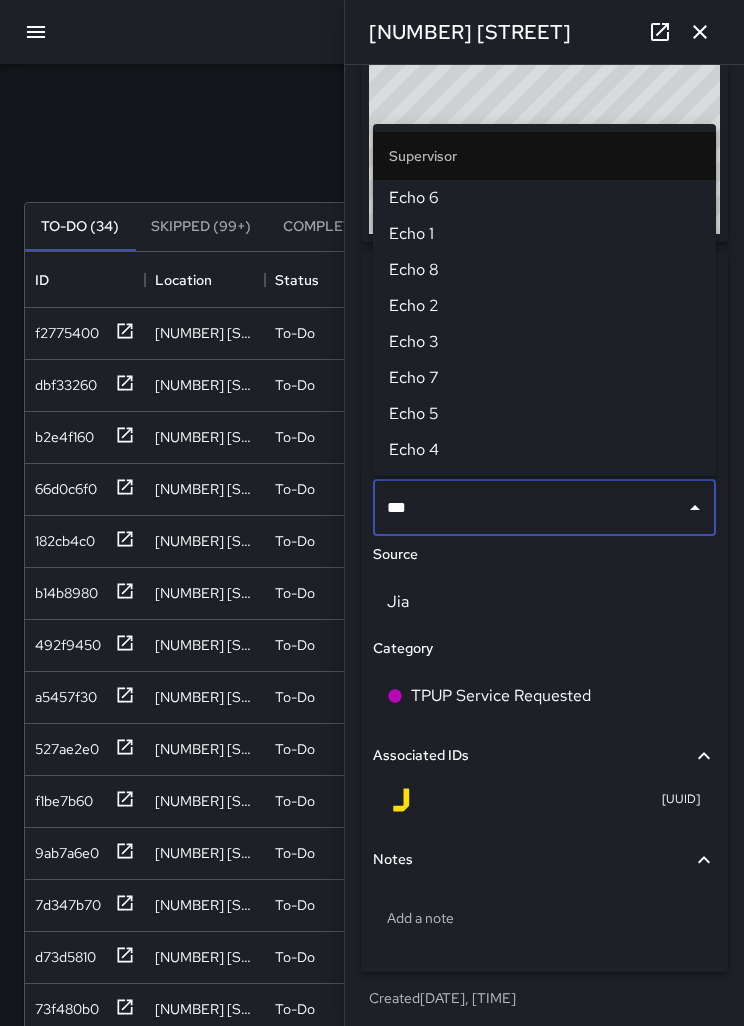 type on "****" 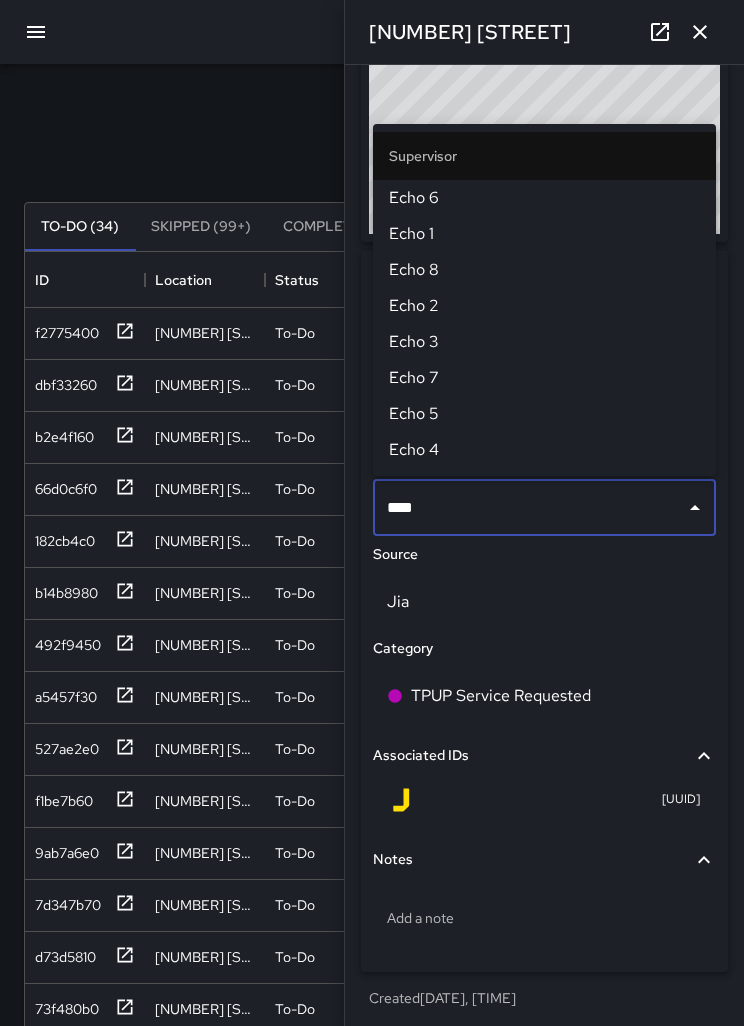 click on "Echo 1" at bounding box center [544, 234] 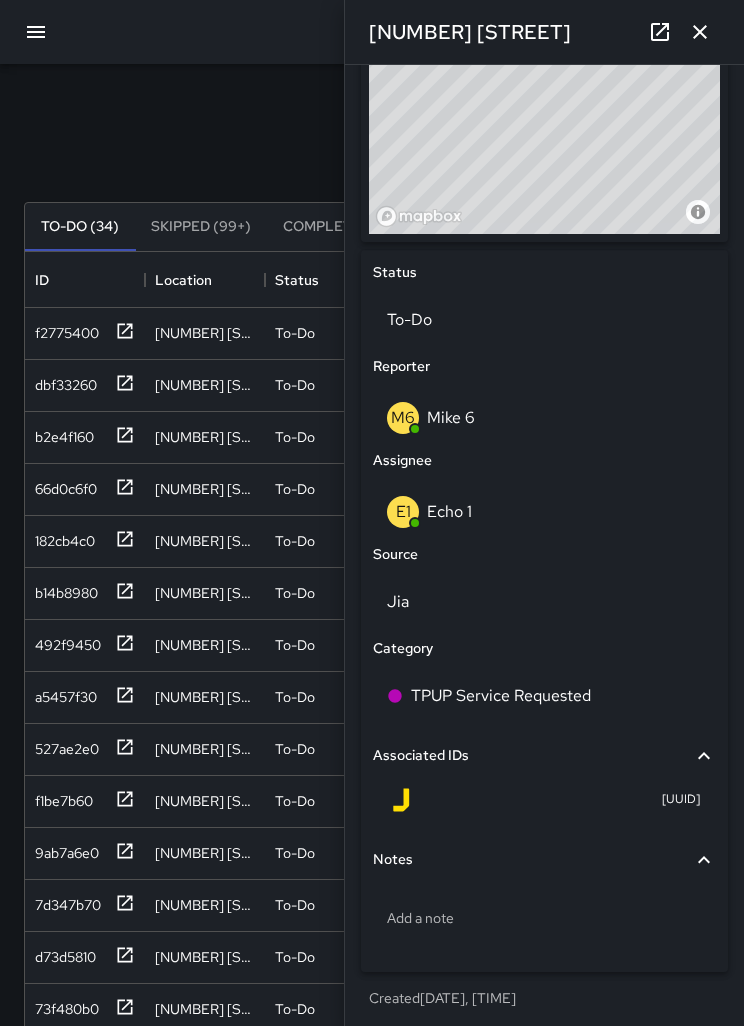 click at bounding box center [700, 32] 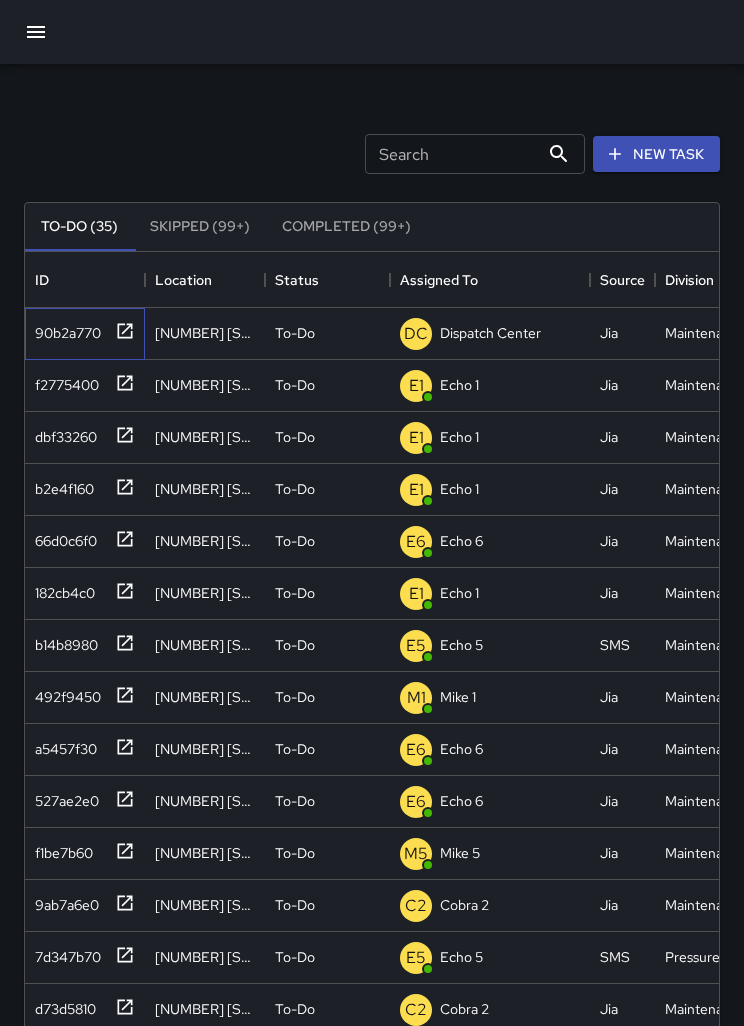 click on "90b2a770" at bounding box center [64, 329] 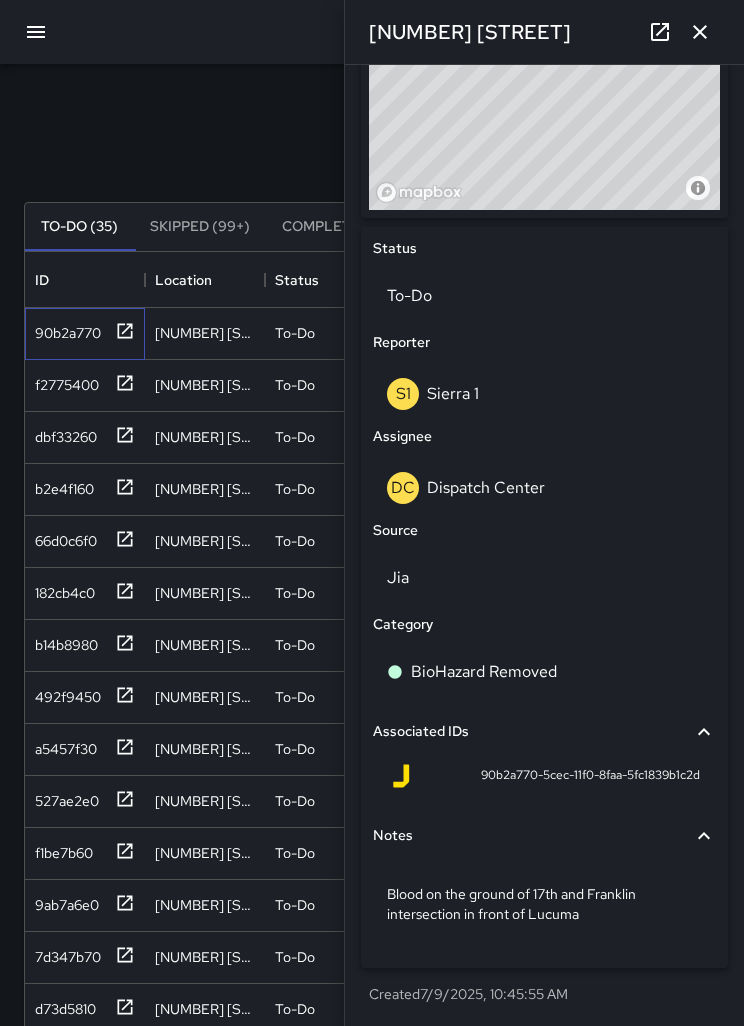 scroll, scrollTop: 780, scrollLeft: 0, axis: vertical 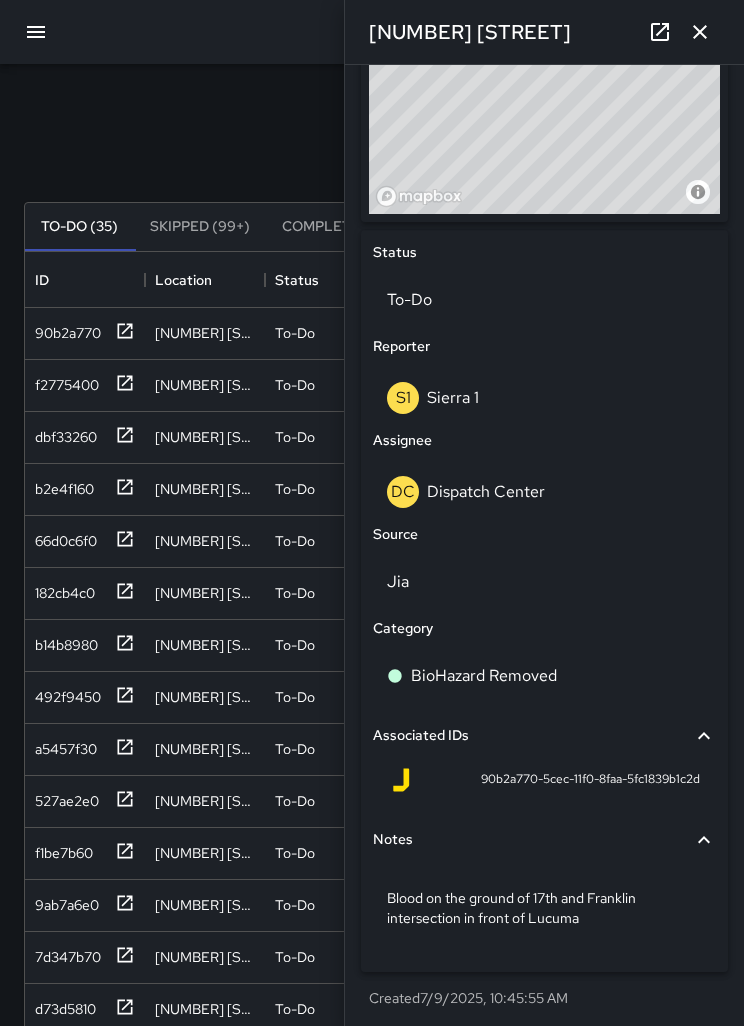 click on "Dispatch Center" at bounding box center [486, 491] 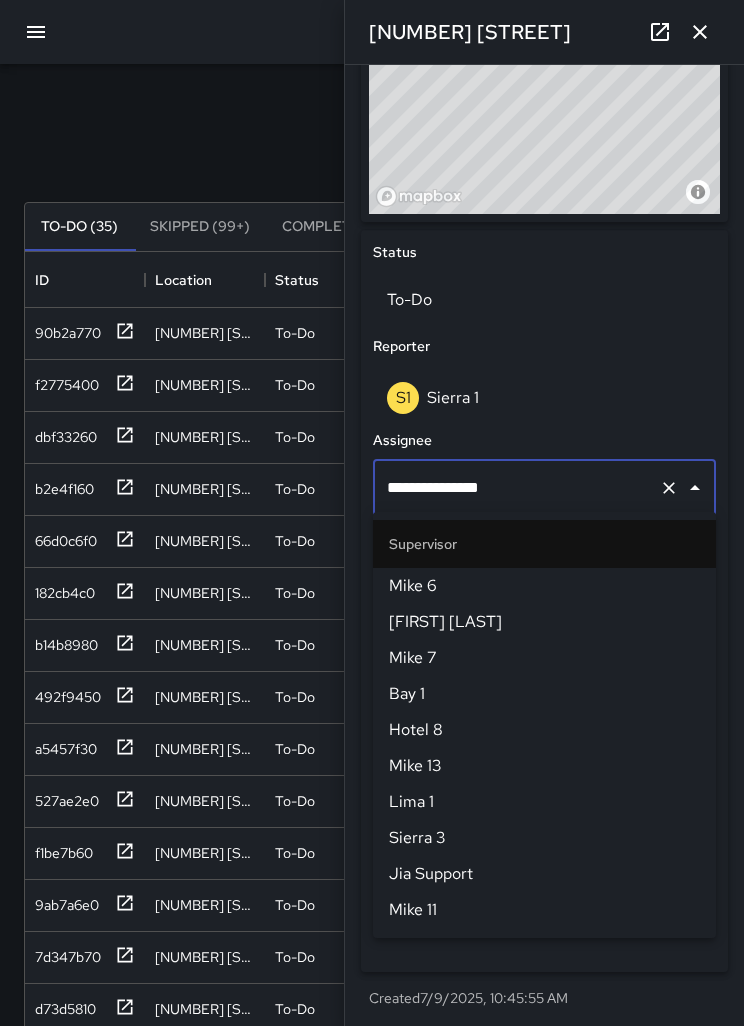 scroll, scrollTop: 1944, scrollLeft: 0, axis: vertical 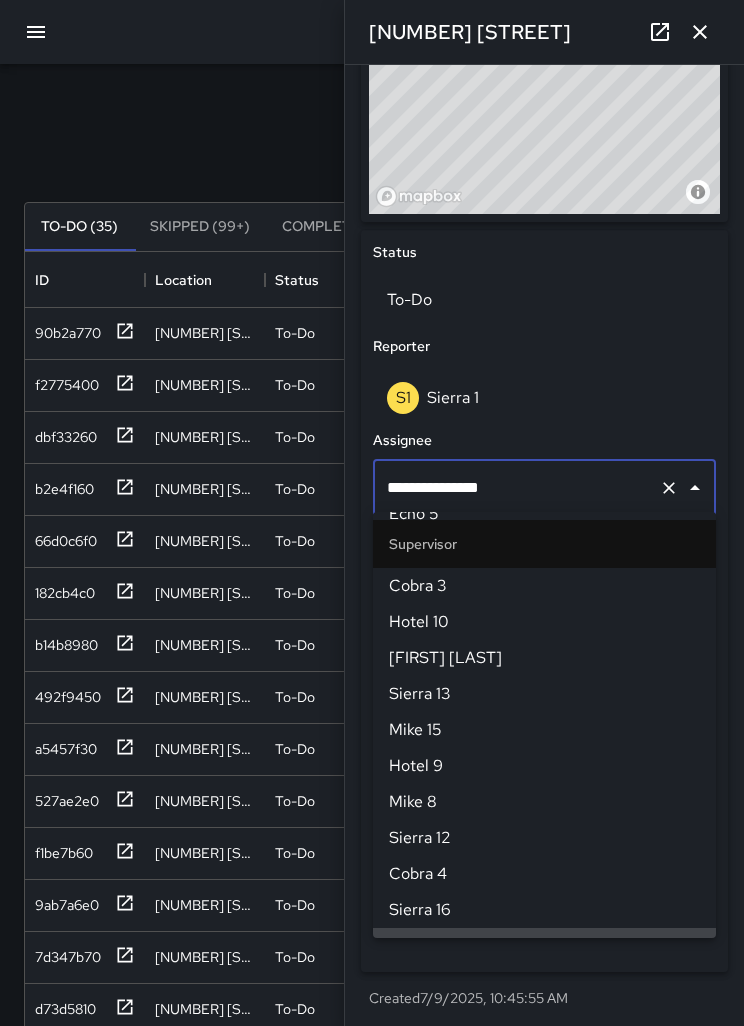 click at bounding box center (669, 488) 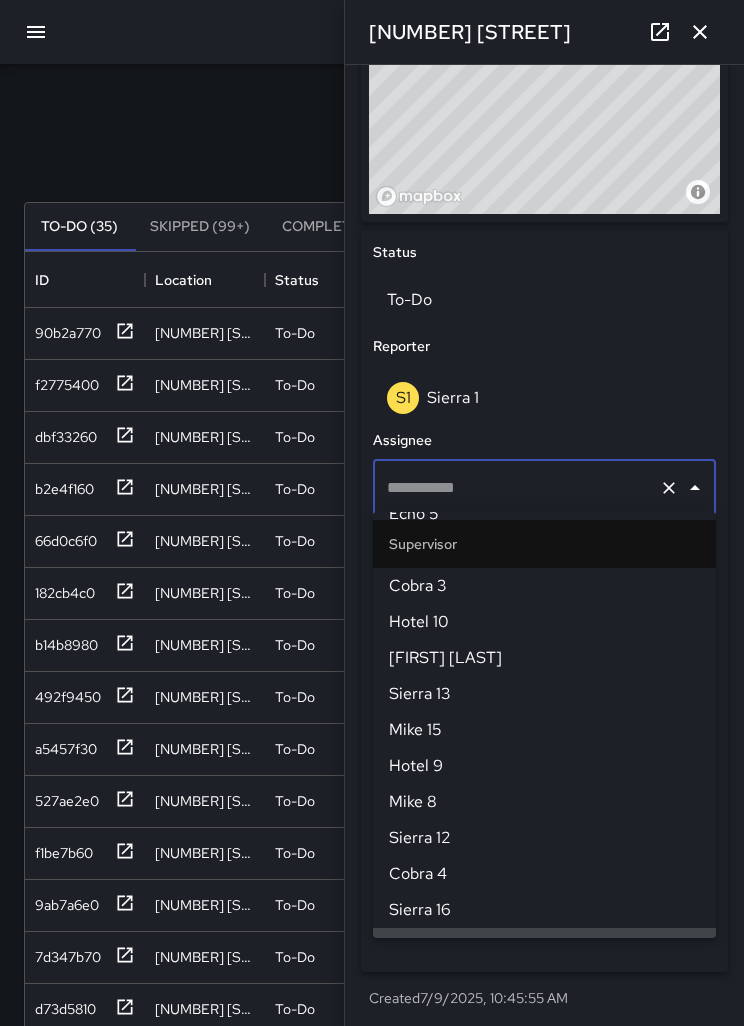 scroll, scrollTop: 0, scrollLeft: 0, axis: both 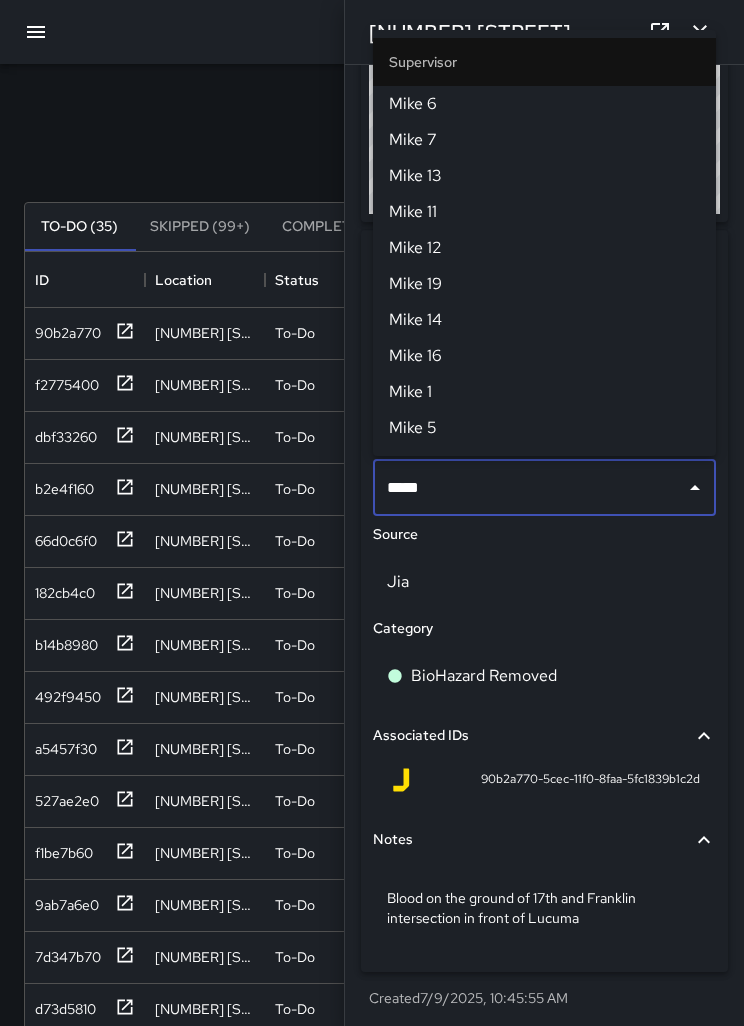 type on "******" 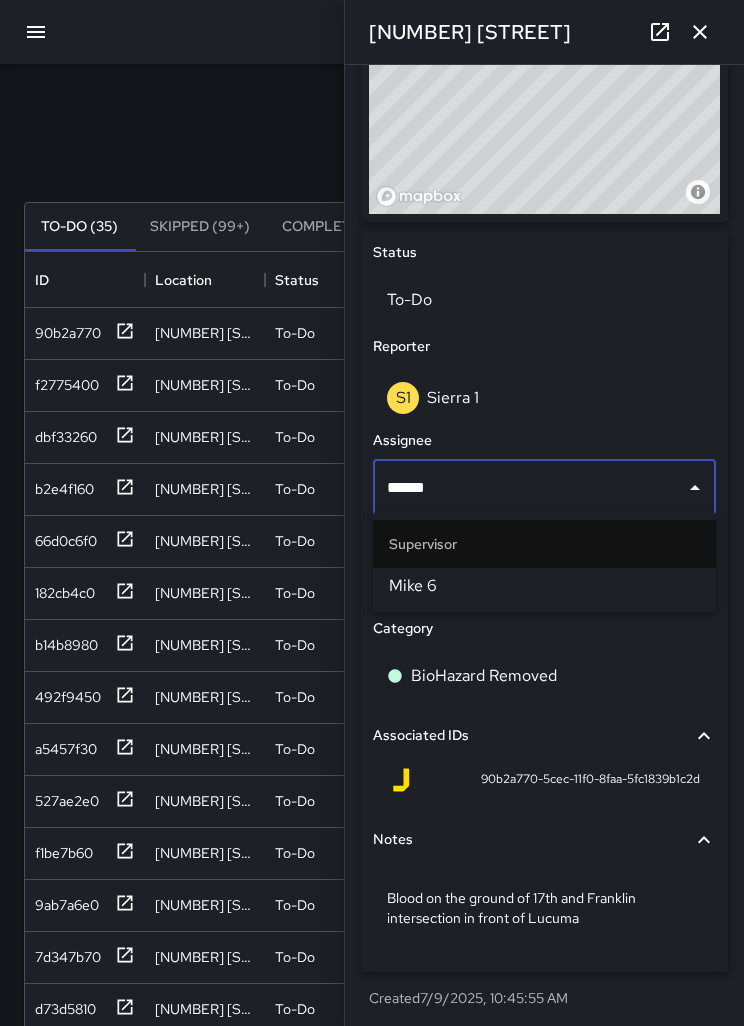 click on "Mike 6" at bounding box center [544, 586] 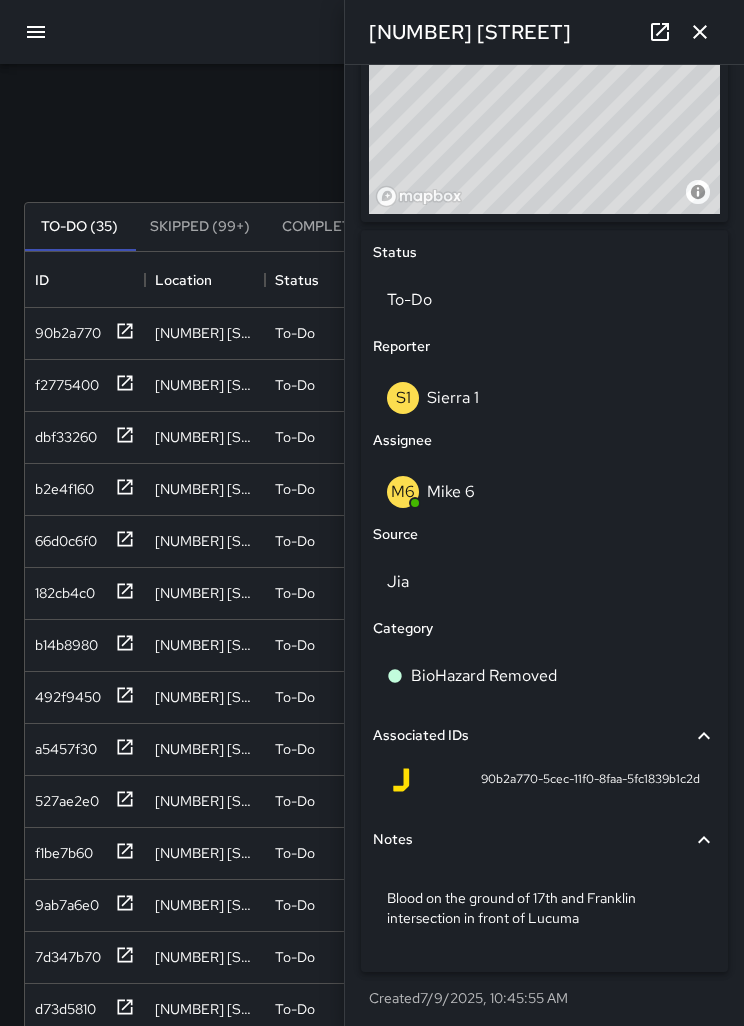 click at bounding box center (700, 32) 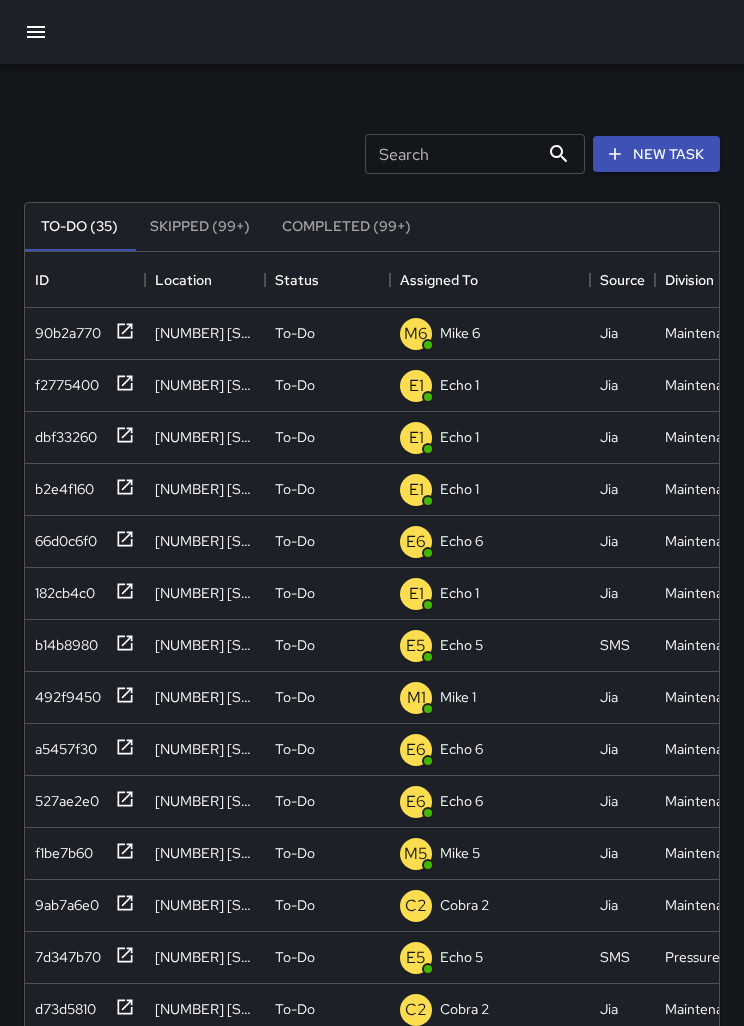 click on "New Task" at bounding box center [656, 154] 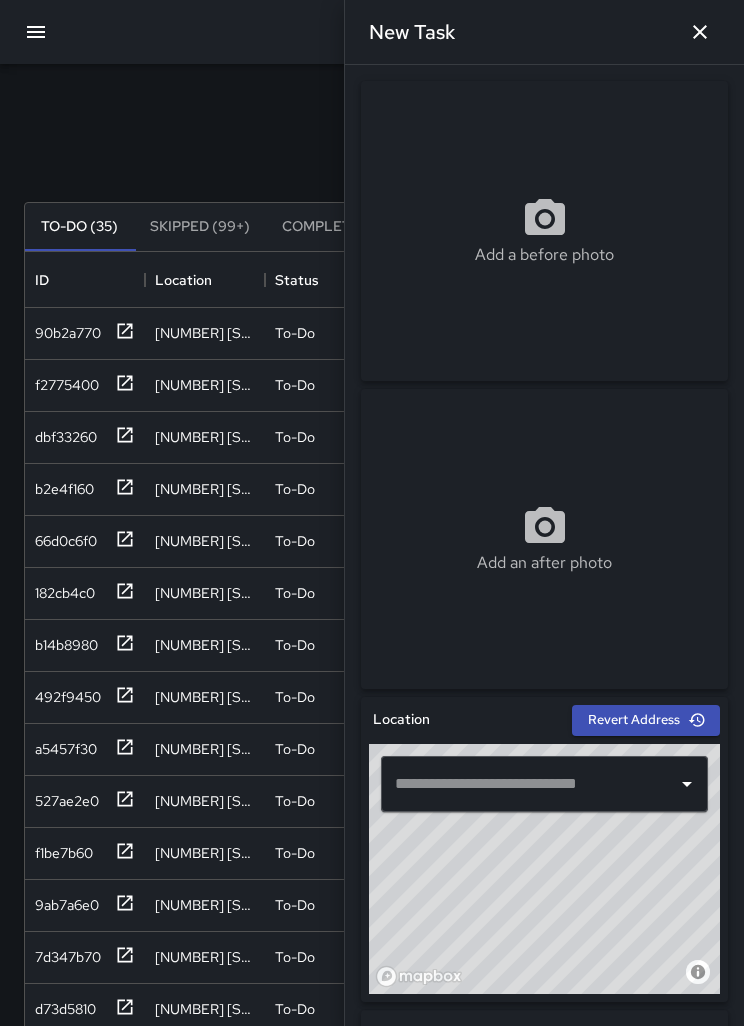 click at bounding box center (529, 784) 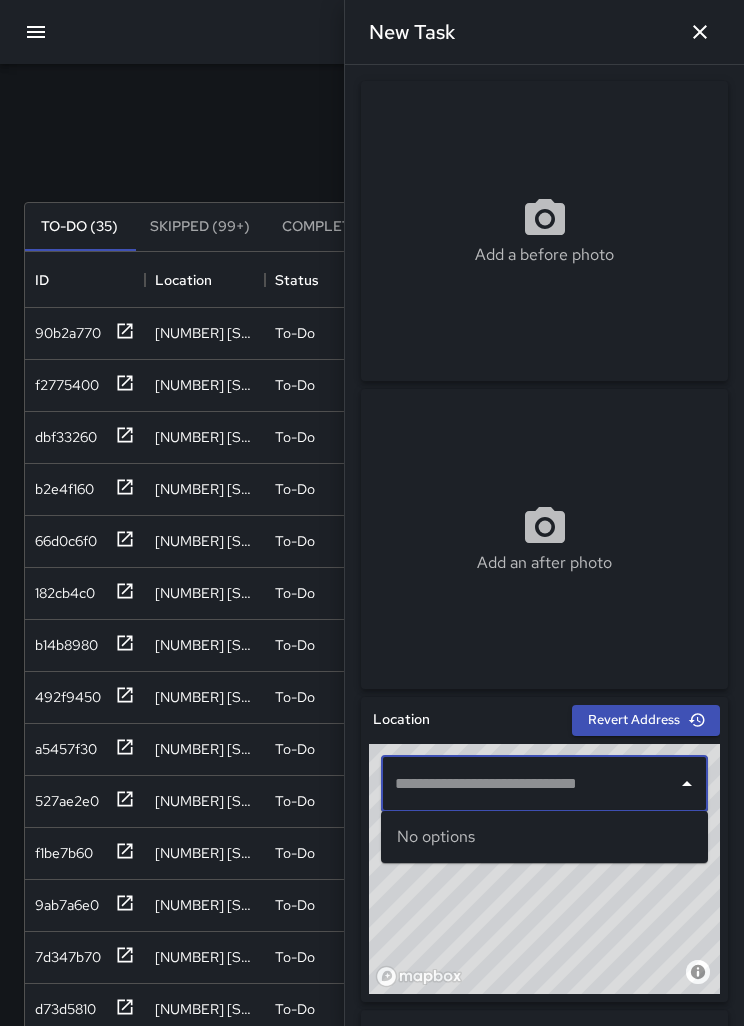 scroll, scrollTop: 100, scrollLeft: 0, axis: vertical 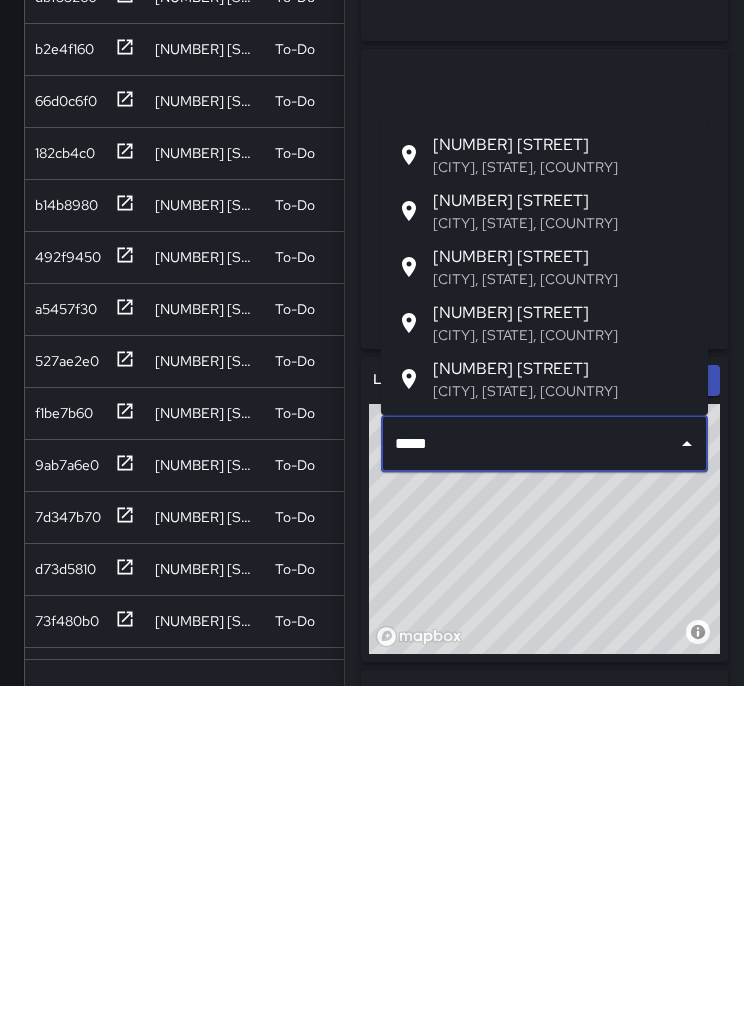 type on "******" 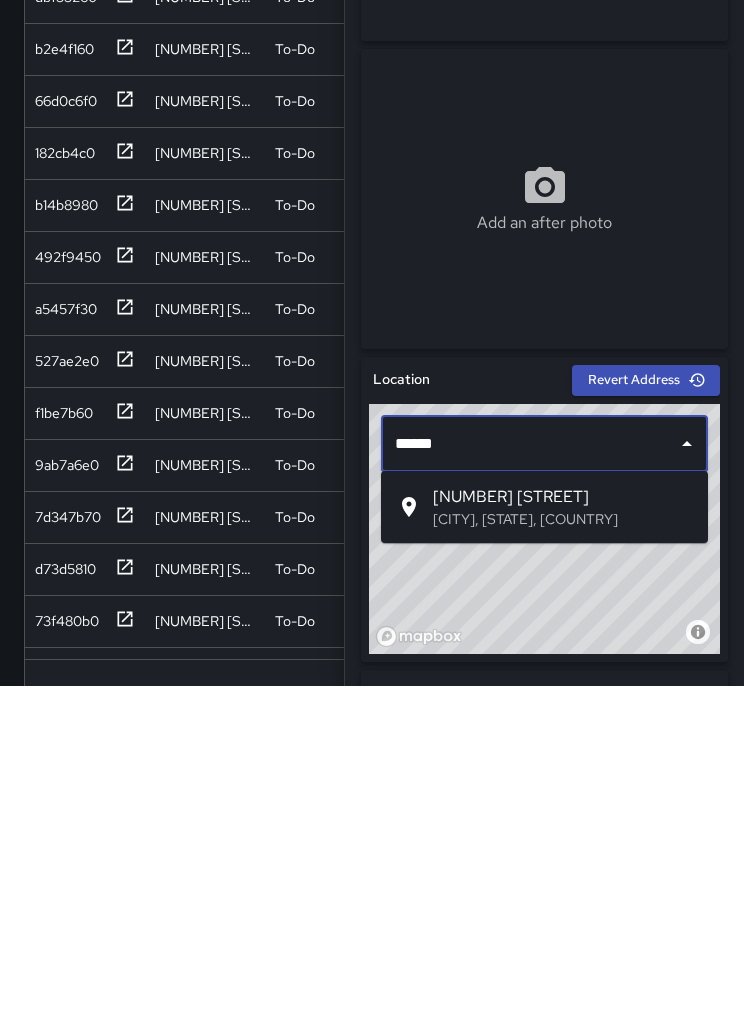 click on "362 17th Street" at bounding box center [562, 837] 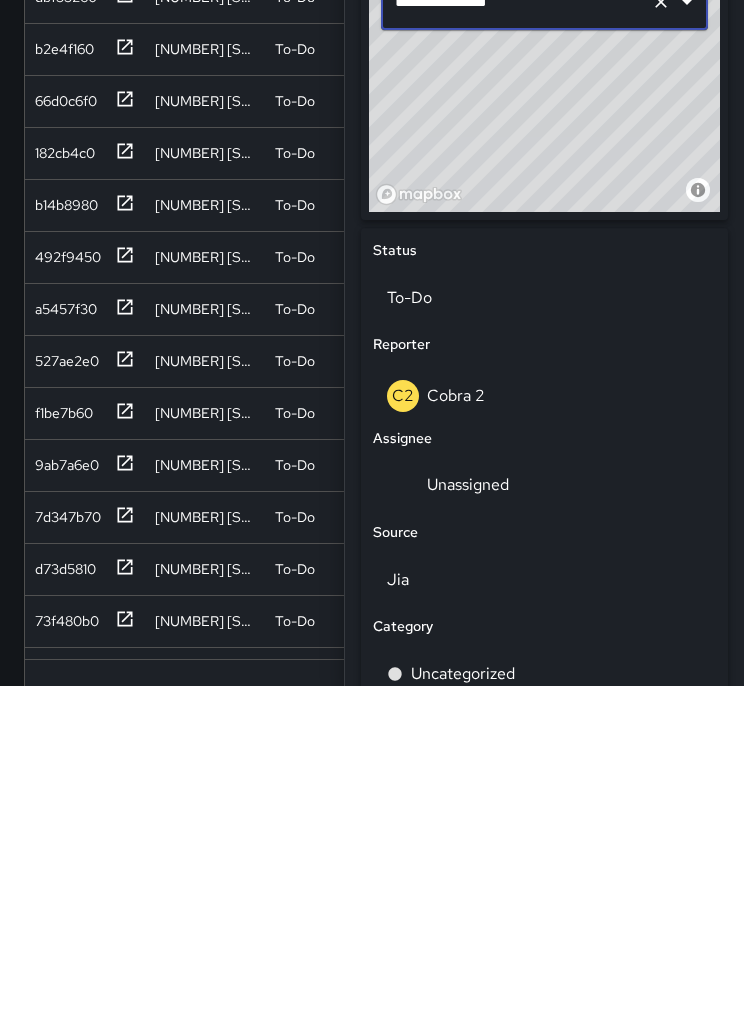 scroll, scrollTop: 443, scrollLeft: 0, axis: vertical 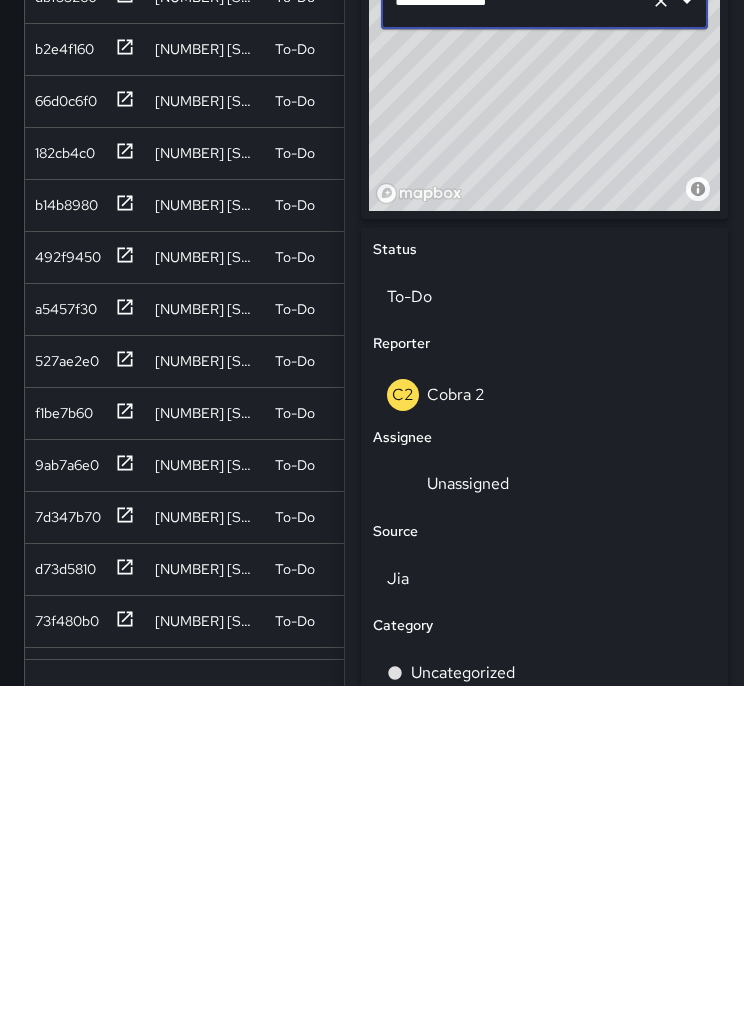 click on "Unassigned" at bounding box center (544, 823) 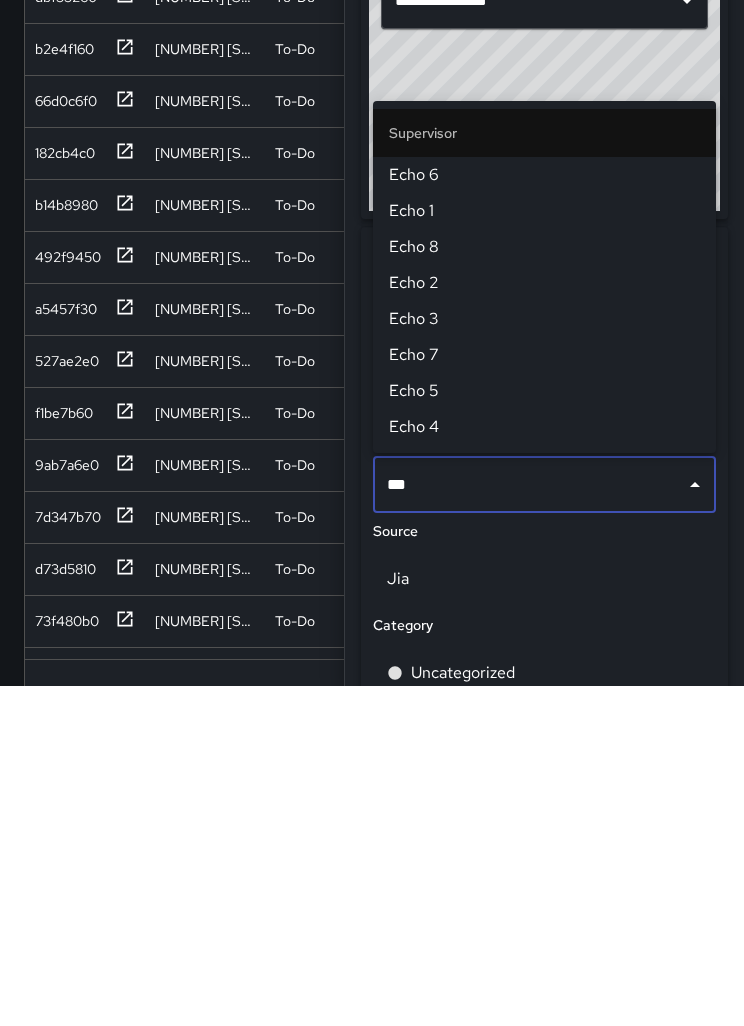 type on "****" 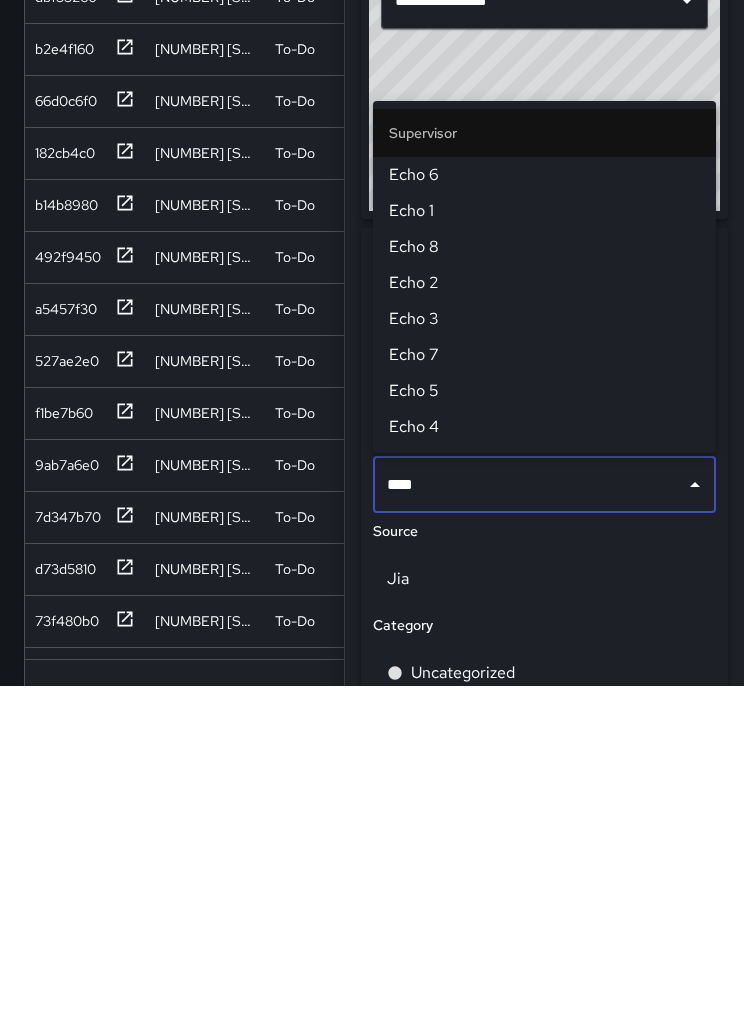 click on "Echo 5" at bounding box center [544, 731] 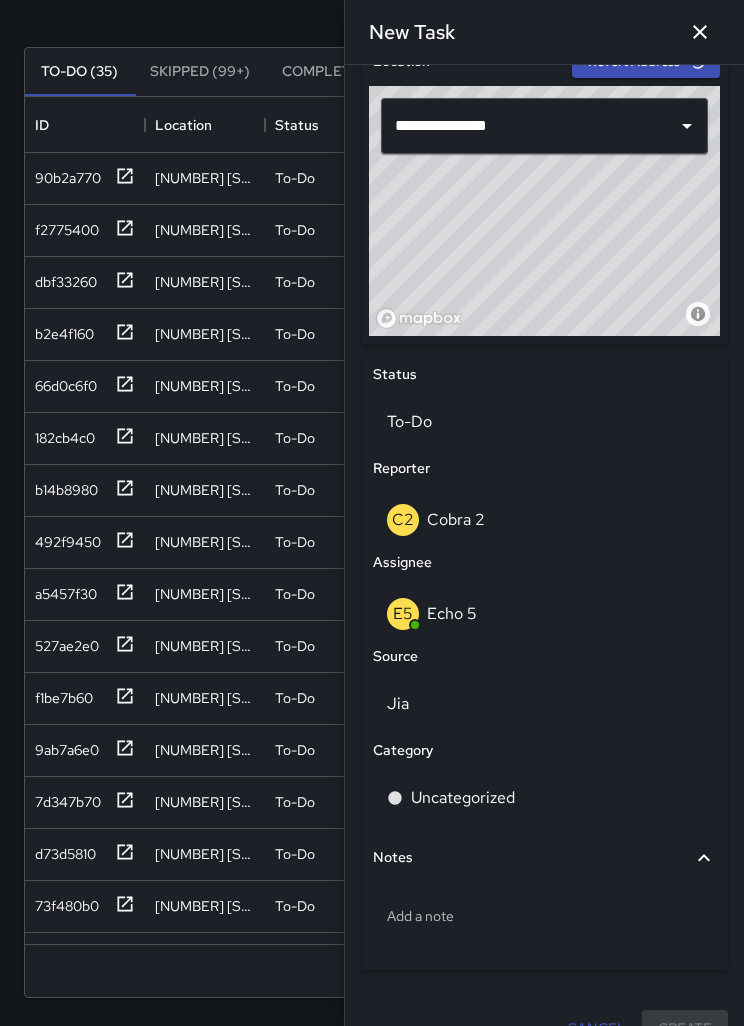 scroll, scrollTop: 663, scrollLeft: 0, axis: vertical 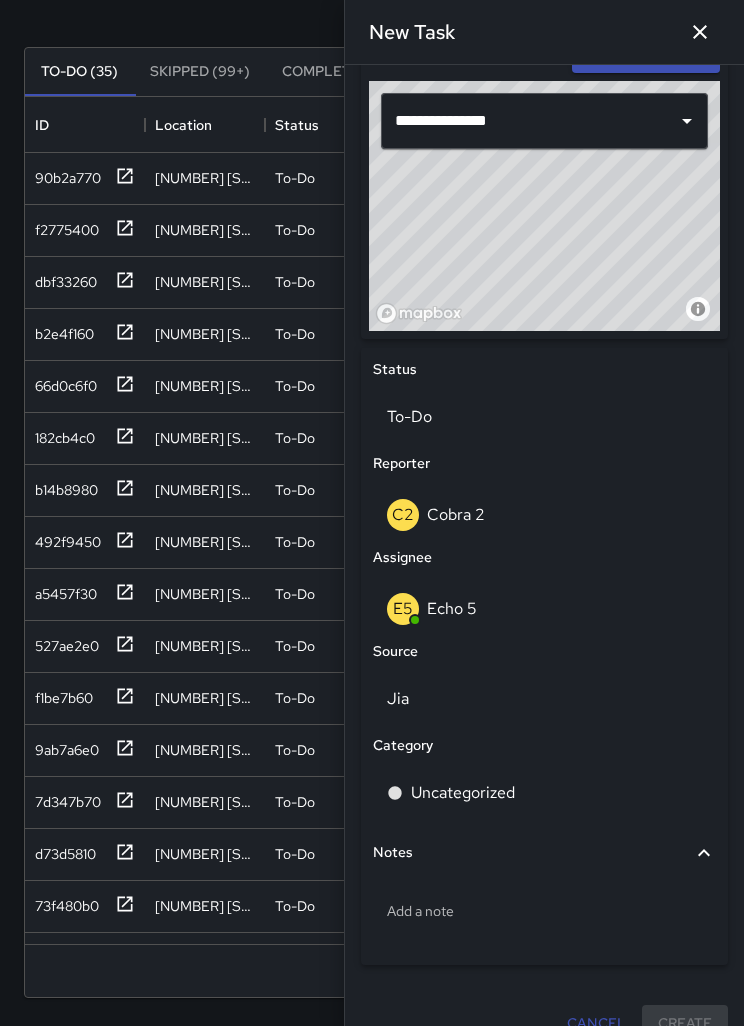 click on "Jia" at bounding box center [544, 417] 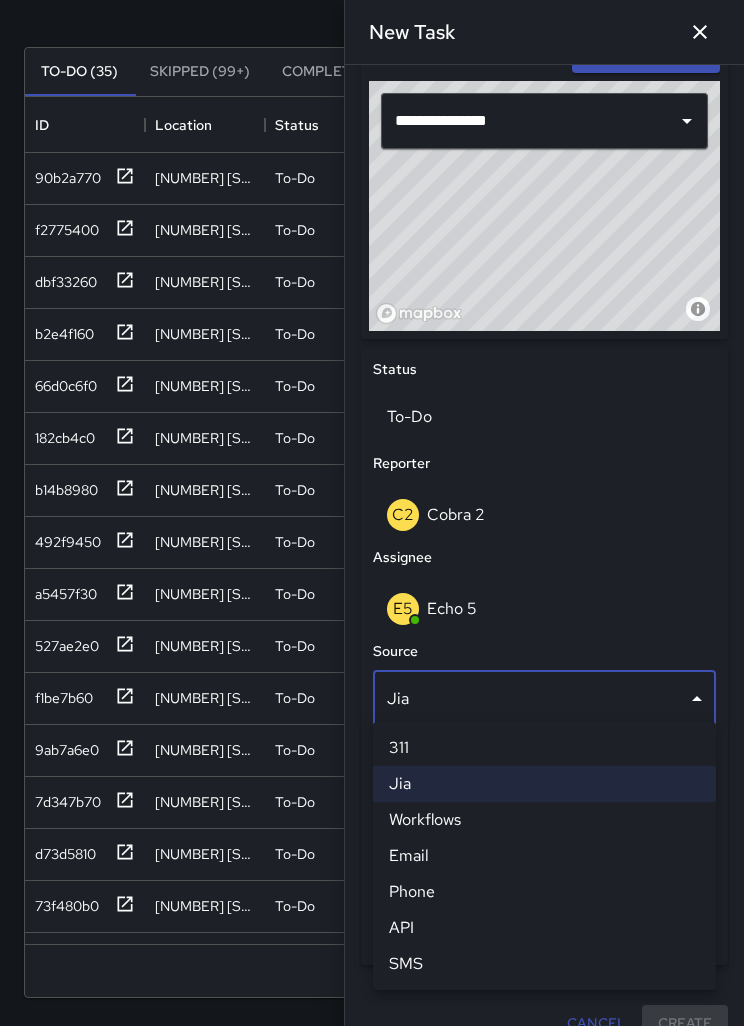 click on "SMS" at bounding box center (544, 964) 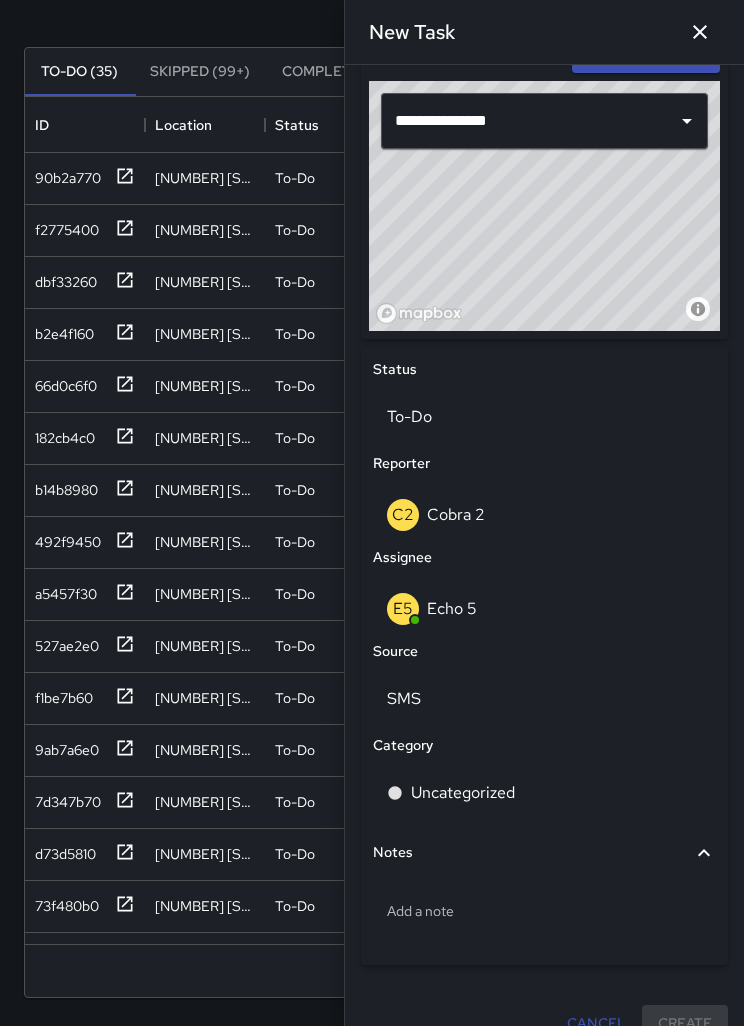 click on "Uncategorized" at bounding box center [463, 793] 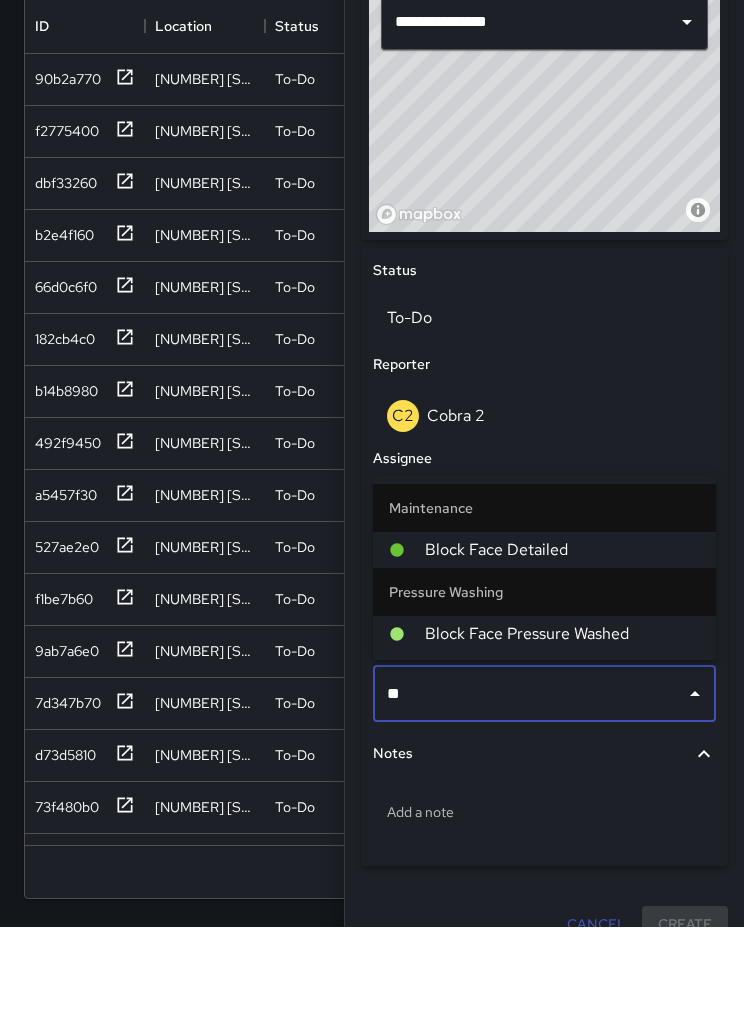 type on "***" 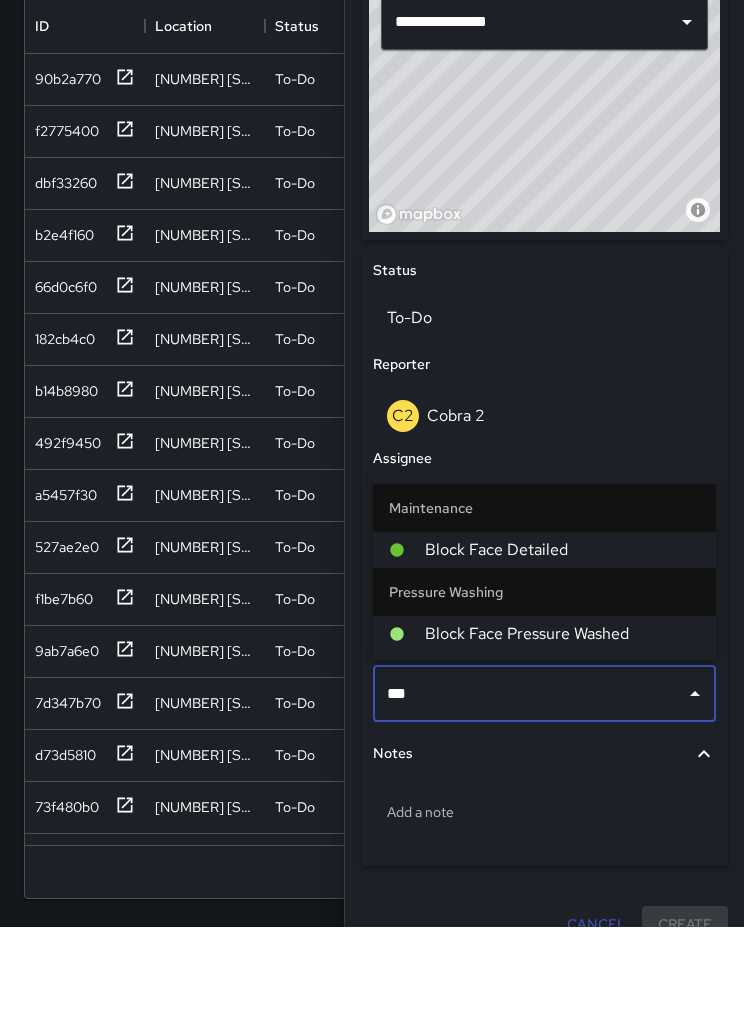 click on "Block Face Pressure Washed" at bounding box center [562, 733] 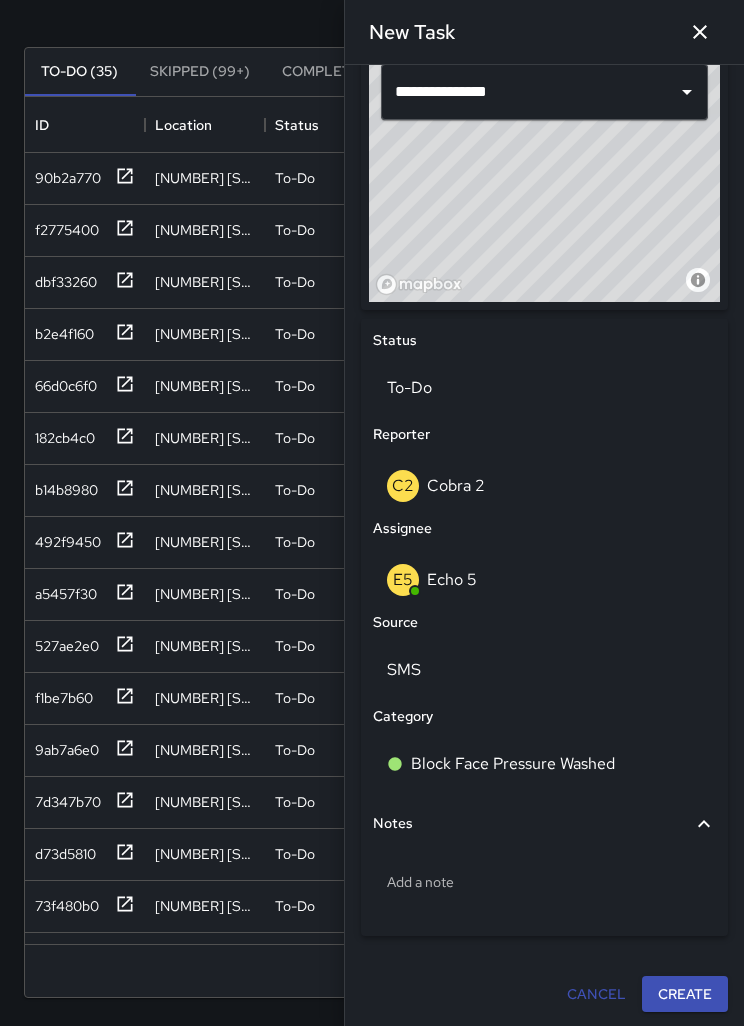 scroll, scrollTop: 688, scrollLeft: 0, axis: vertical 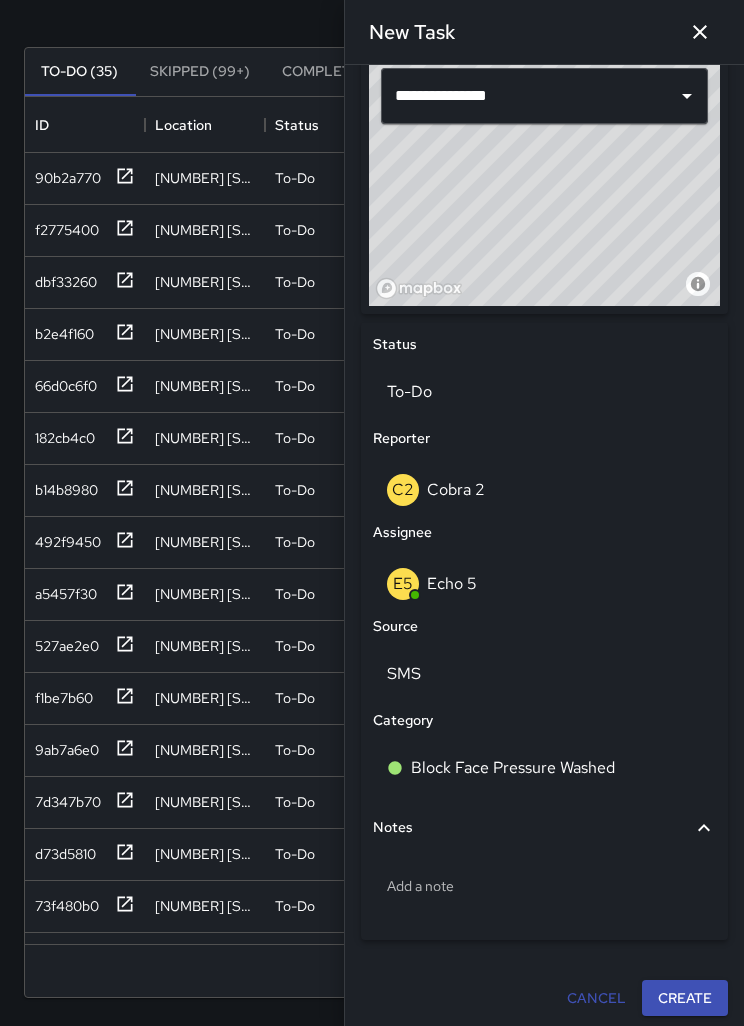 click on "Create" at bounding box center [685, 998] 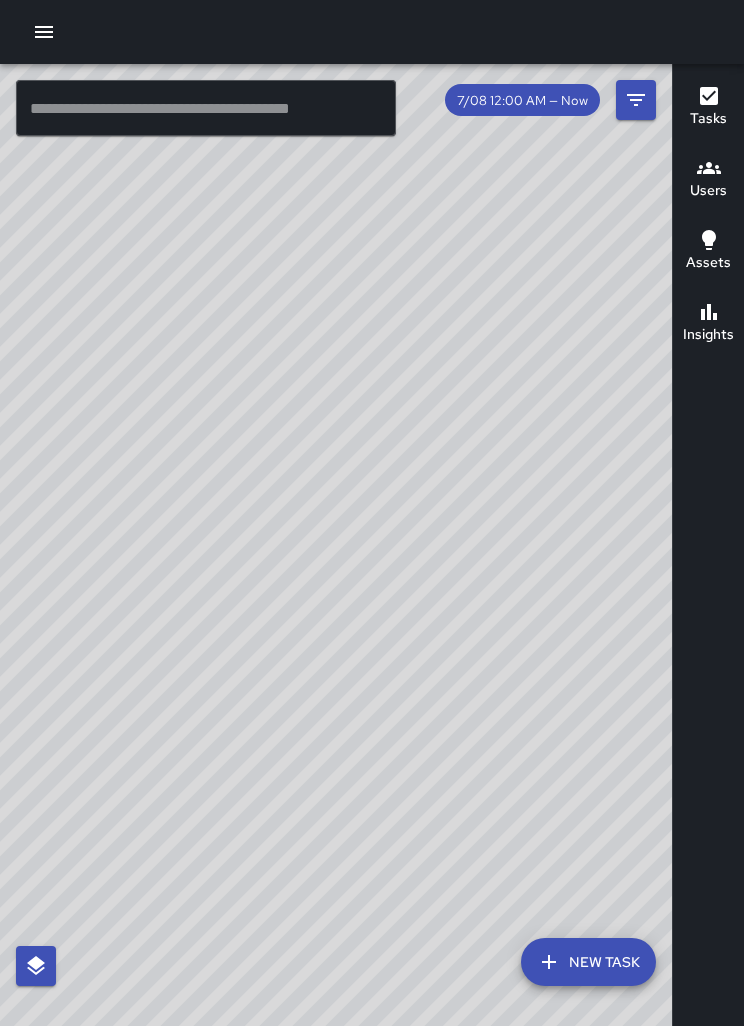 scroll, scrollTop: 0, scrollLeft: 0, axis: both 